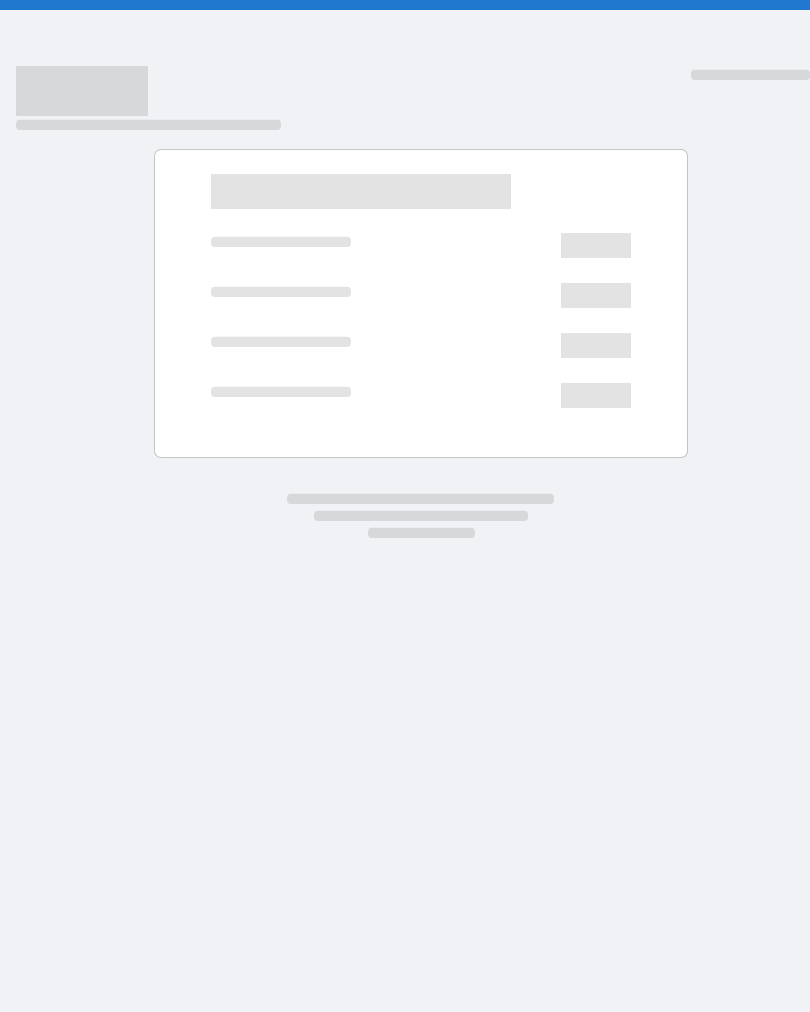 scroll, scrollTop: 0, scrollLeft: 0, axis: both 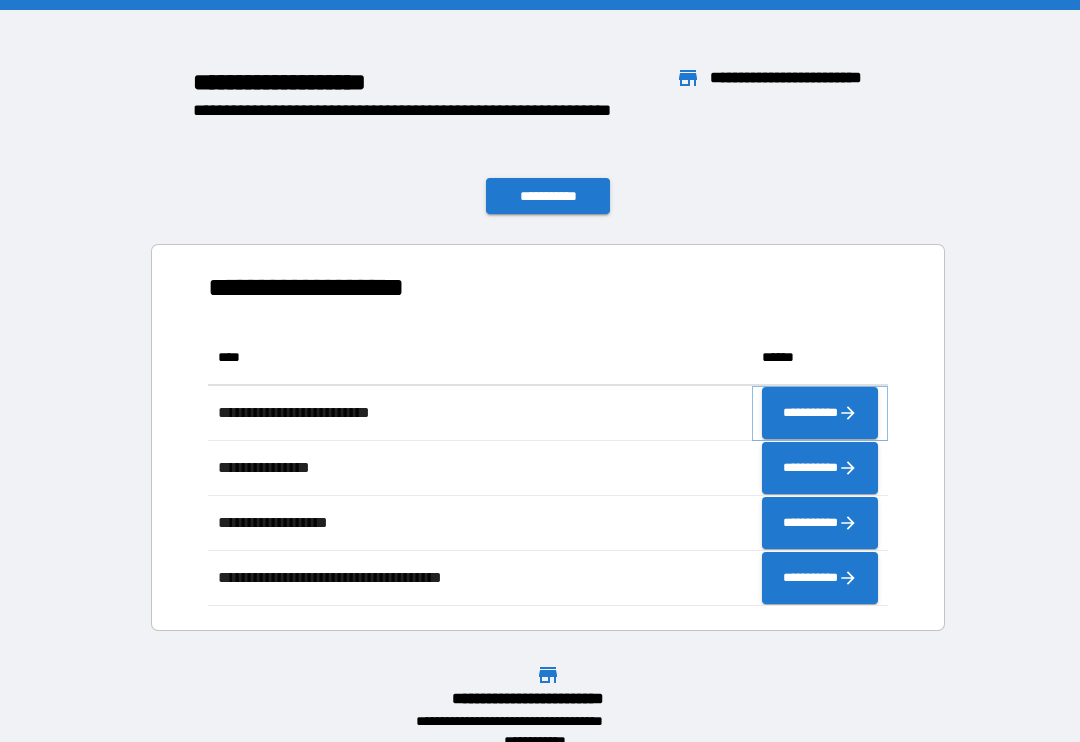 click 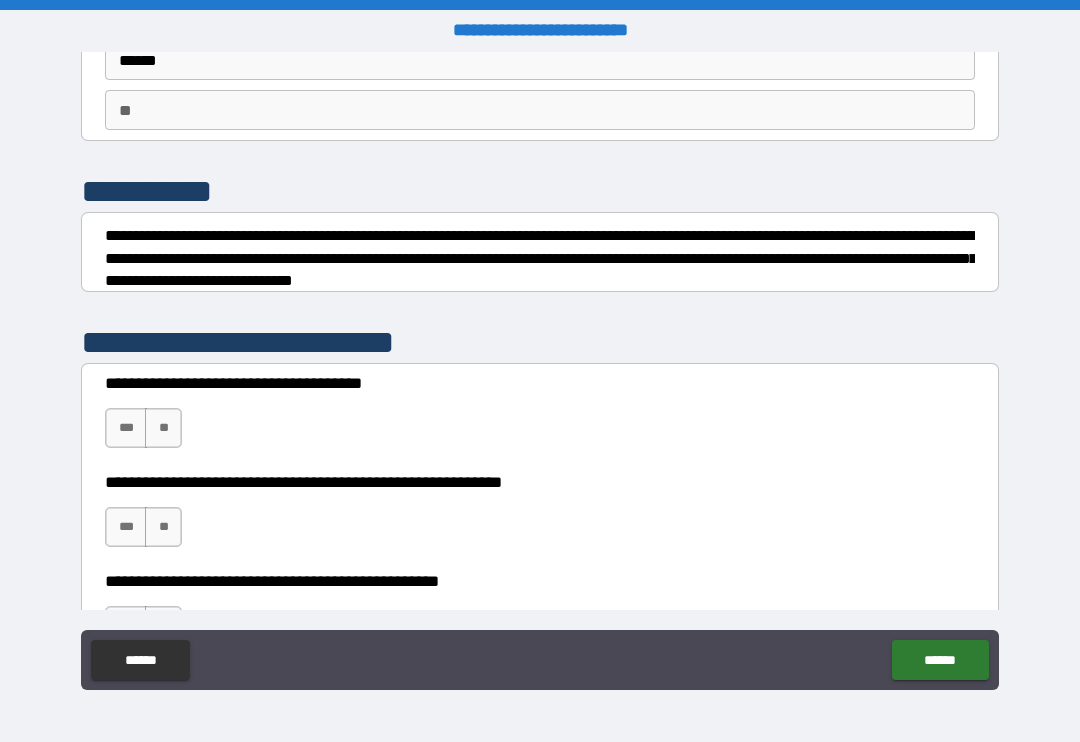 scroll, scrollTop: 156, scrollLeft: 0, axis: vertical 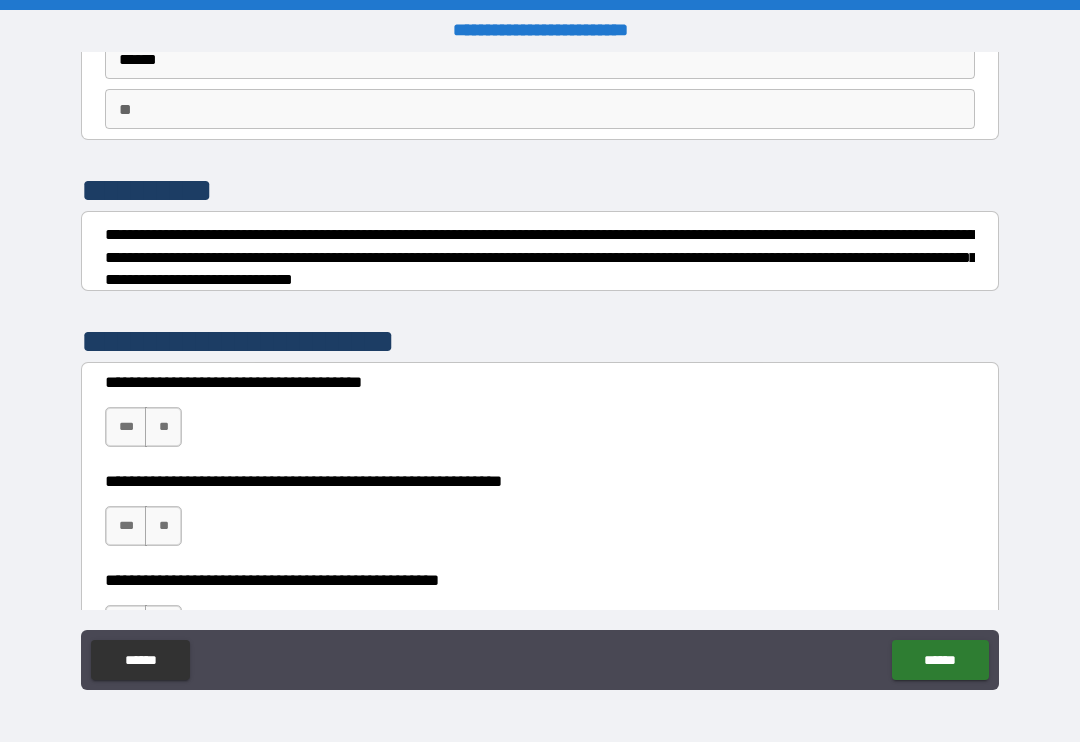 click on "***" at bounding box center [126, 427] 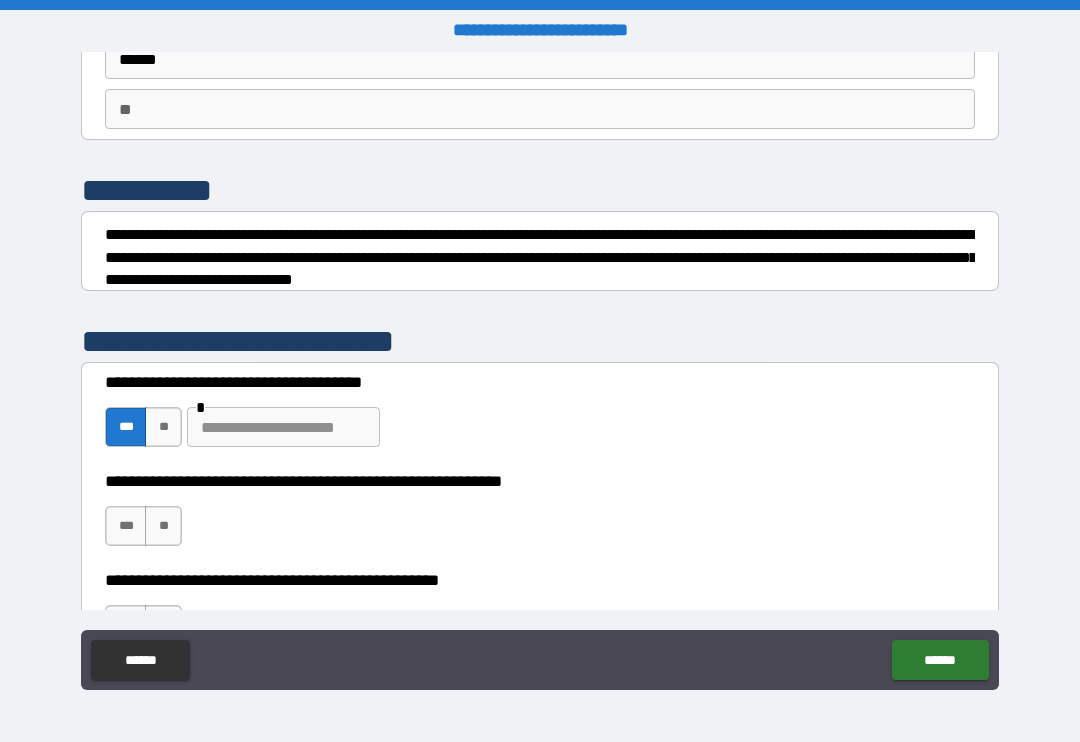 click on "**" at bounding box center [163, 427] 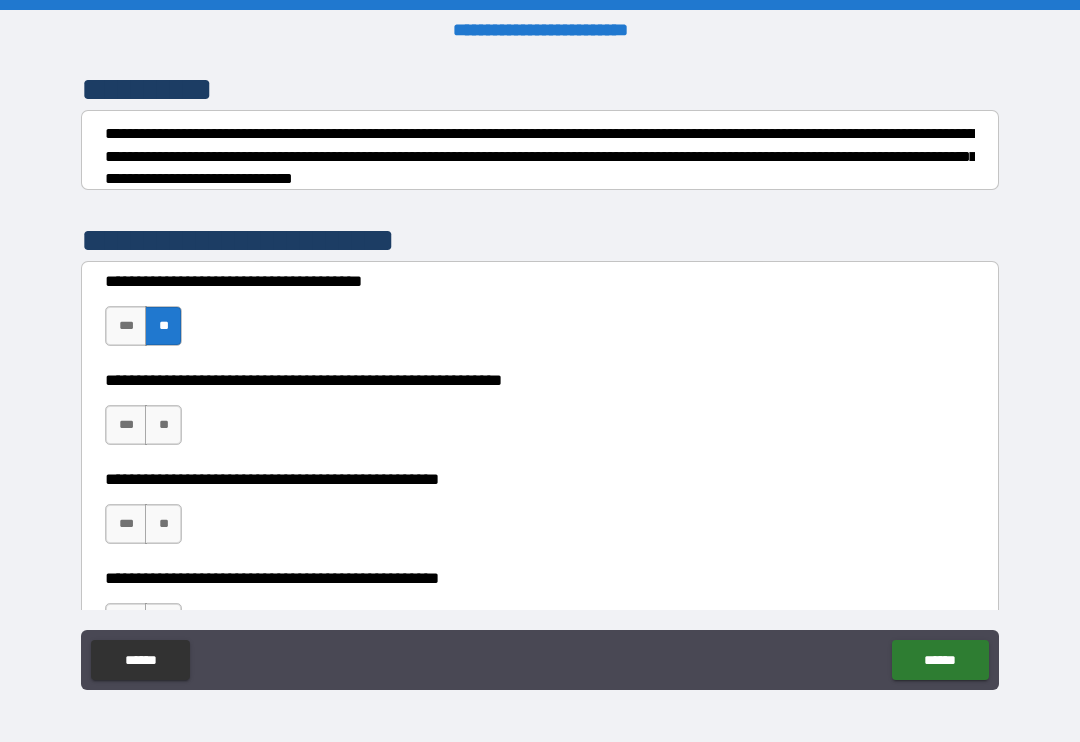 scroll, scrollTop: 268, scrollLeft: 0, axis: vertical 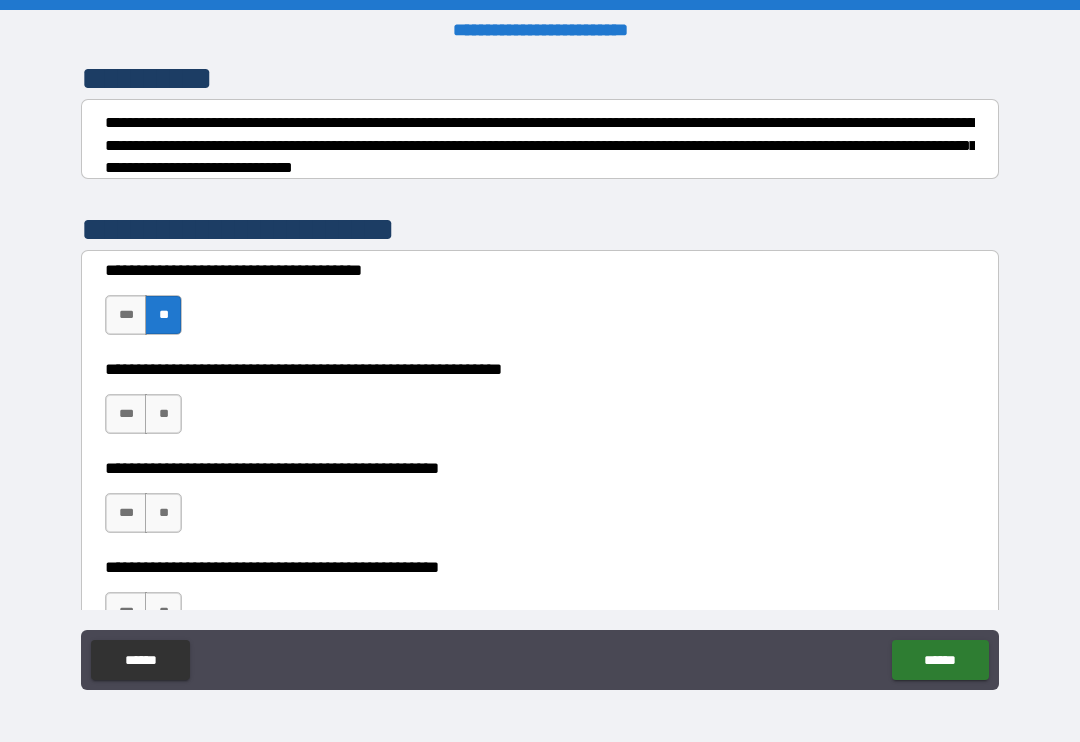 click on "**" at bounding box center [163, 414] 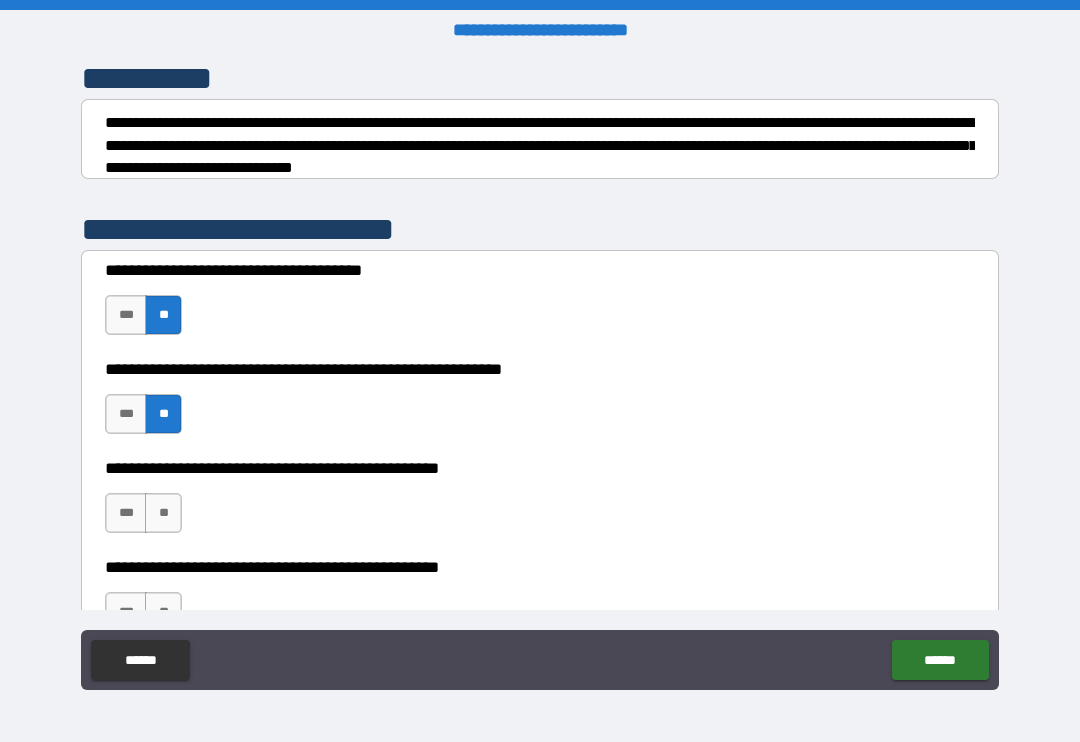 click on "**" at bounding box center (163, 513) 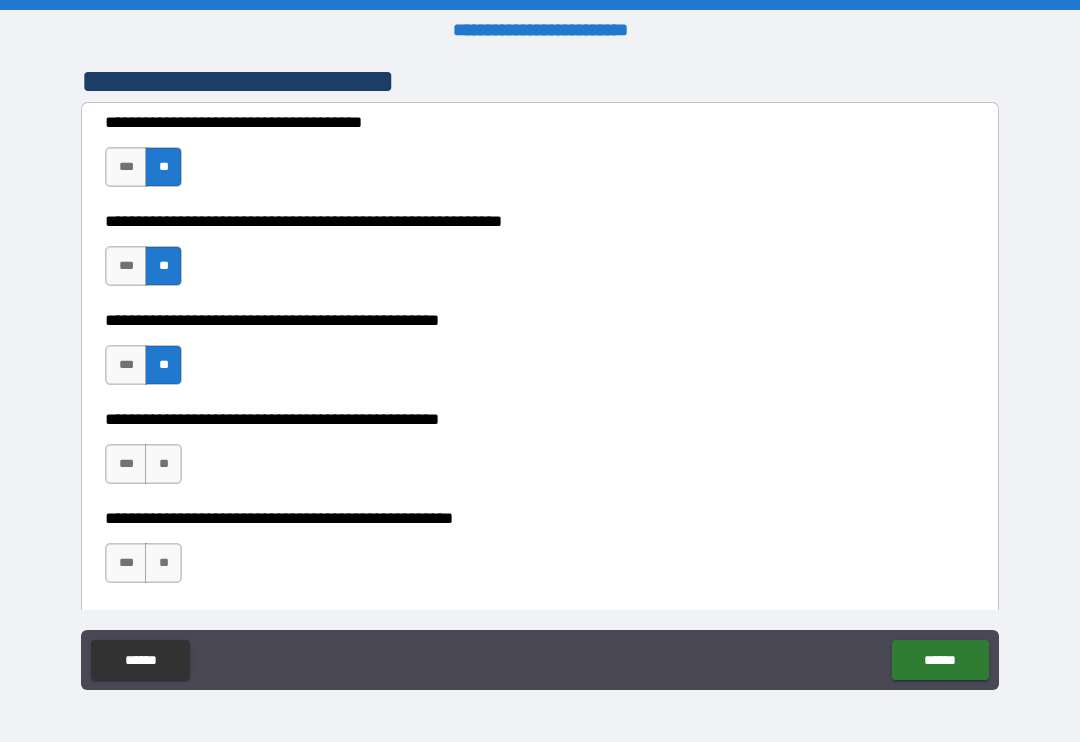 scroll, scrollTop: 432, scrollLeft: 0, axis: vertical 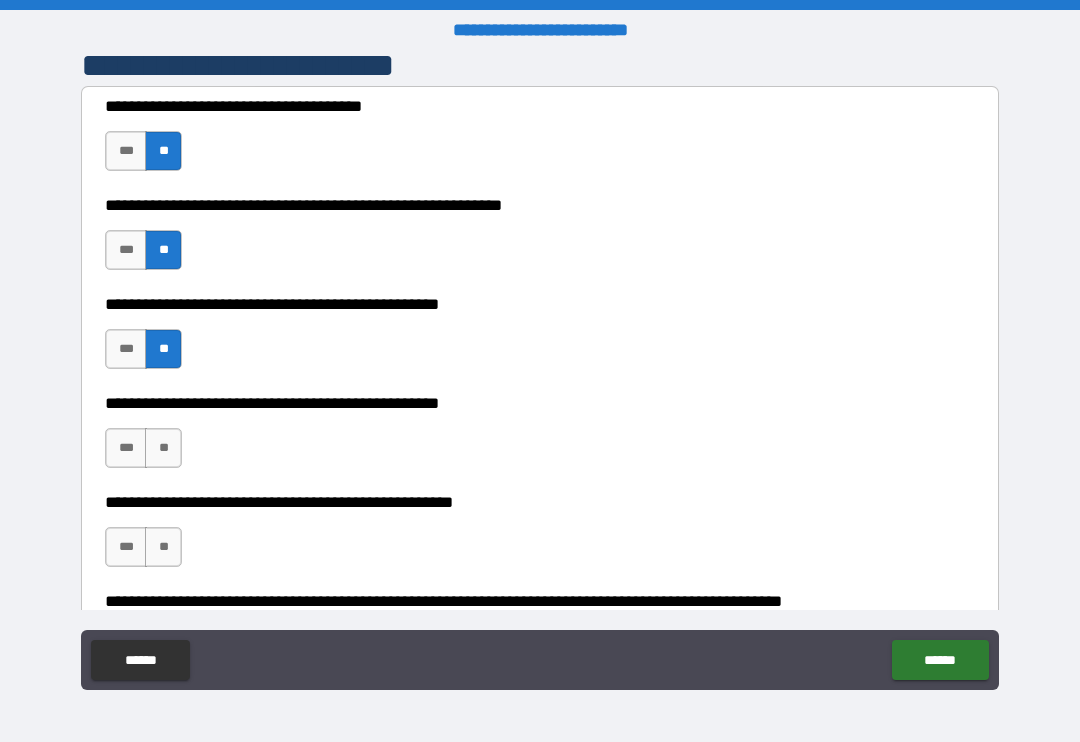 click on "**" at bounding box center [163, 448] 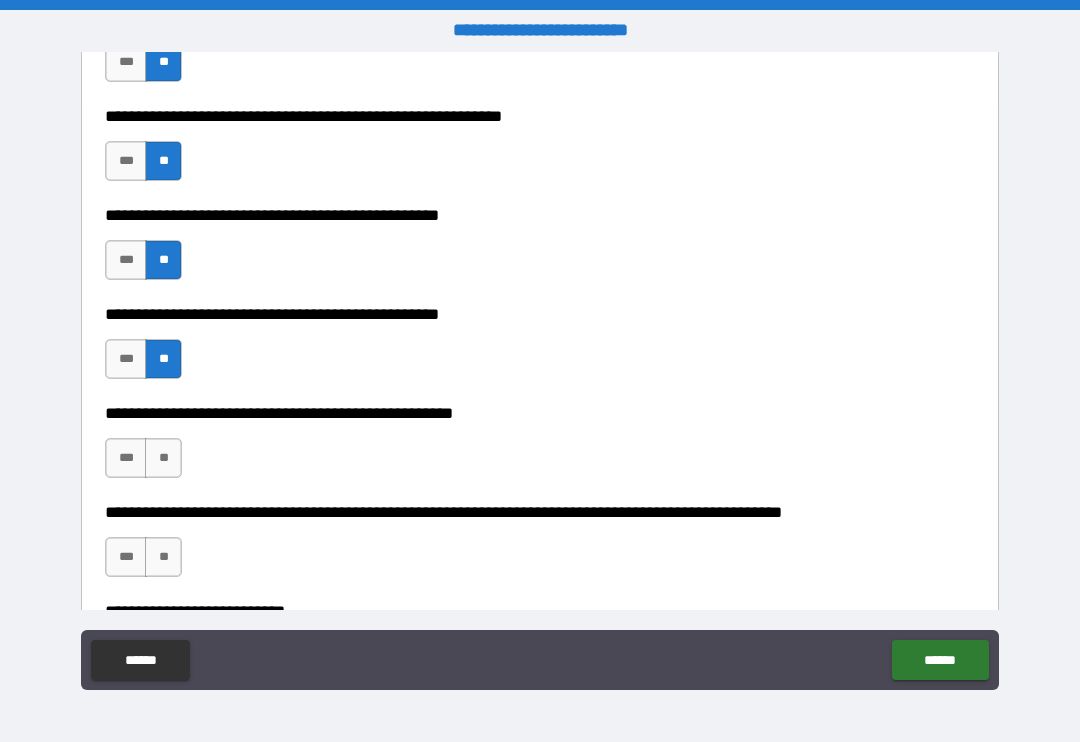 scroll, scrollTop: 538, scrollLeft: 0, axis: vertical 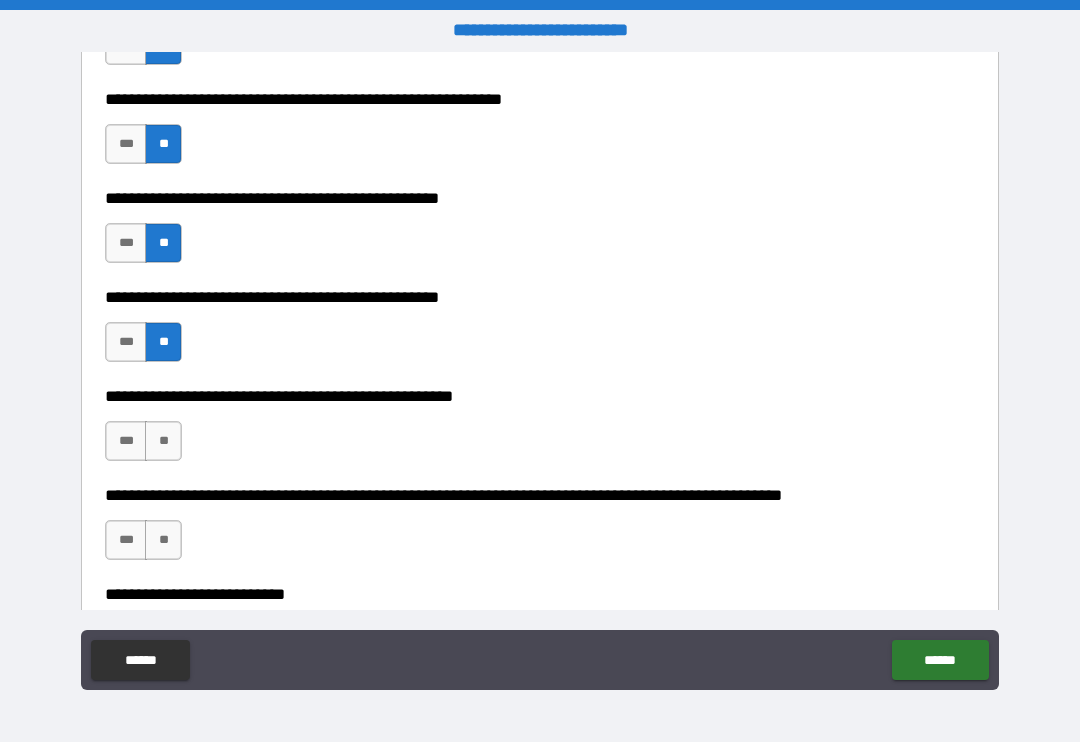 click on "**" at bounding box center (163, 441) 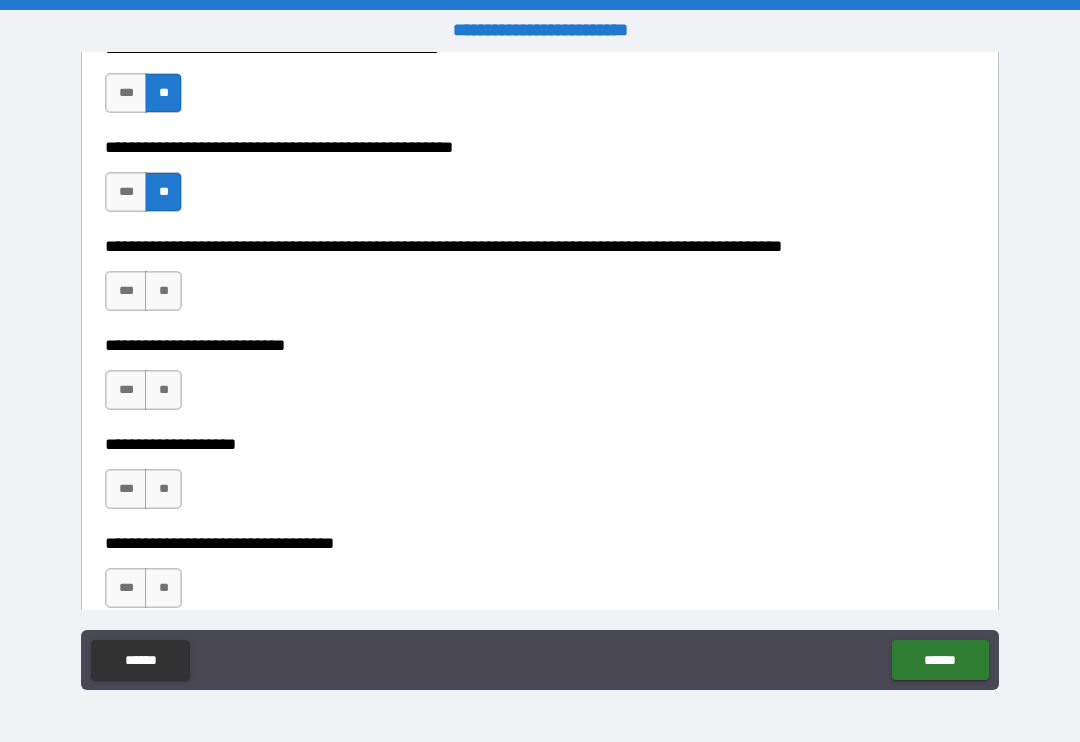 scroll, scrollTop: 779, scrollLeft: 0, axis: vertical 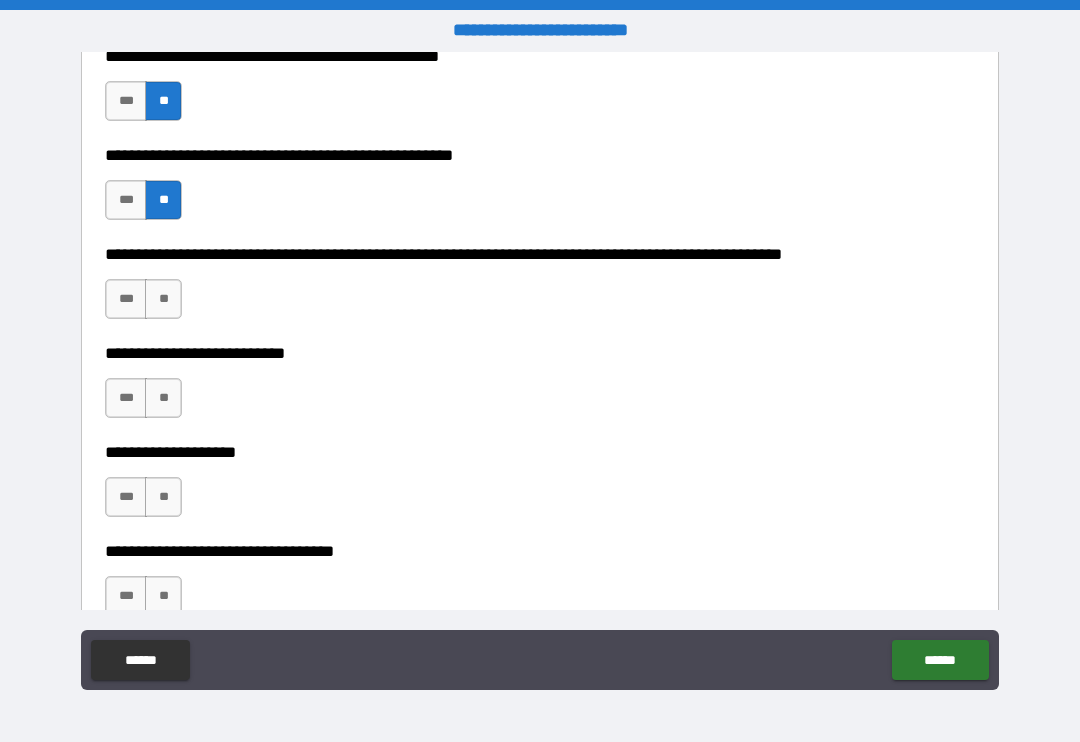 click on "**" at bounding box center [163, 299] 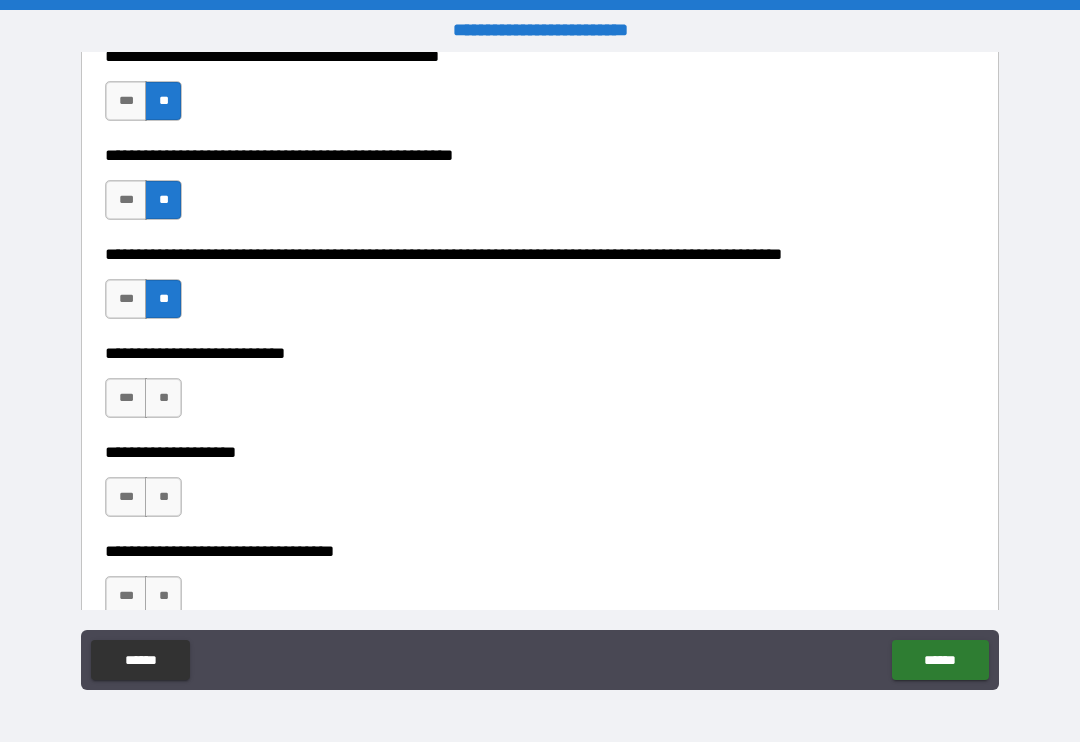 click on "**" at bounding box center (163, 398) 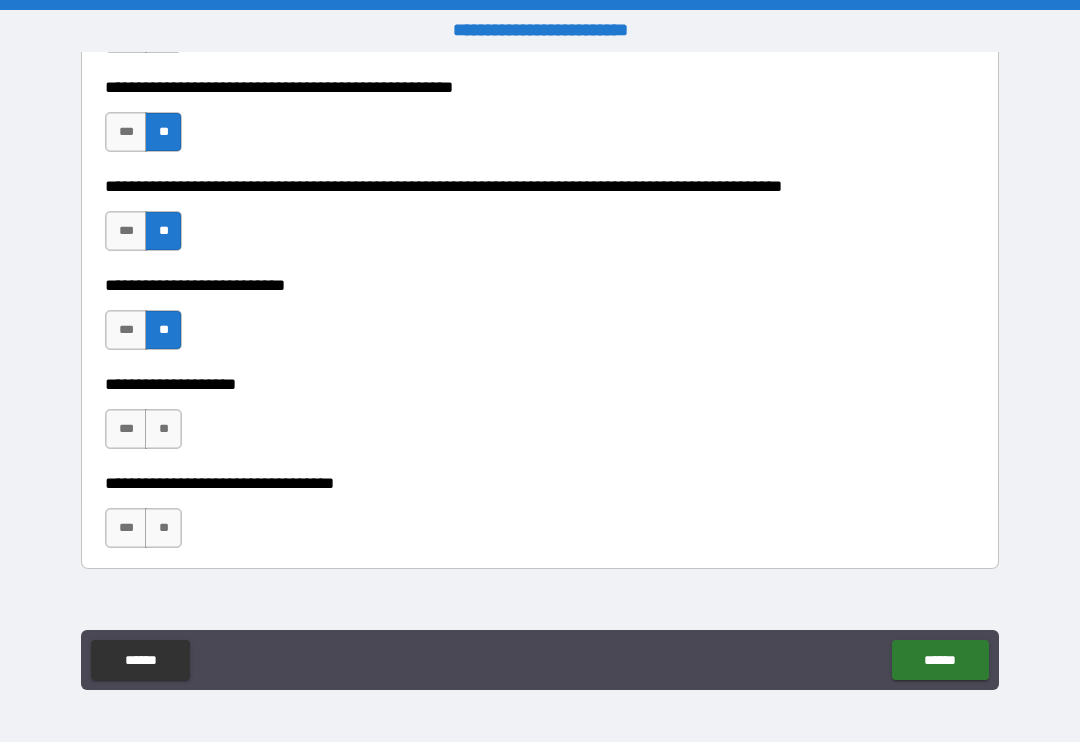 scroll, scrollTop: 861, scrollLeft: 0, axis: vertical 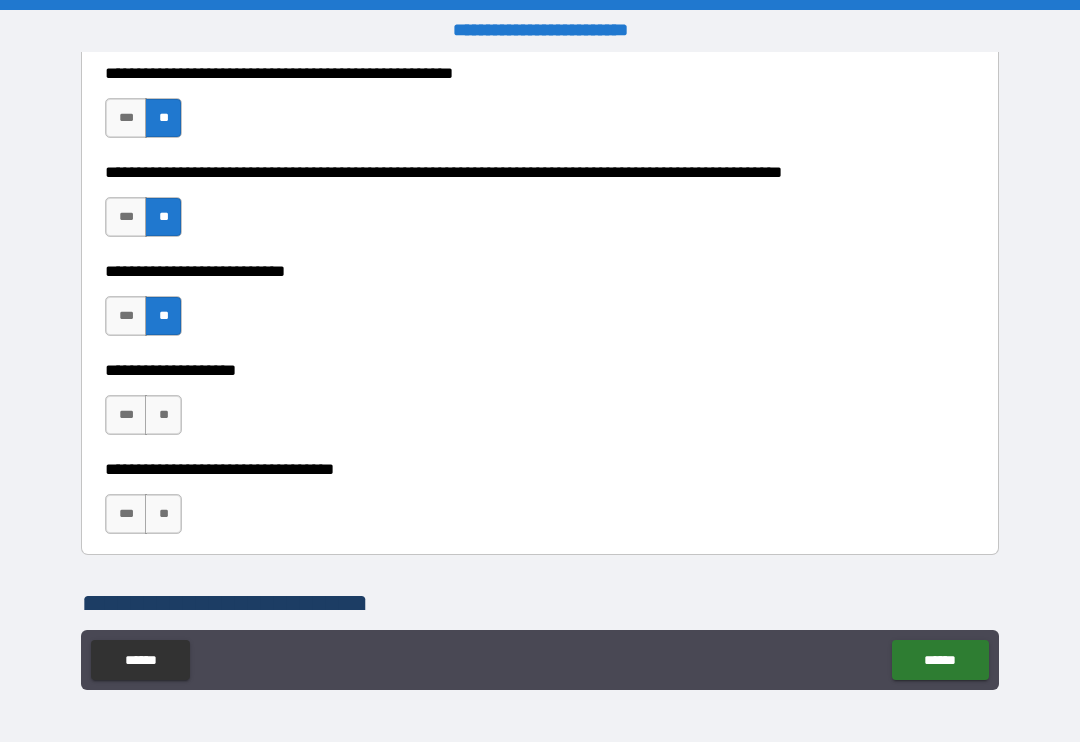 click on "***" at bounding box center [126, 415] 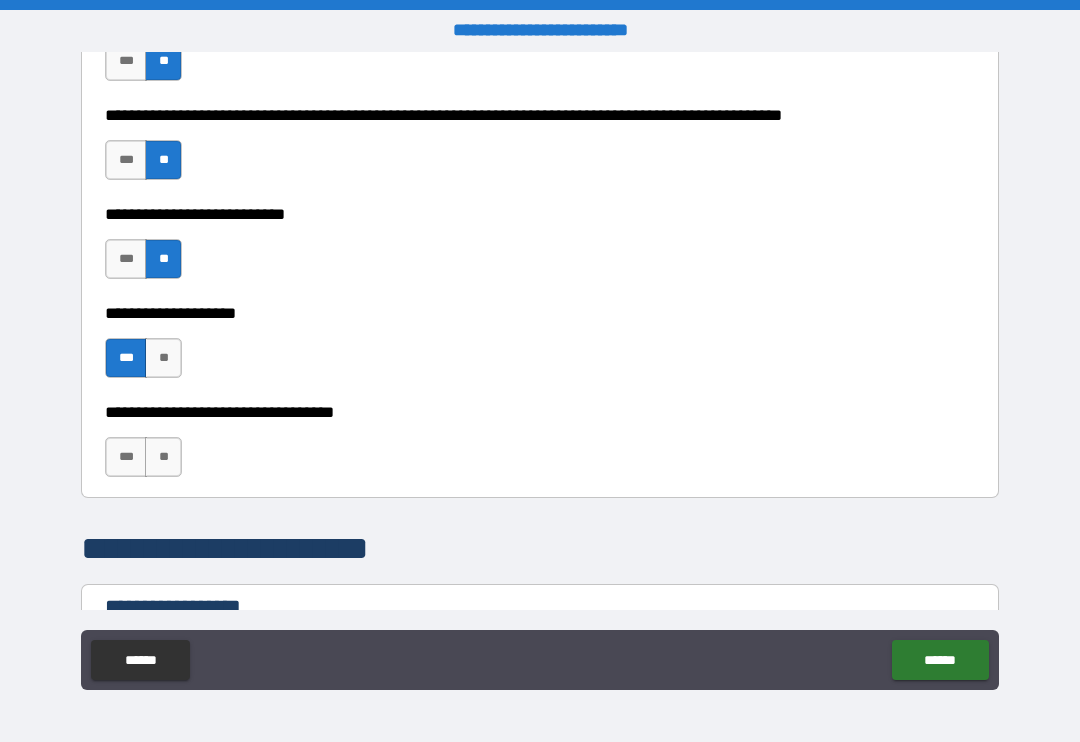 scroll, scrollTop: 940, scrollLeft: 0, axis: vertical 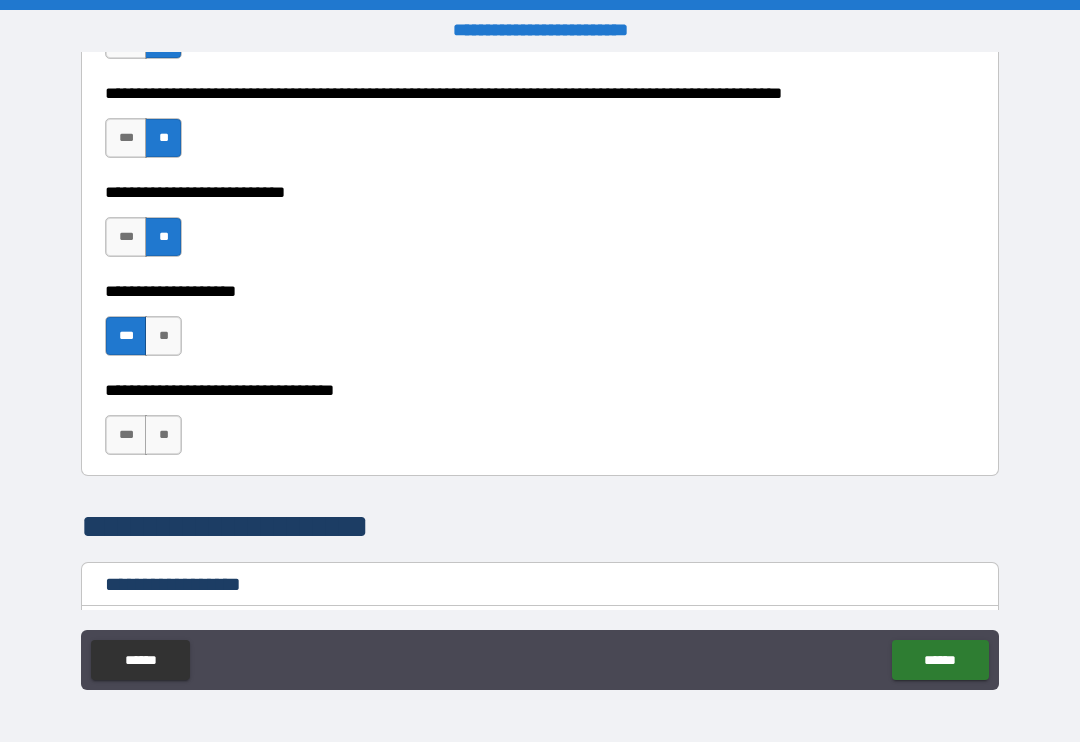 click on "**" at bounding box center (163, 435) 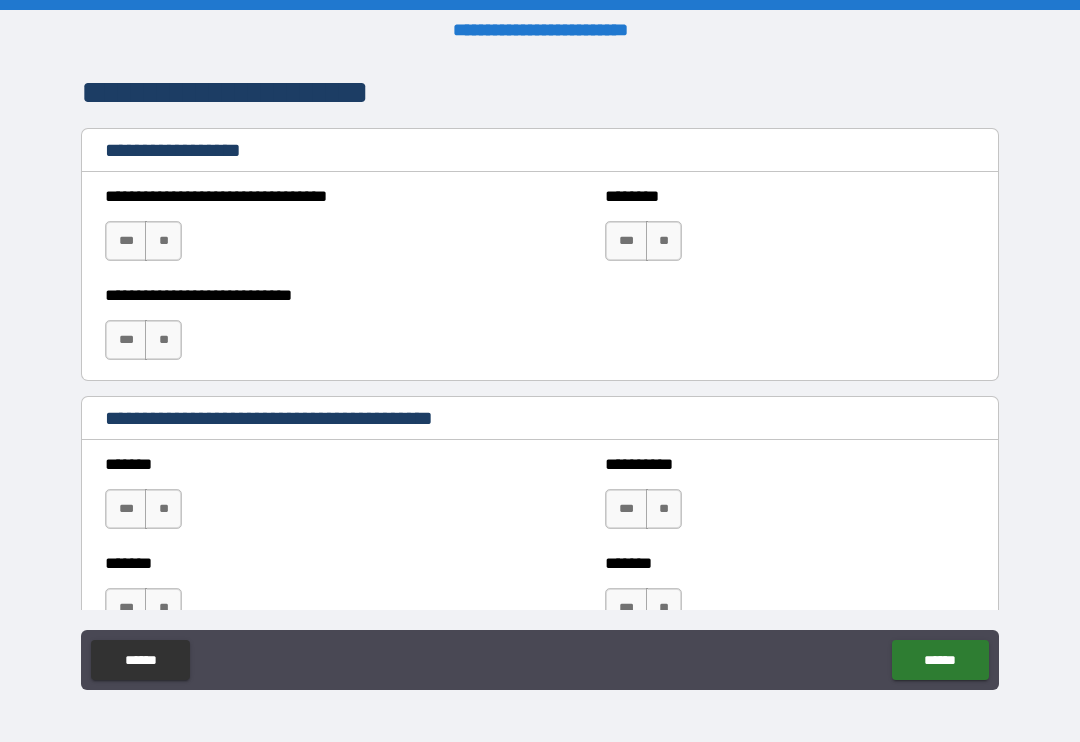 scroll, scrollTop: 1373, scrollLeft: 0, axis: vertical 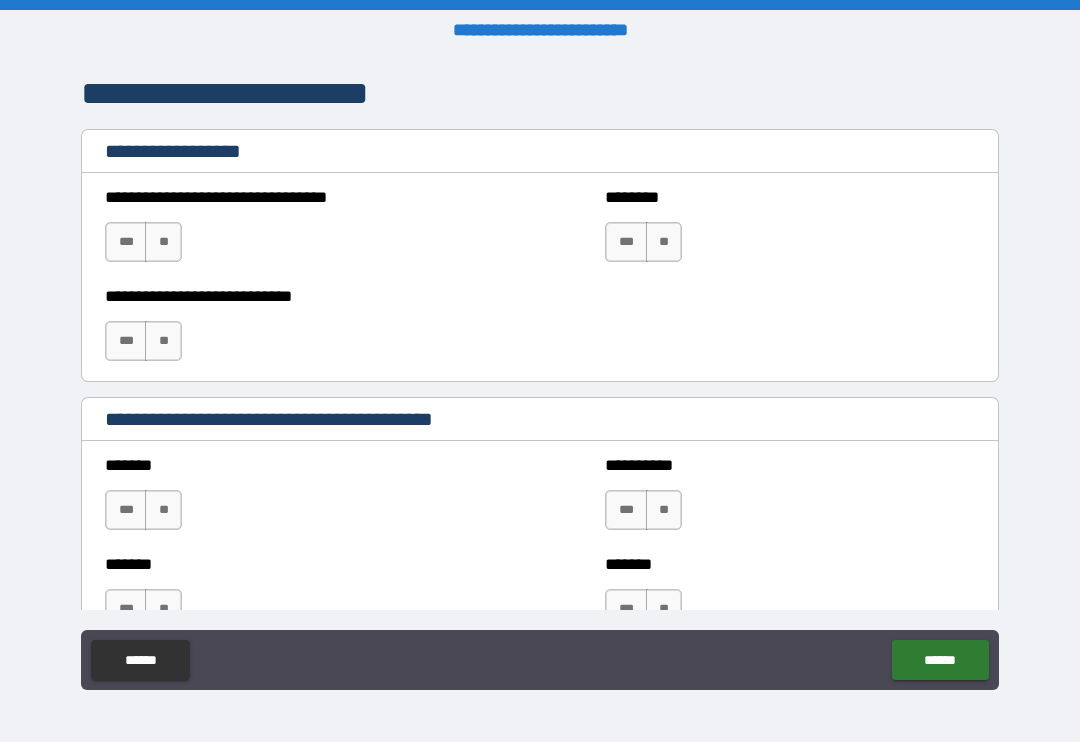click on "**" at bounding box center [163, 242] 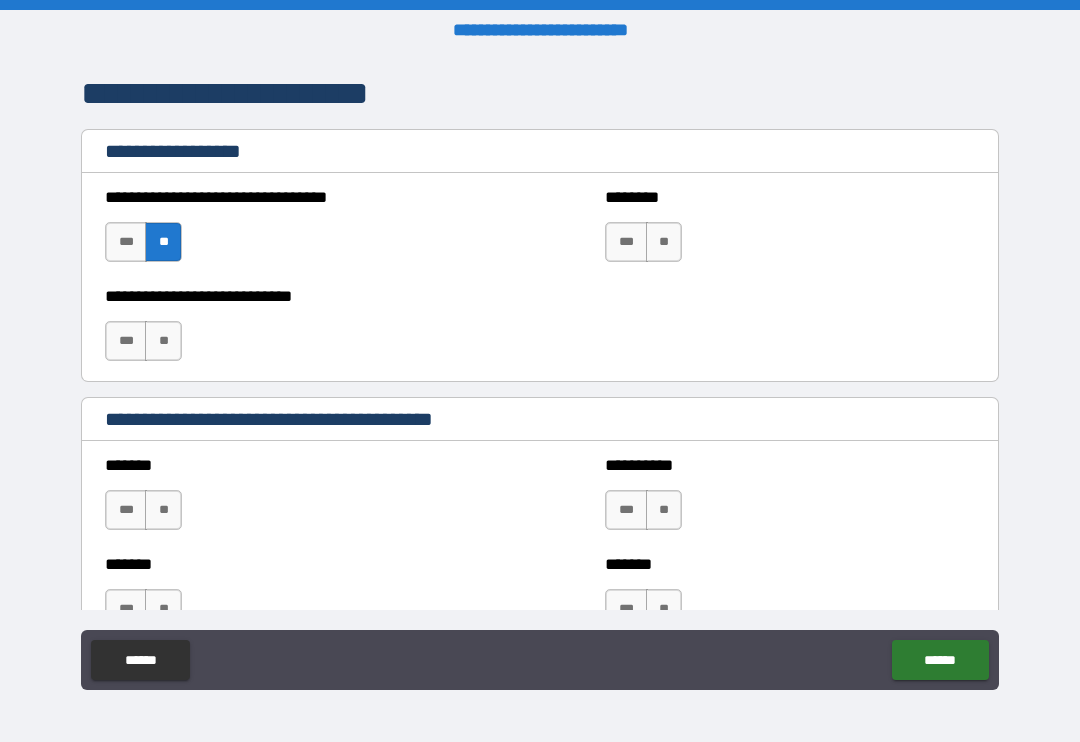 click on "**" at bounding box center [163, 341] 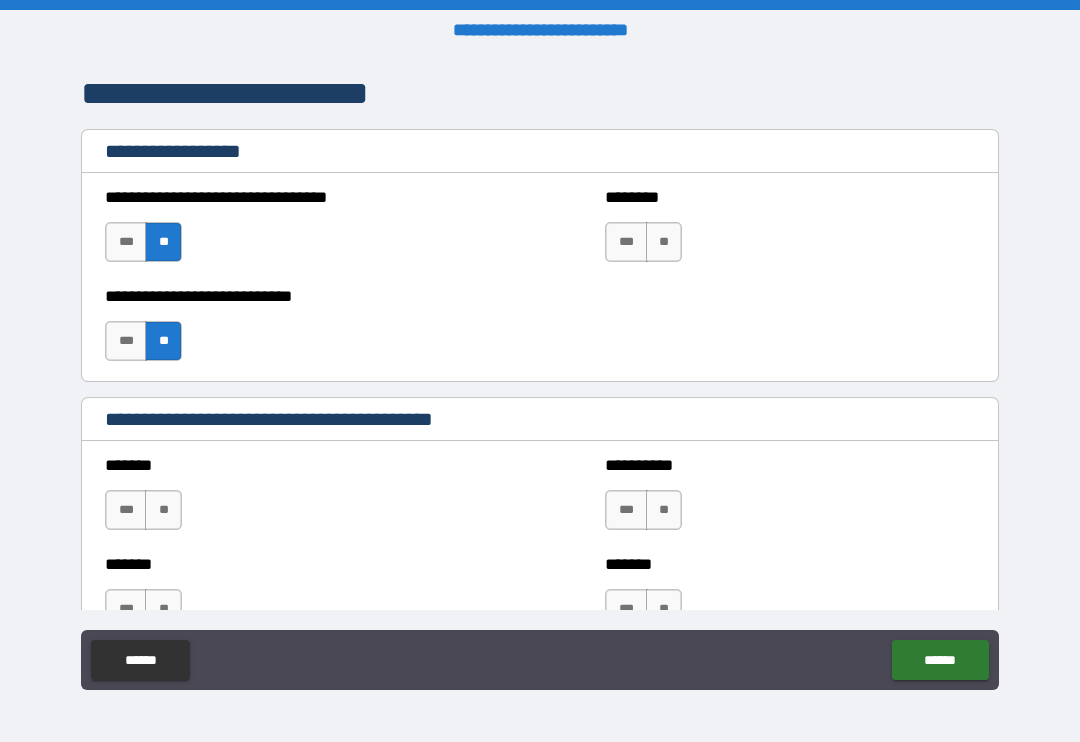 click on "**" at bounding box center (664, 242) 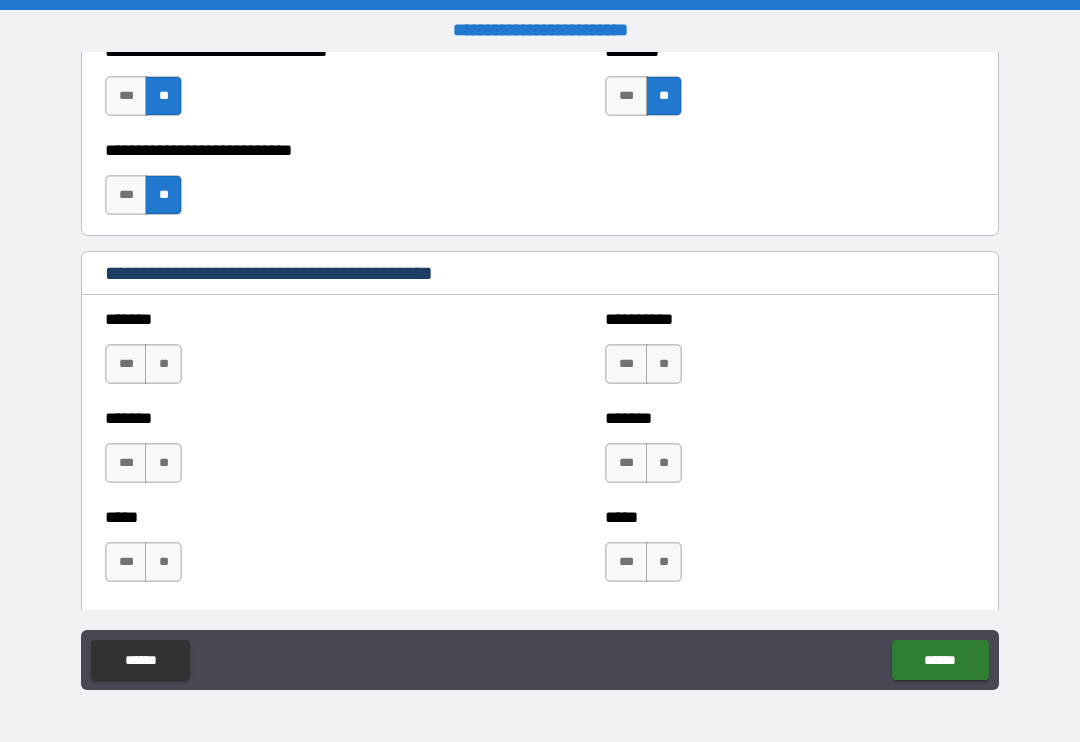 scroll, scrollTop: 1536, scrollLeft: 0, axis: vertical 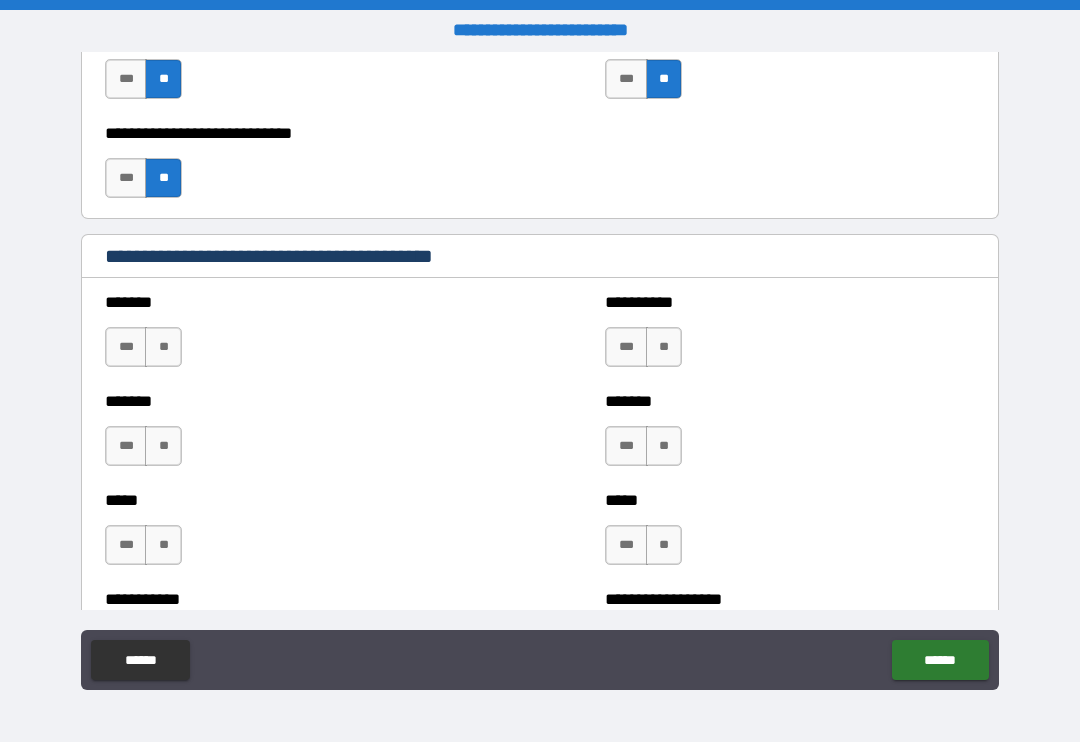 click on "**" at bounding box center (163, 347) 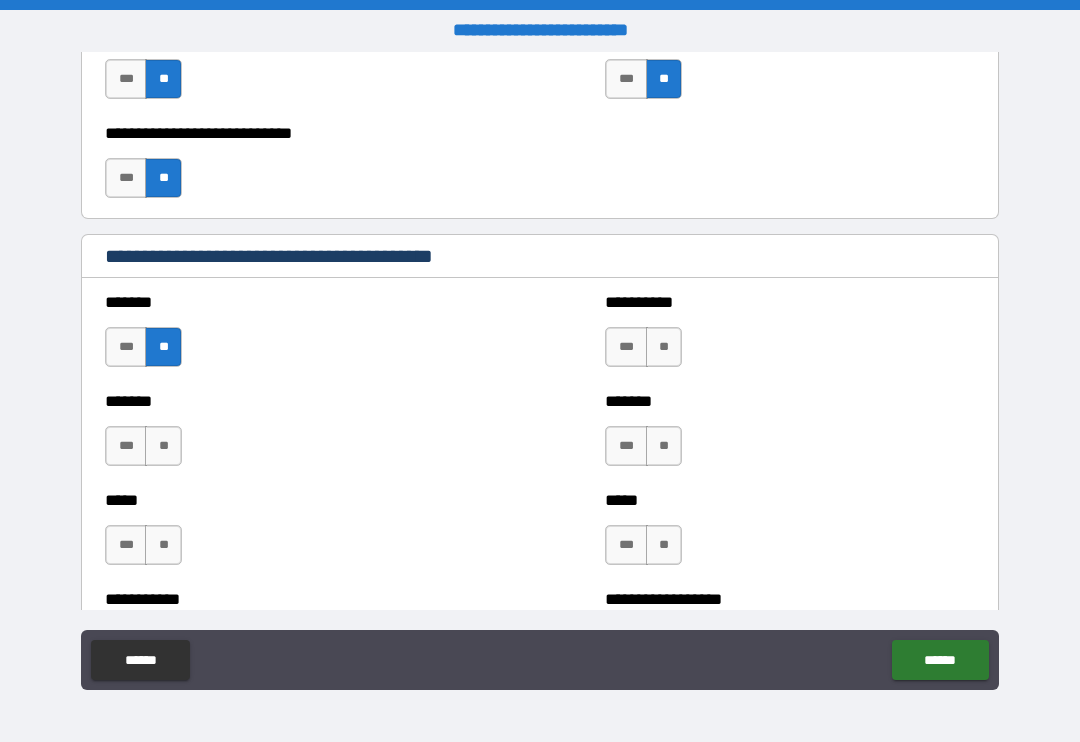 click on "**" at bounding box center (163, 446) 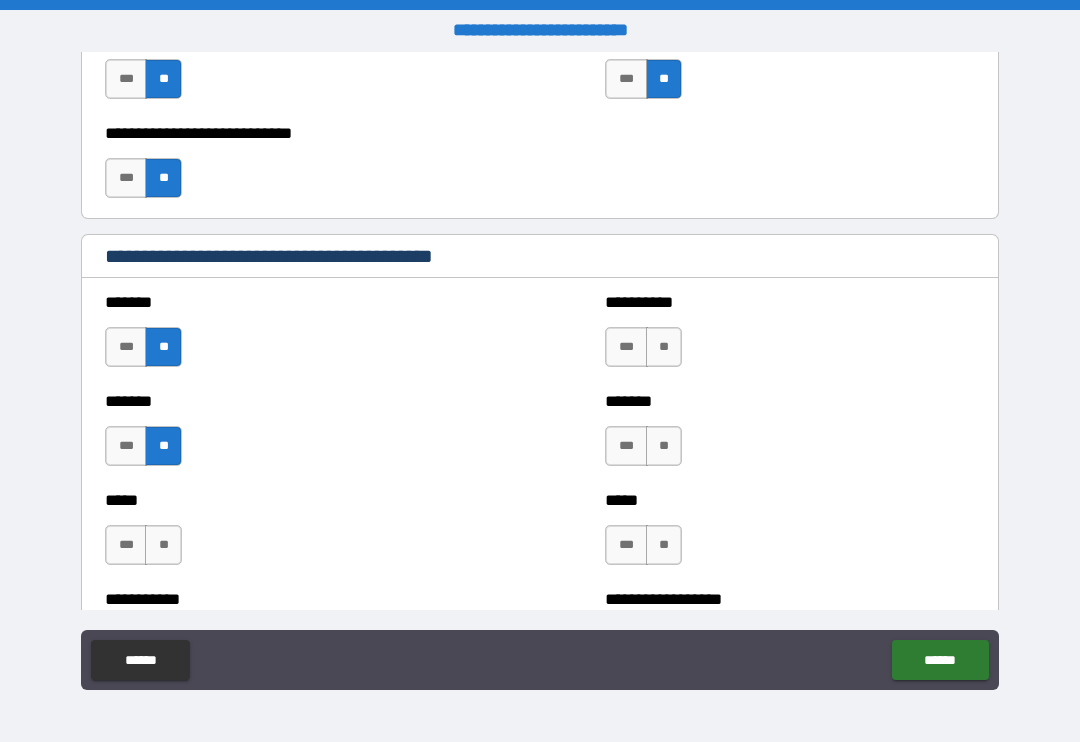 click on "**" at bounding box center [163, 545] 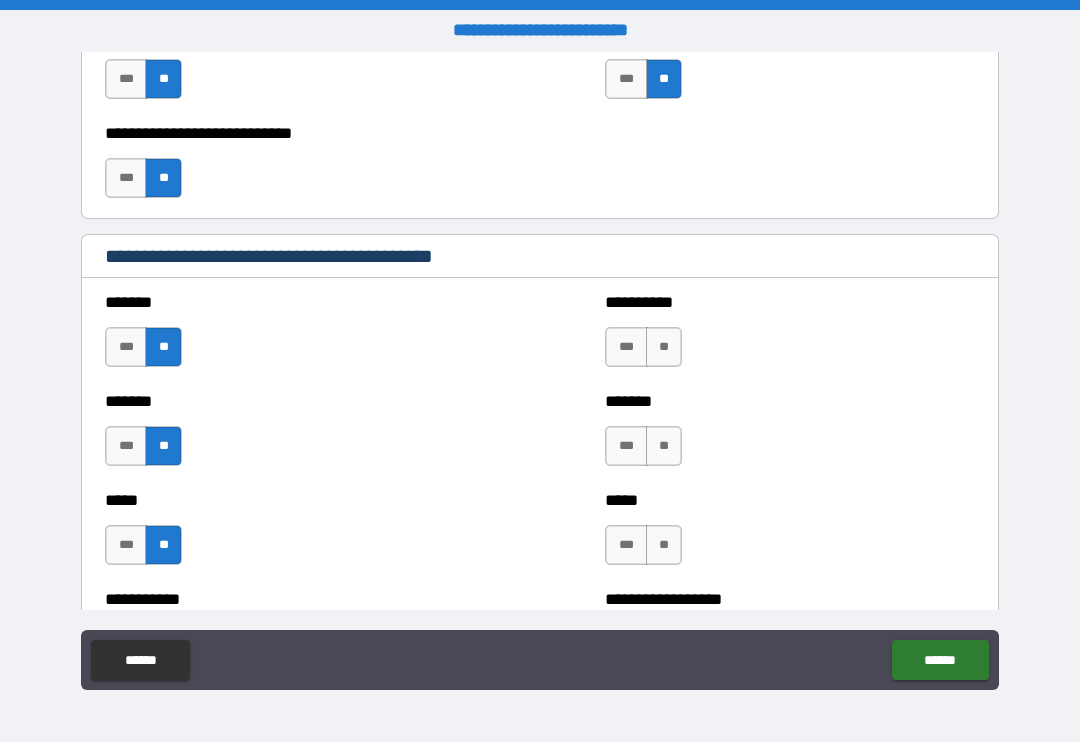 click on "**" at bounding box center [664, 347] 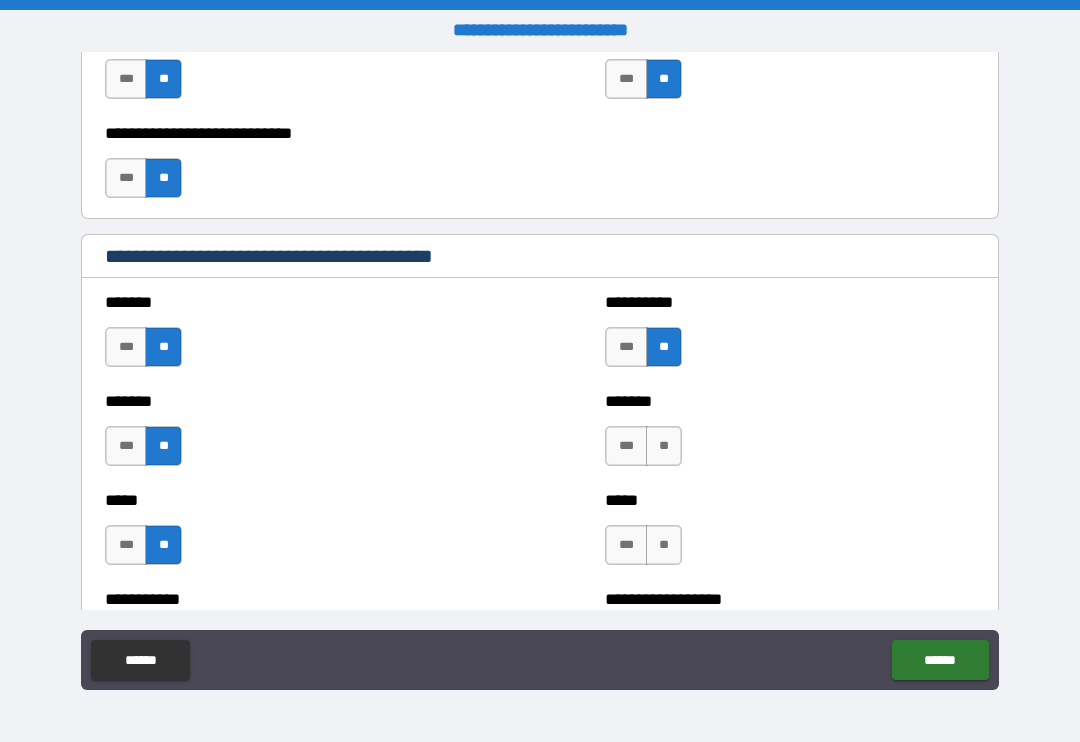click on "**" at bounding box center (664, 446) 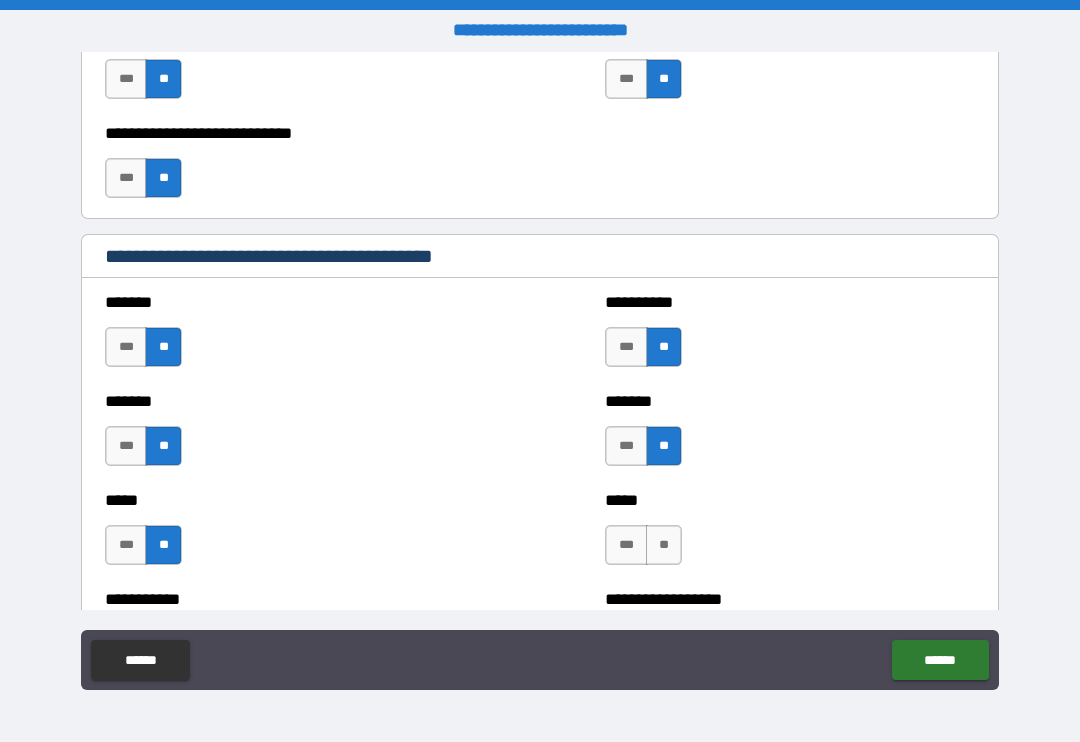 click on "**" at bounding box center [664, 545] 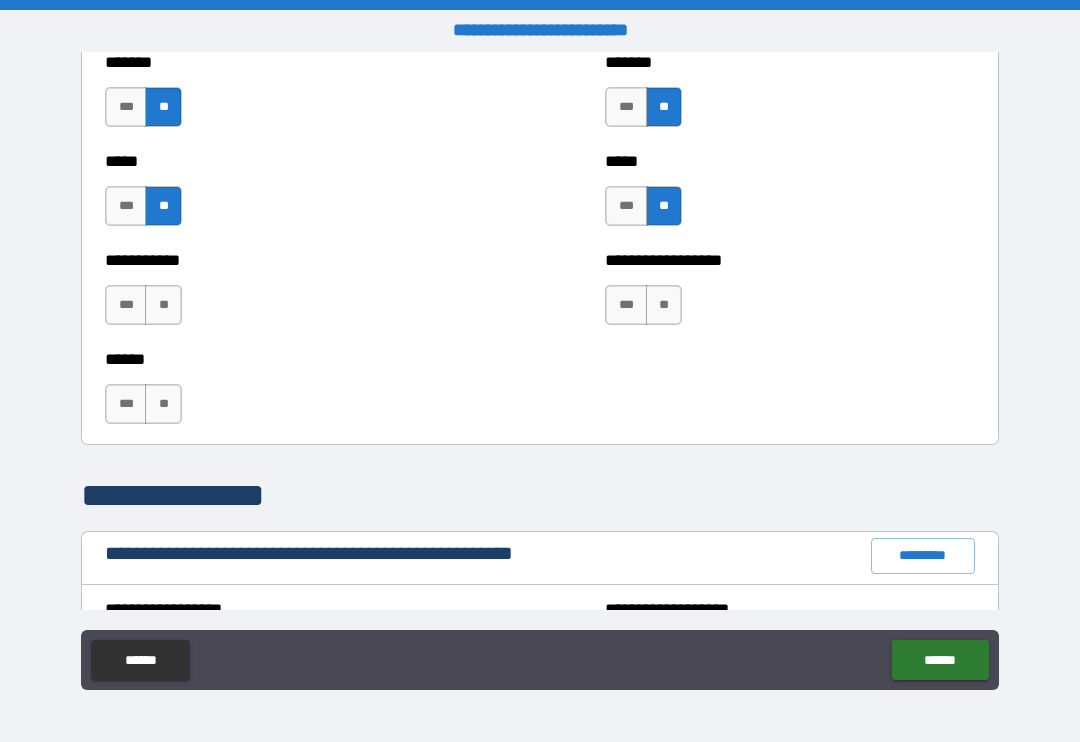 scroll, scrollTop: 1860, scrollLeft: 0, axis: vertical 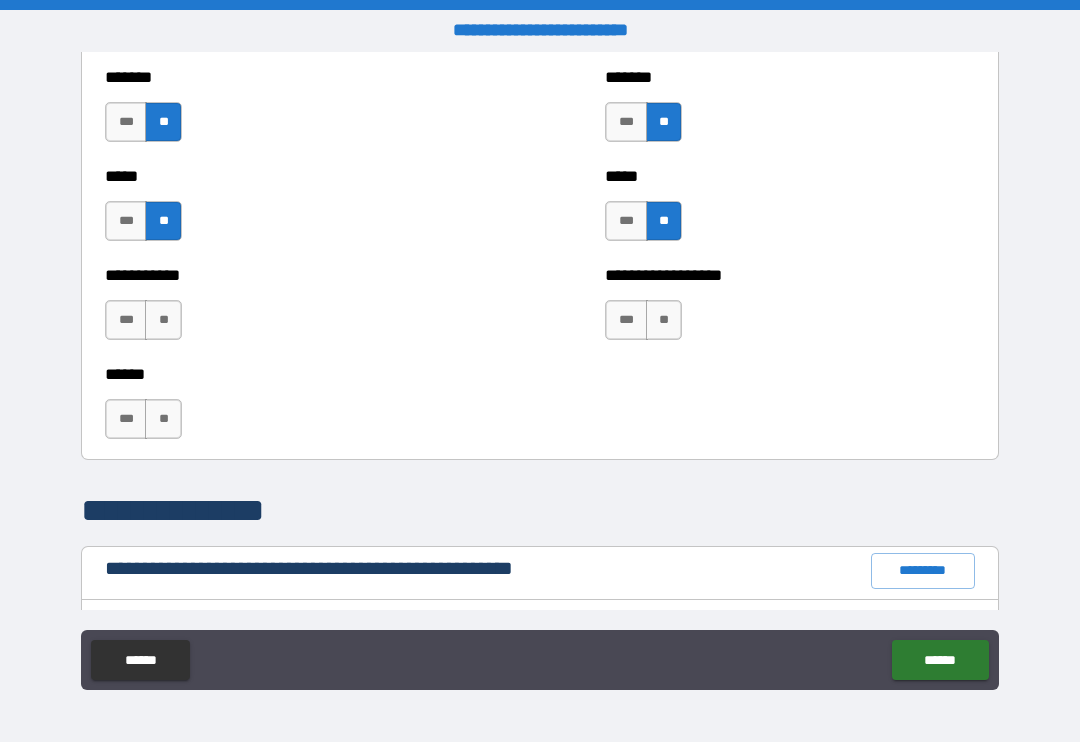 click on "**" at bounding box center [664, 320] 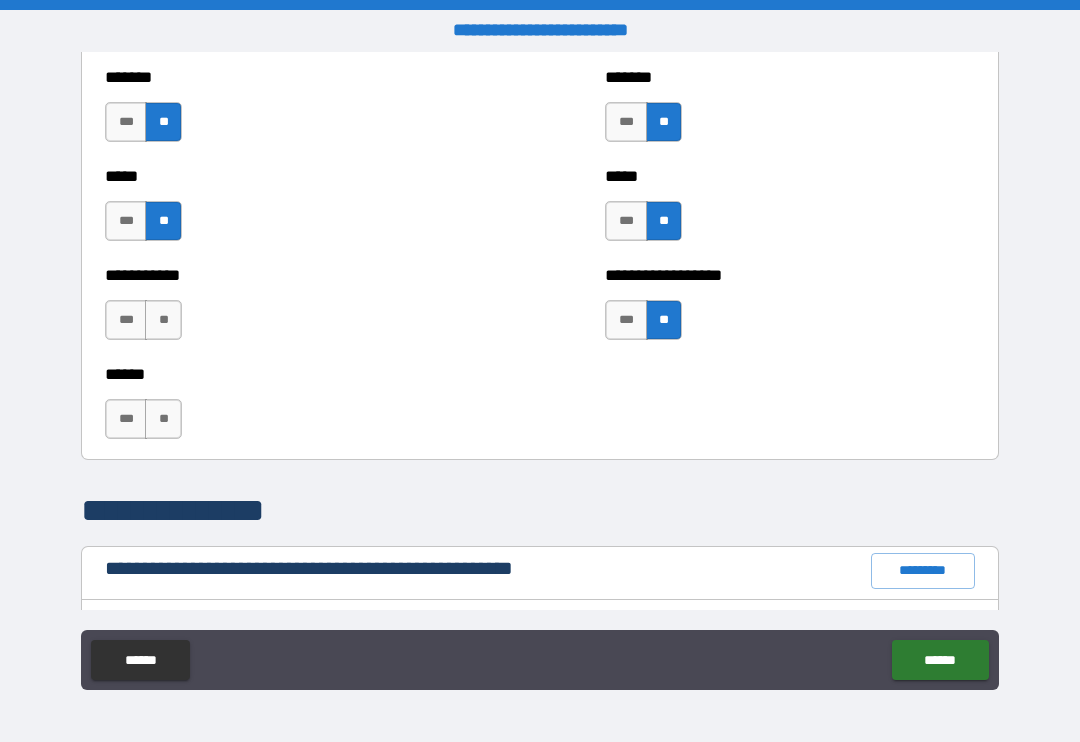 click on "**" at bounding box center (163, 320) 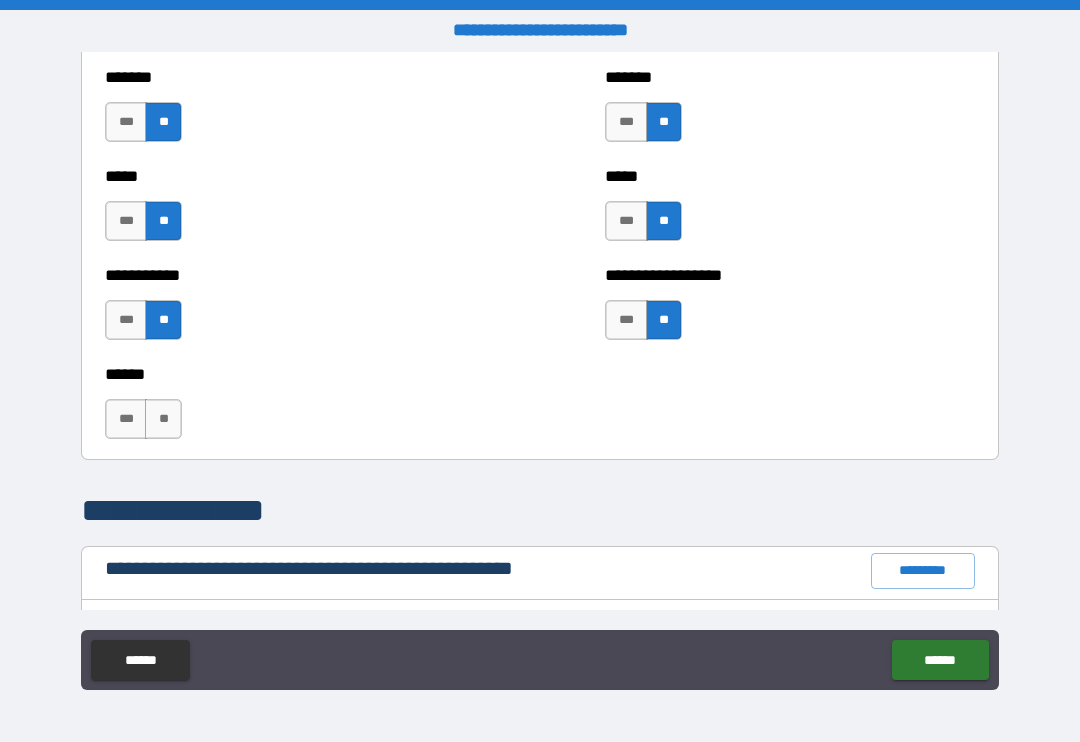 click on "**" at bounding box center (163, 419) 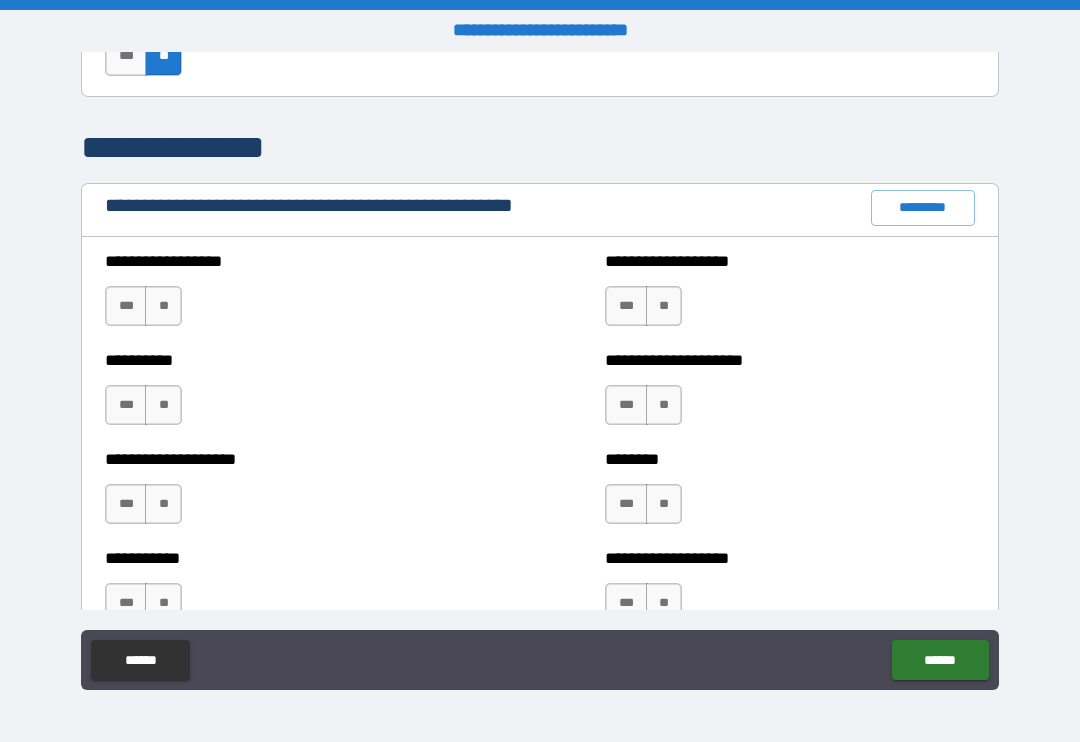 scroll, scrollTop: 2224, scrollLeft: 0, axis: vertical 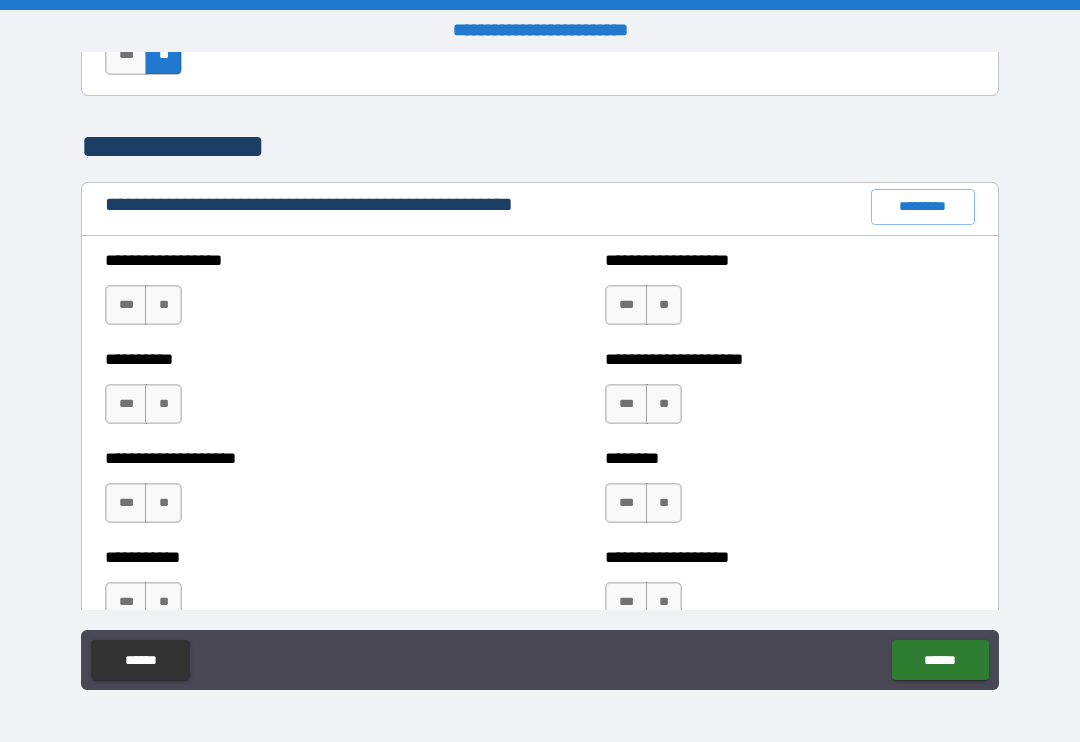 click on "**" at bounding box center [163, 305] 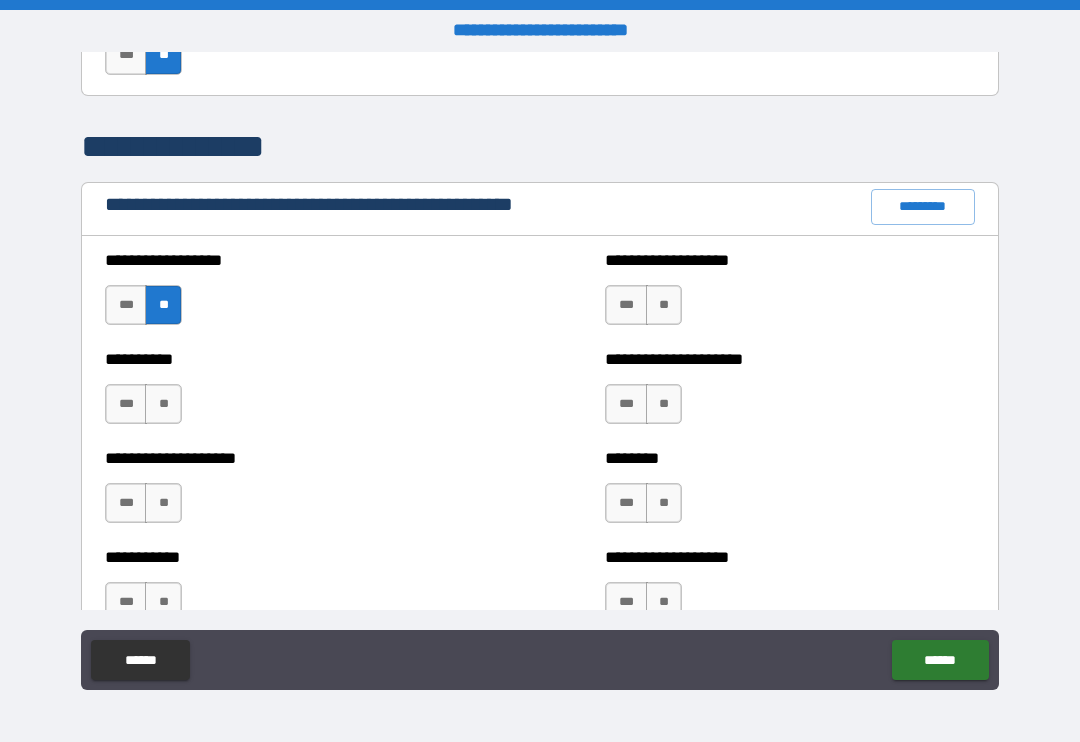 click on "**" at bounding box center [163, 404] 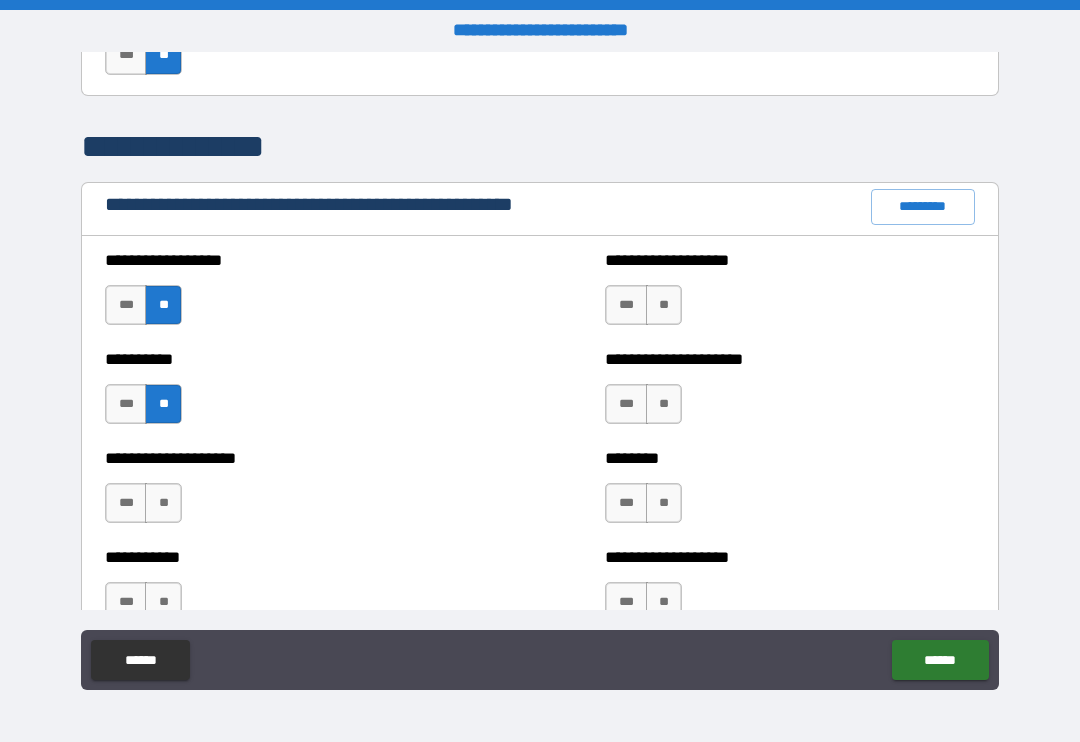 click on "**" at bounding box center [163, 503] 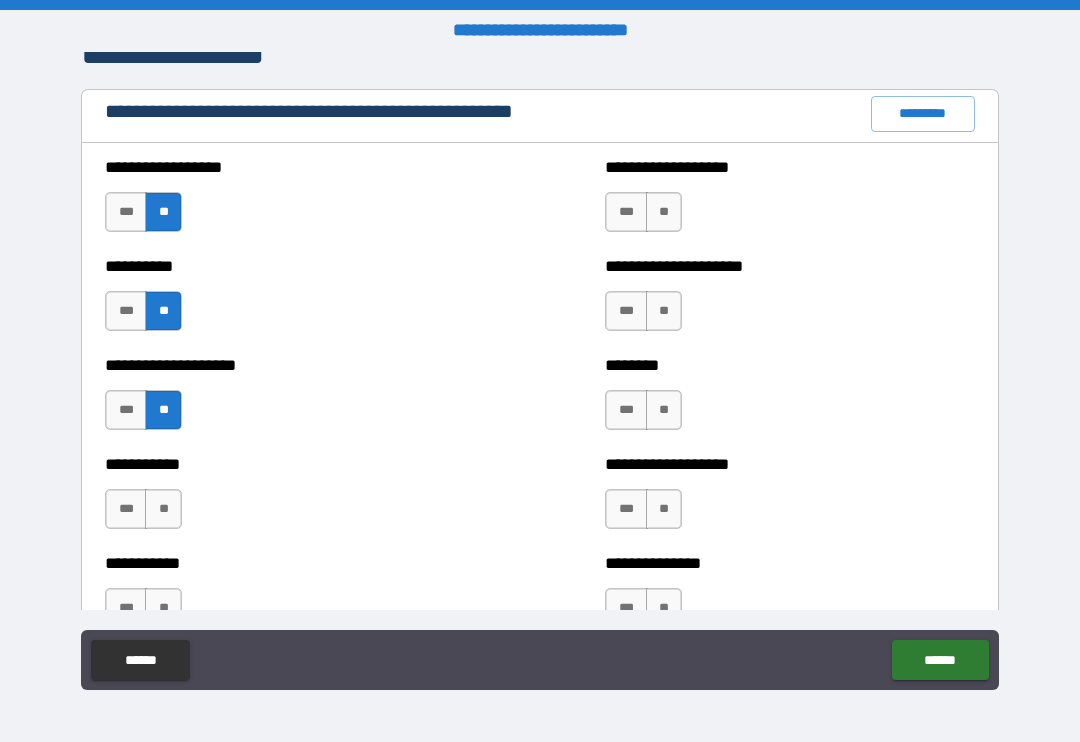 scroll, scrollTop: 2324, scrollLeft: 0, axis: vertical 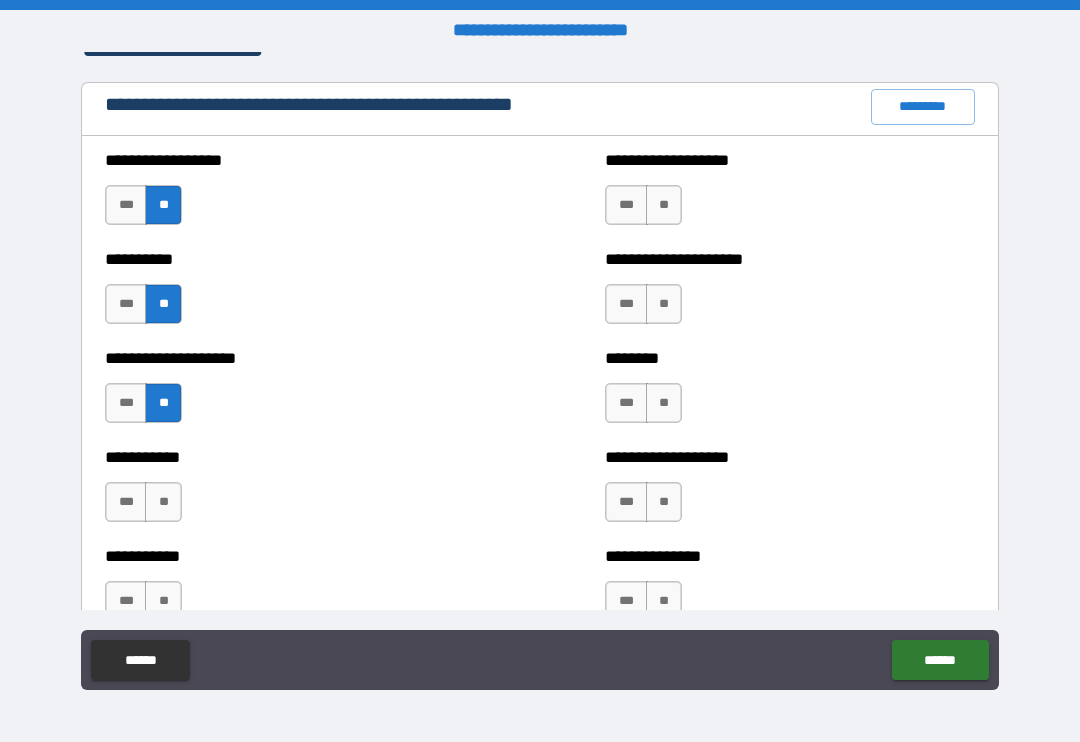click on "**" at bounding box center [163, 502] 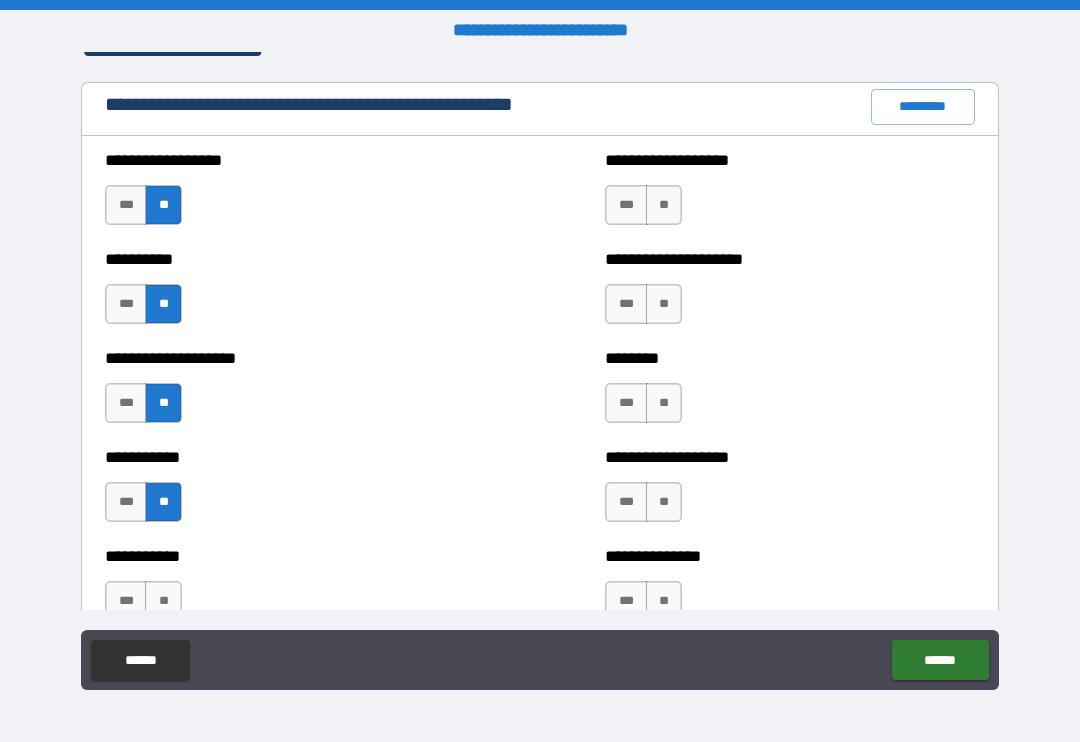 click on "**" at bounding box center (664, 205) 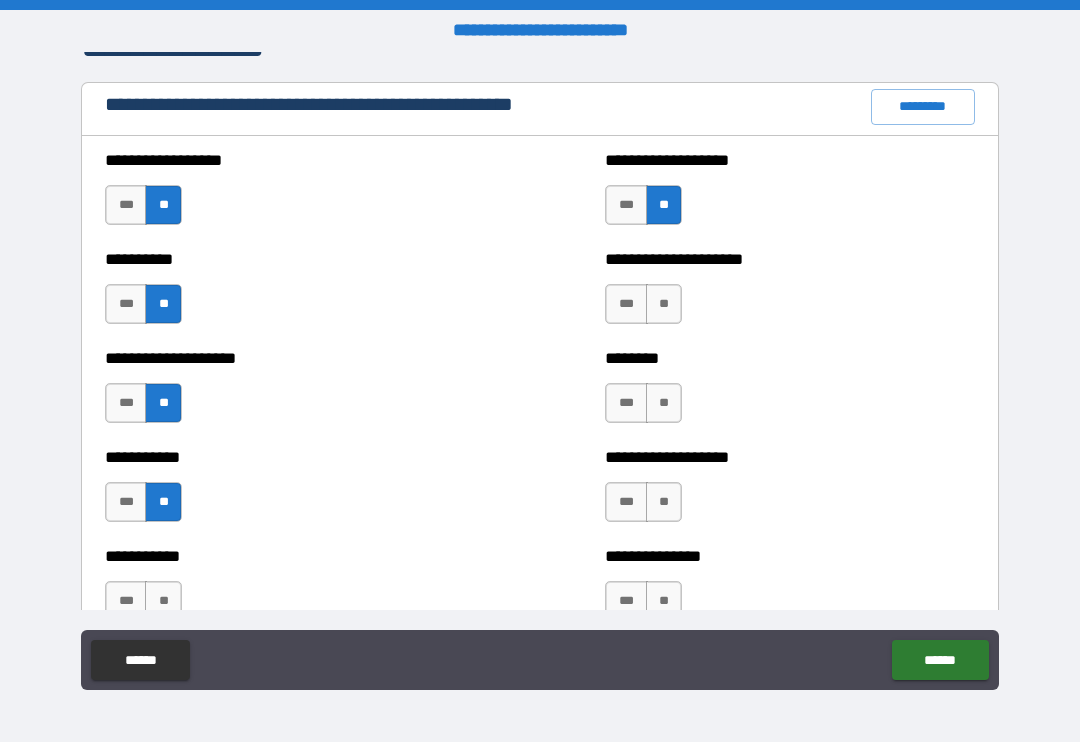click on "**" at bounding box center (664, 304) 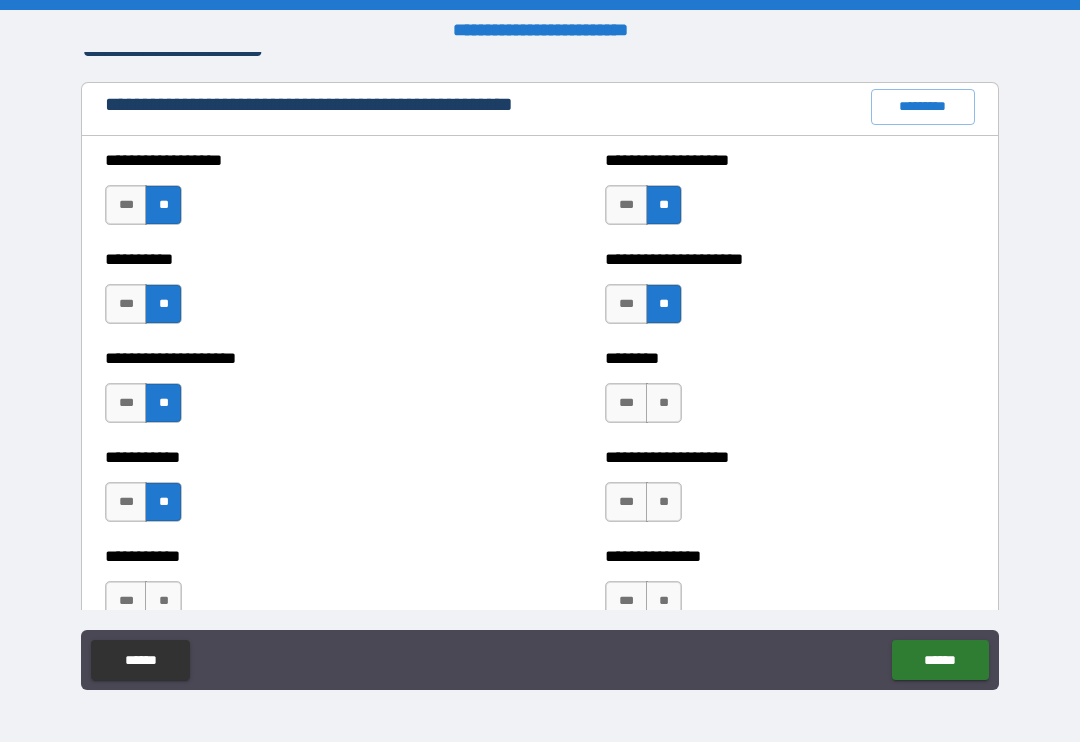 click on "**" at bounding box center (664, 403) 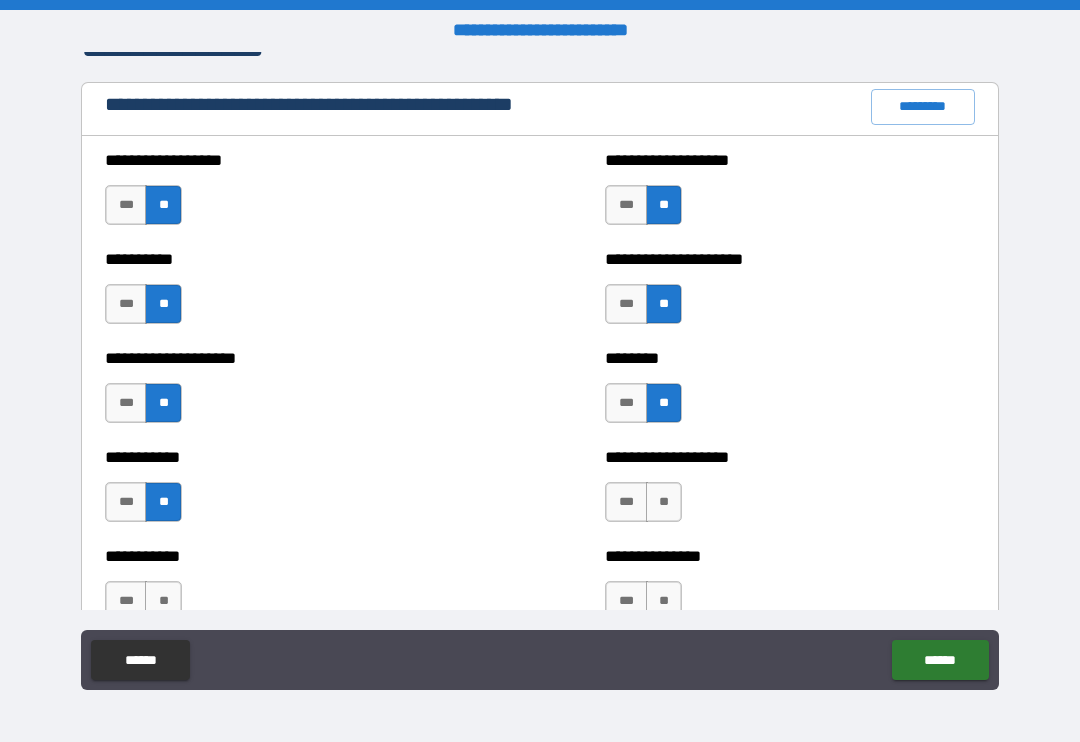 click on "**" at bounding box center (664, 502) 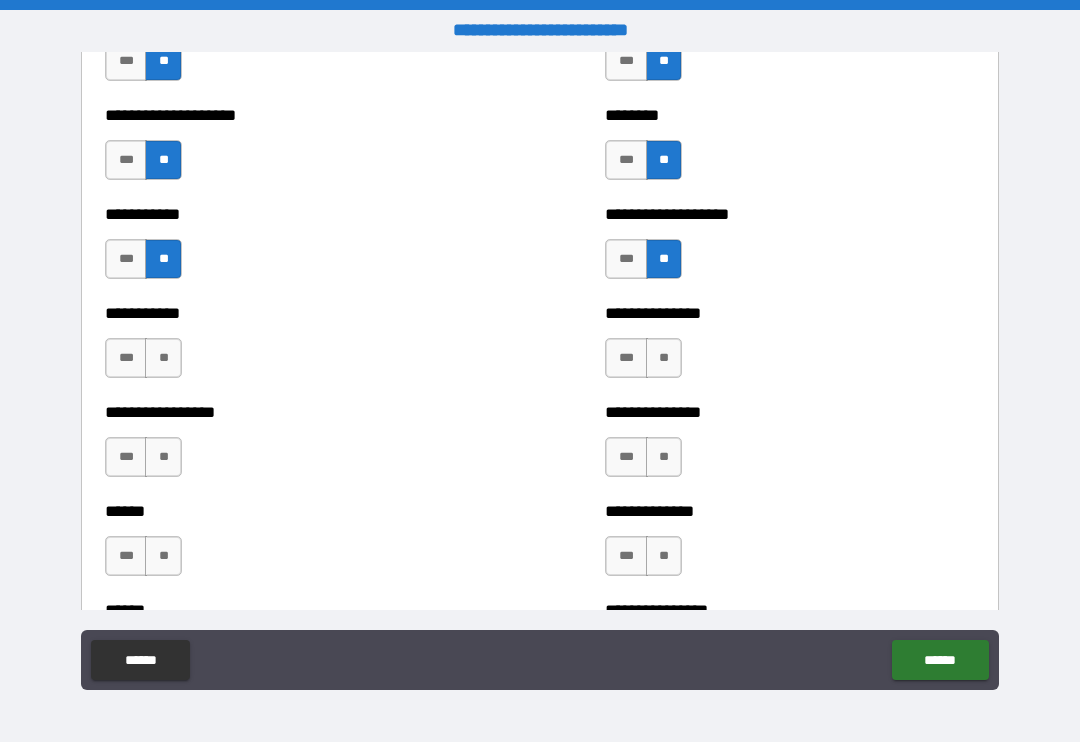 scroll, scrollTop: 2569, scrollLeft: 0, axis: vertical 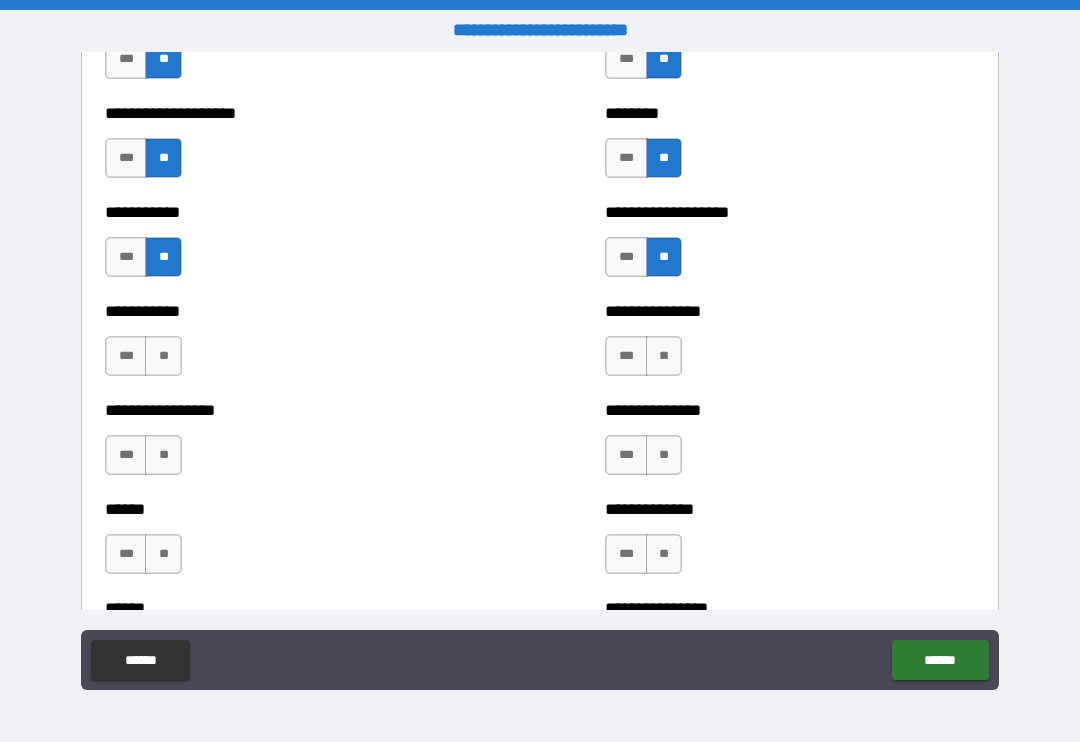 click on "**" at bounding box center [664, 356] 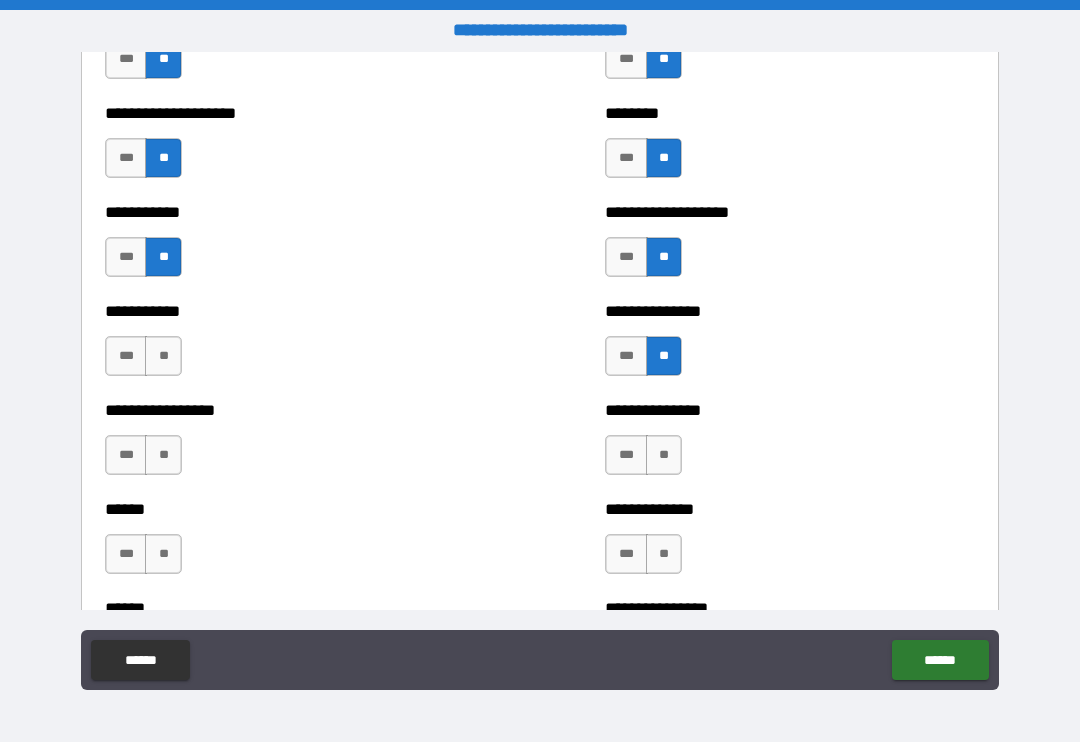 click on "**" at bounding box center (664, 455) 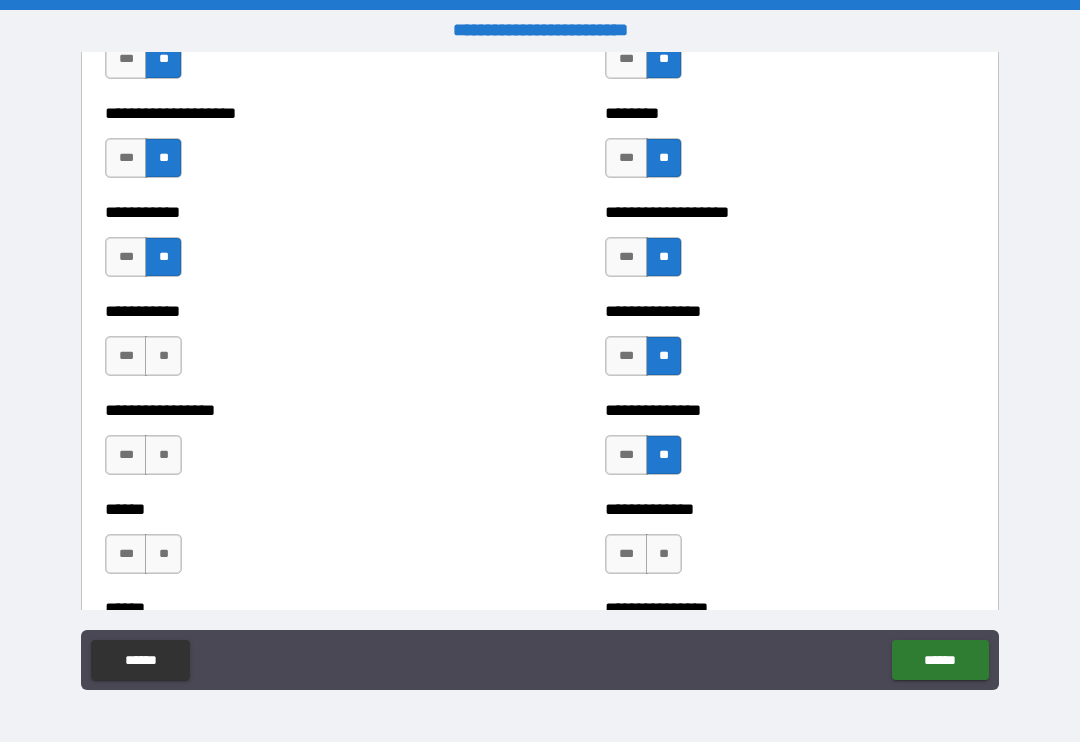 click on "**" at bounding box center [163, 356] 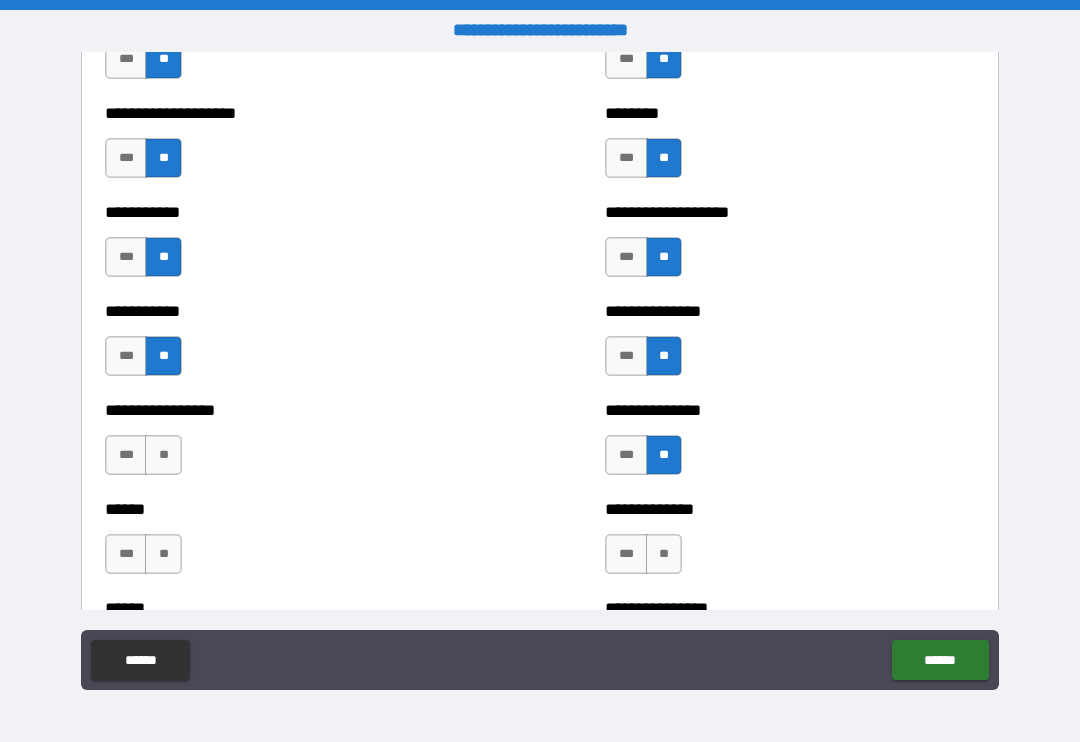 click on "**" at bounding box center (163, 455) 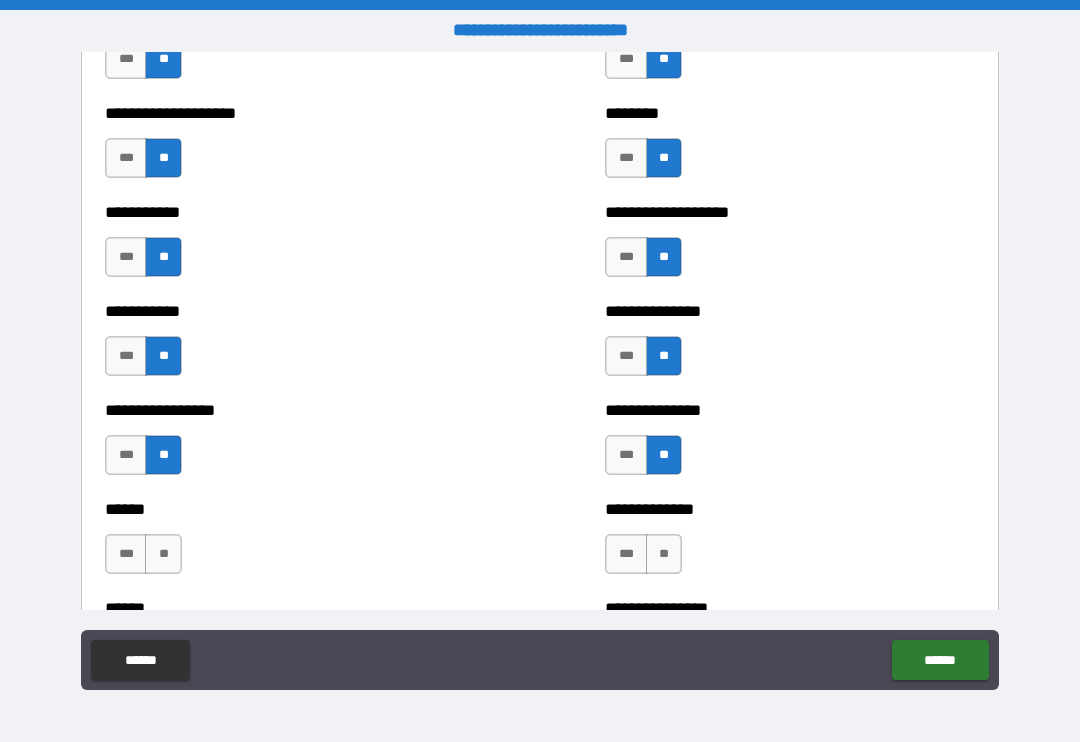 click on "**" at bounding box center (163, 554) 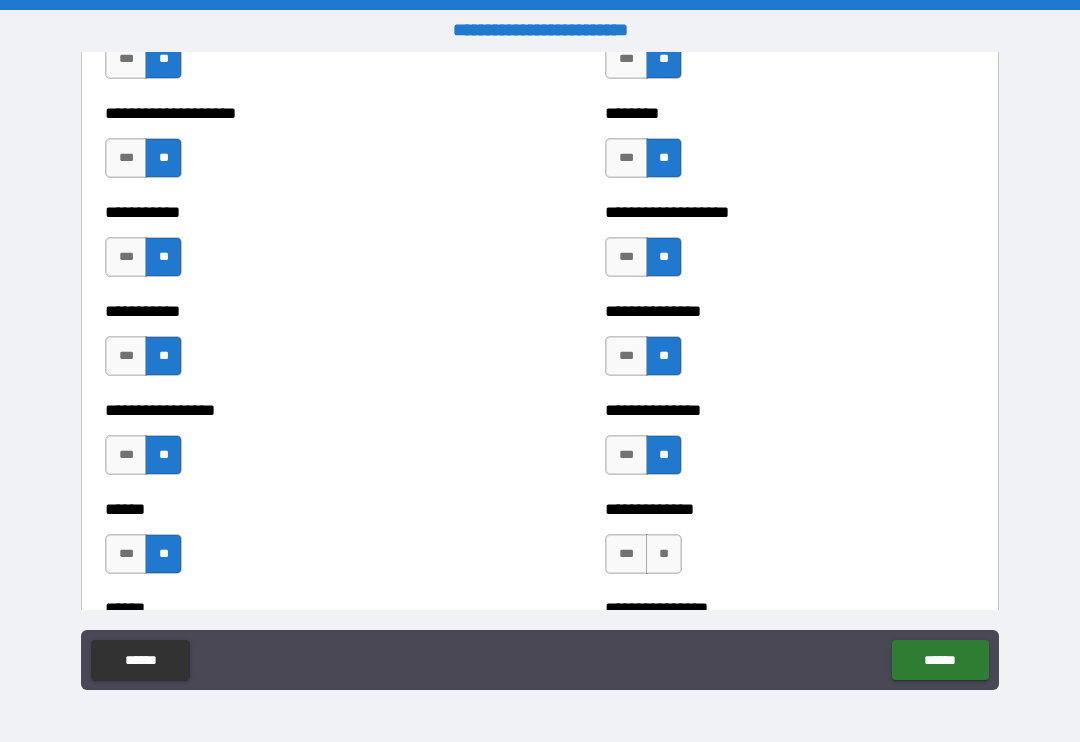 click on "**********" at bounding box center (790, 544) 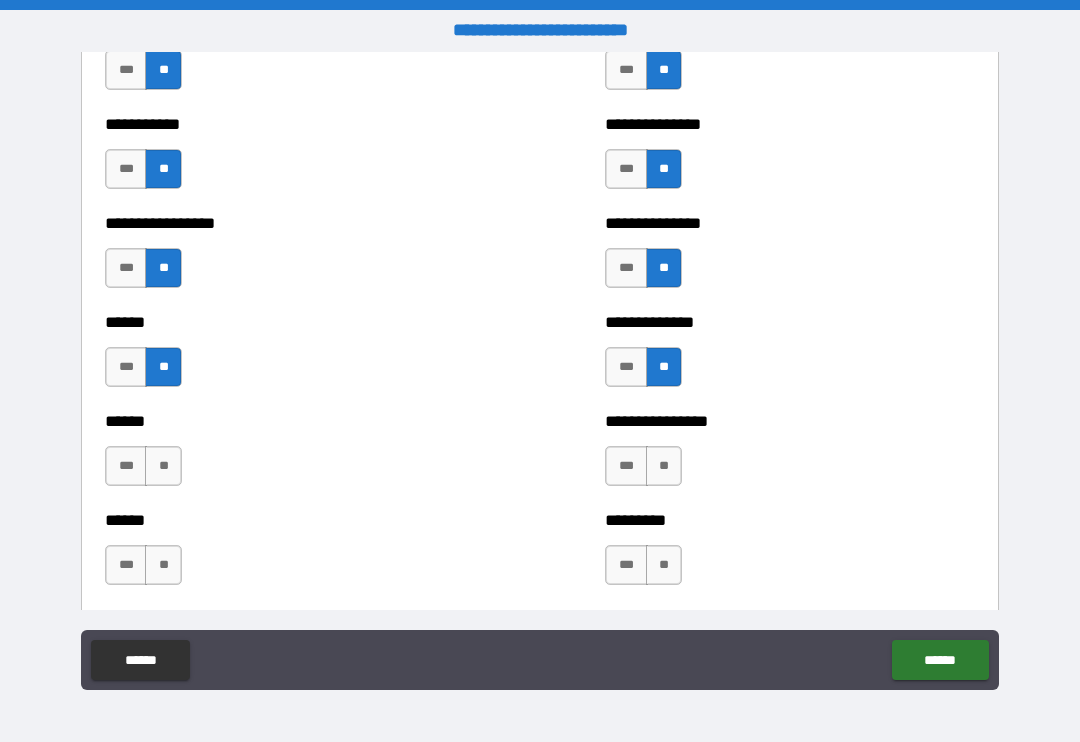 scroll, scrollTop: 2776, scrollLeft: 0, axis: vertical 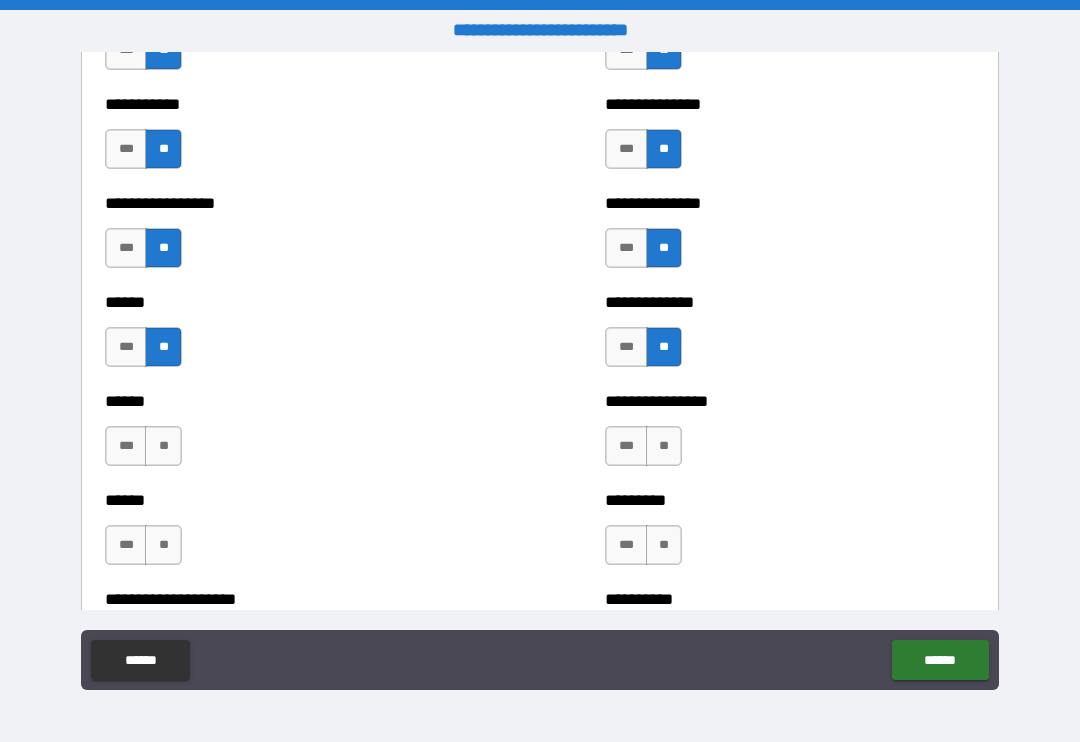 click on "**" at bounding box center [664, 446] 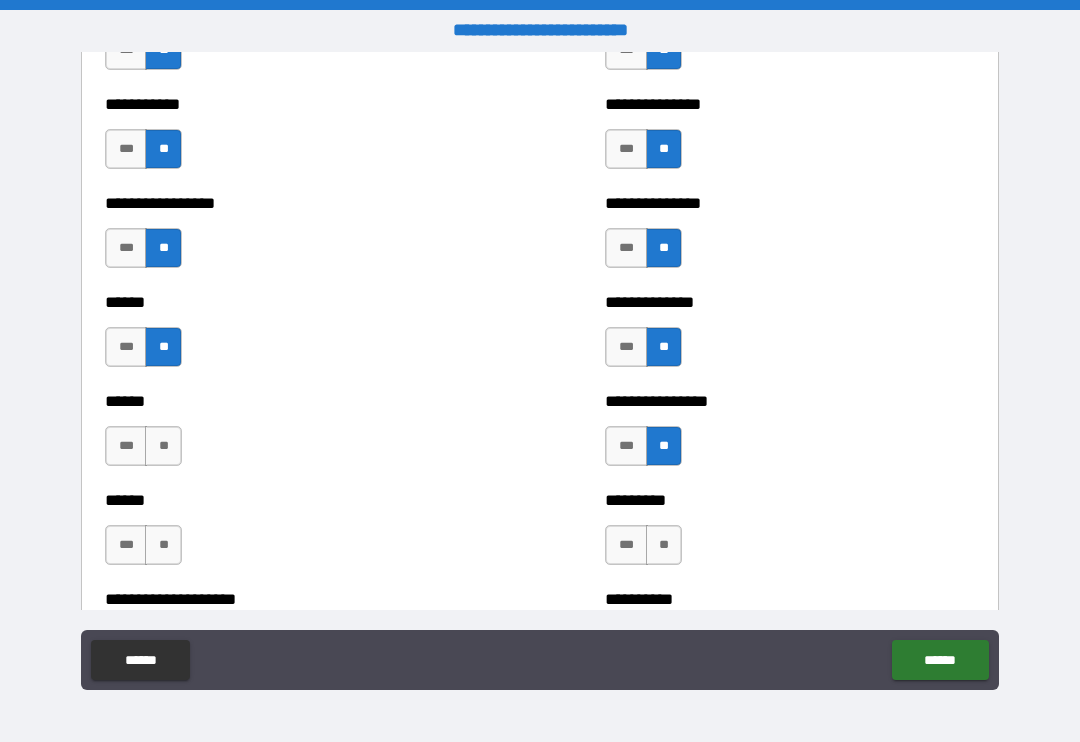 click on "**" at bounding box center (163, 446) 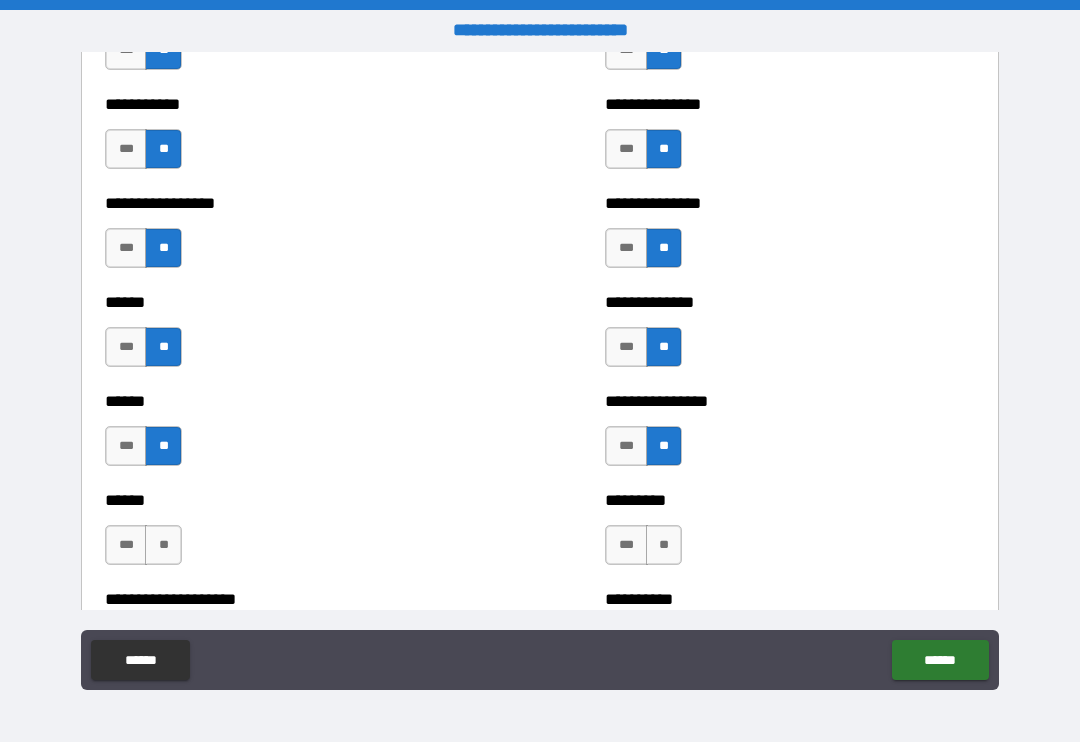 click on "**" at bounding box center [163, 545] 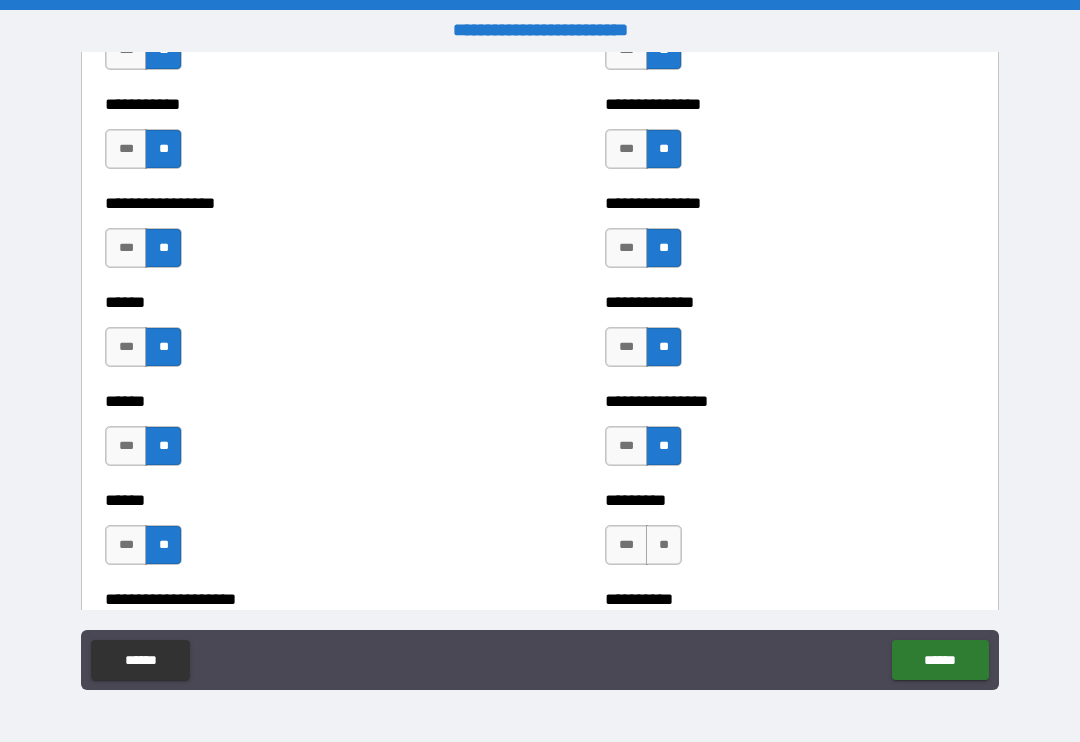 click on "*** **" at bounding box center (646, 550) 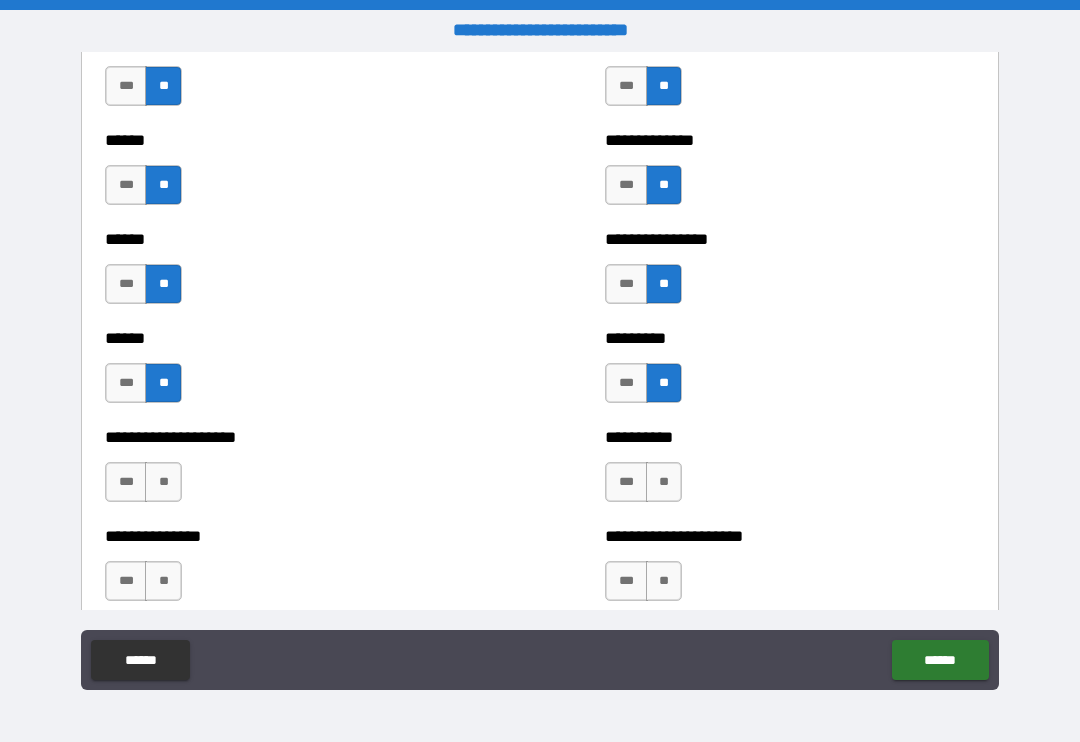 scroll, scrollTop: 2951, scrollLeft: 0, axis: vertical 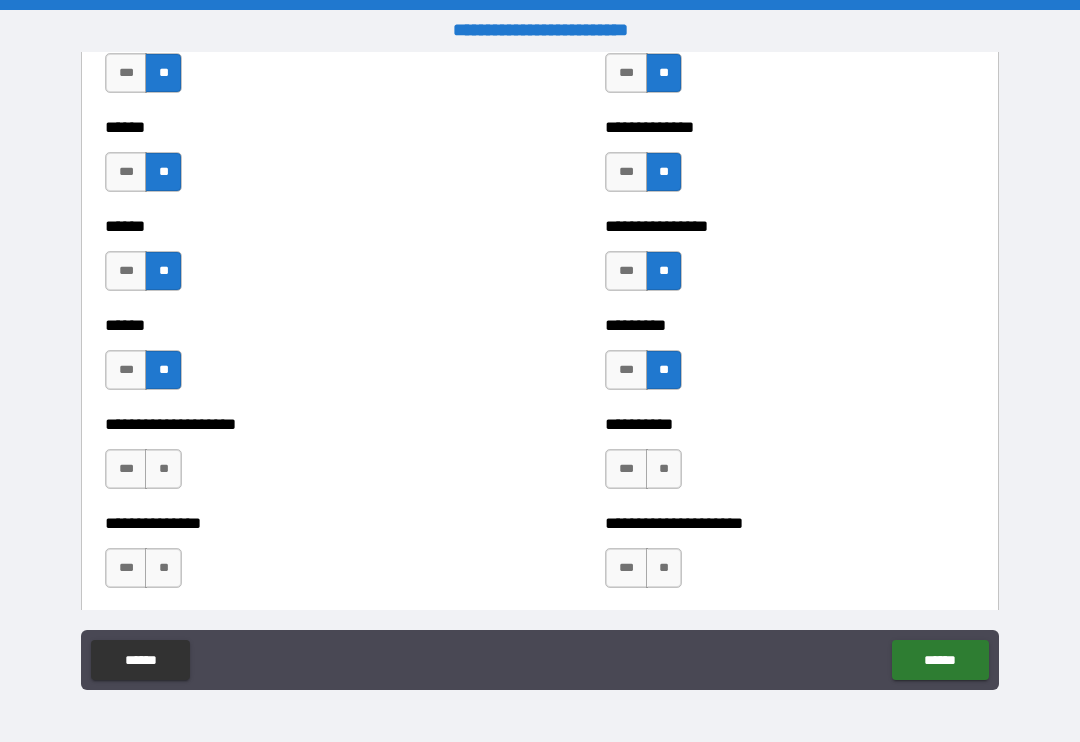 click on "**" at bounding box center (664, 469) 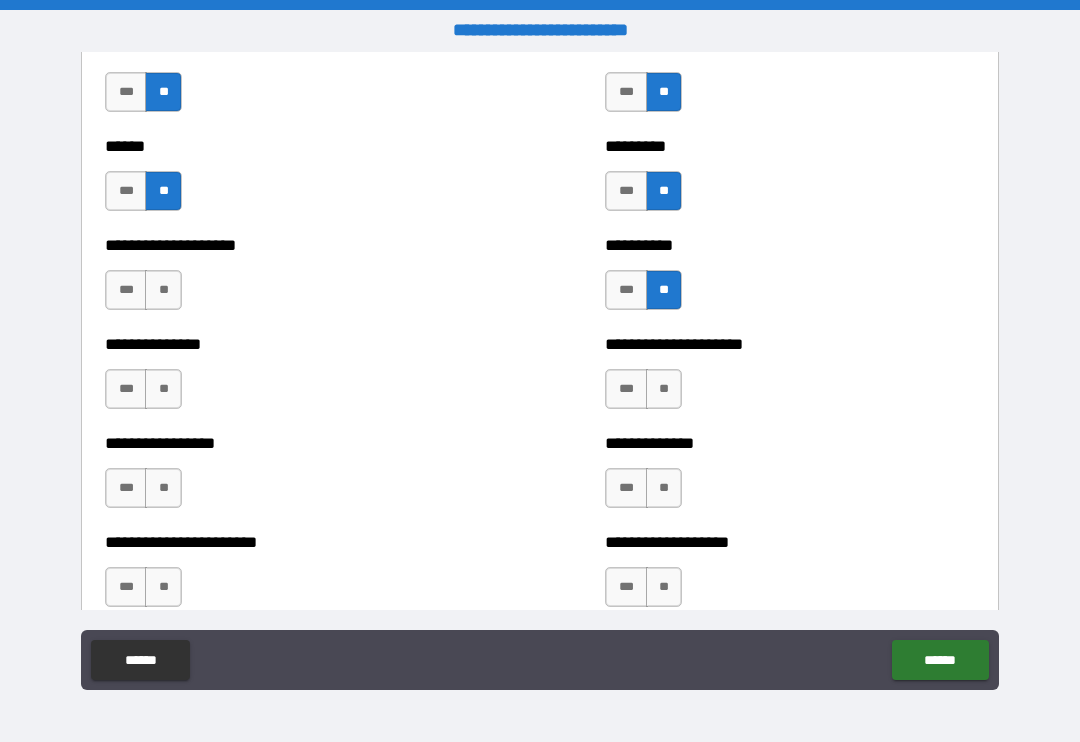 scroll, scrollTop: 3136, scrollLeft: 0, axis: vertical 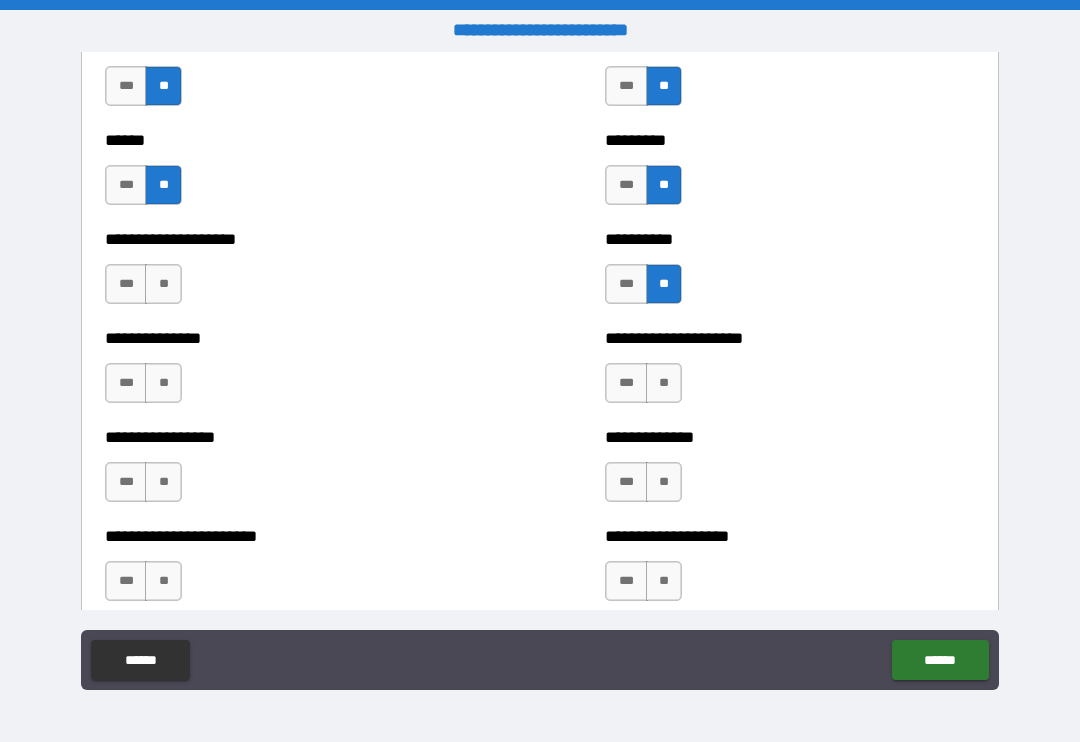 click on "**" at bounding box center [163, 284] 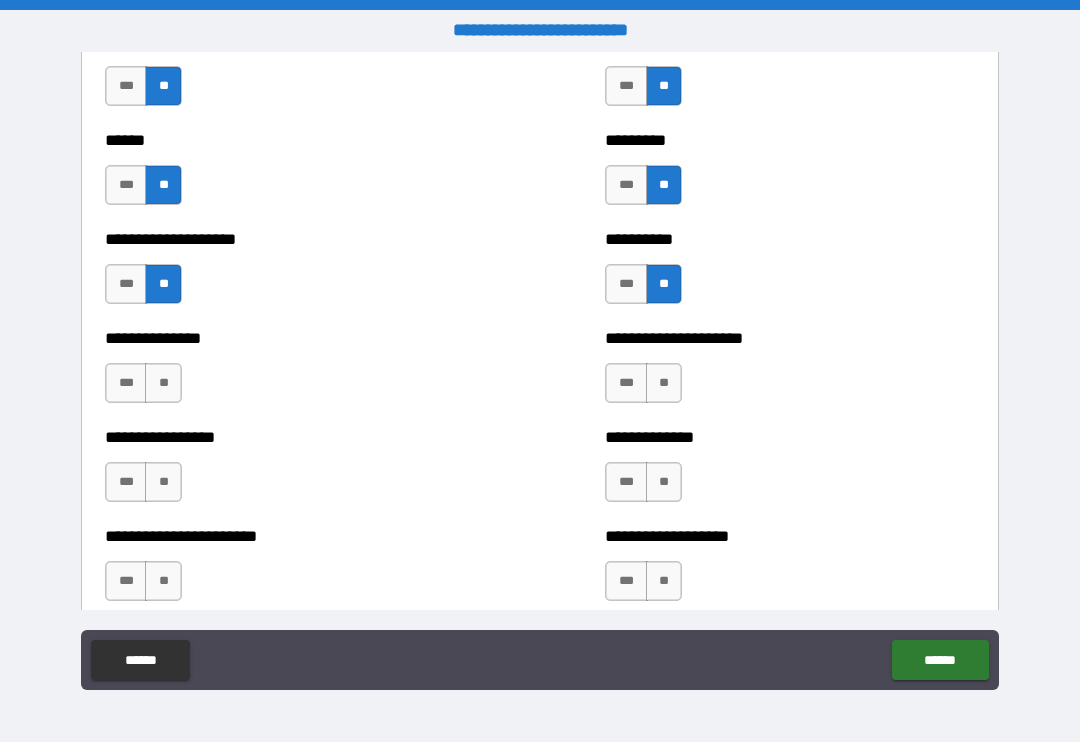 click on "**" at bounding box center (163, 383) 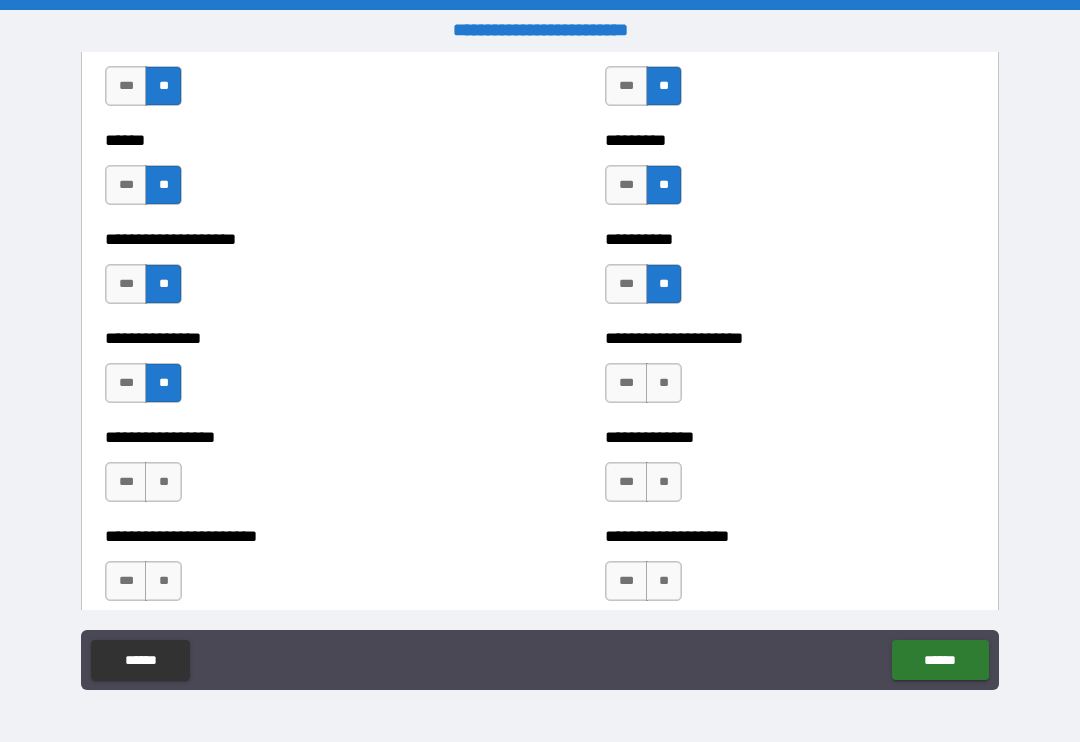 click on "**" at bounding box center [664, 383] 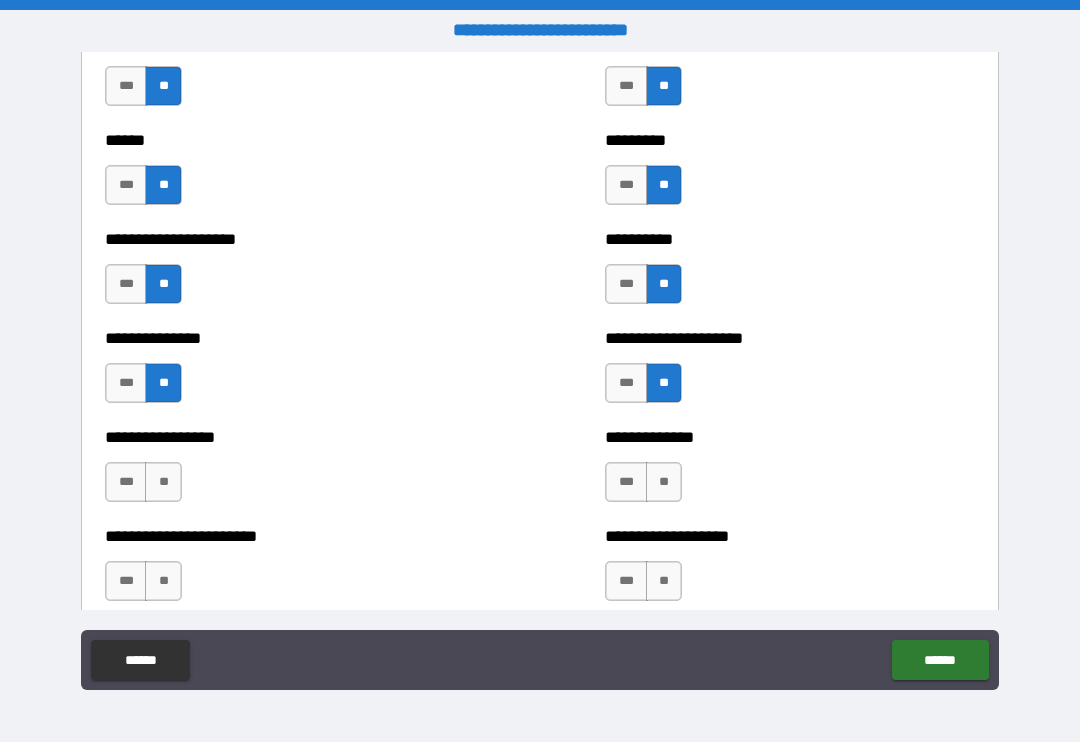 click on "**" at bounding box center [664, 482] 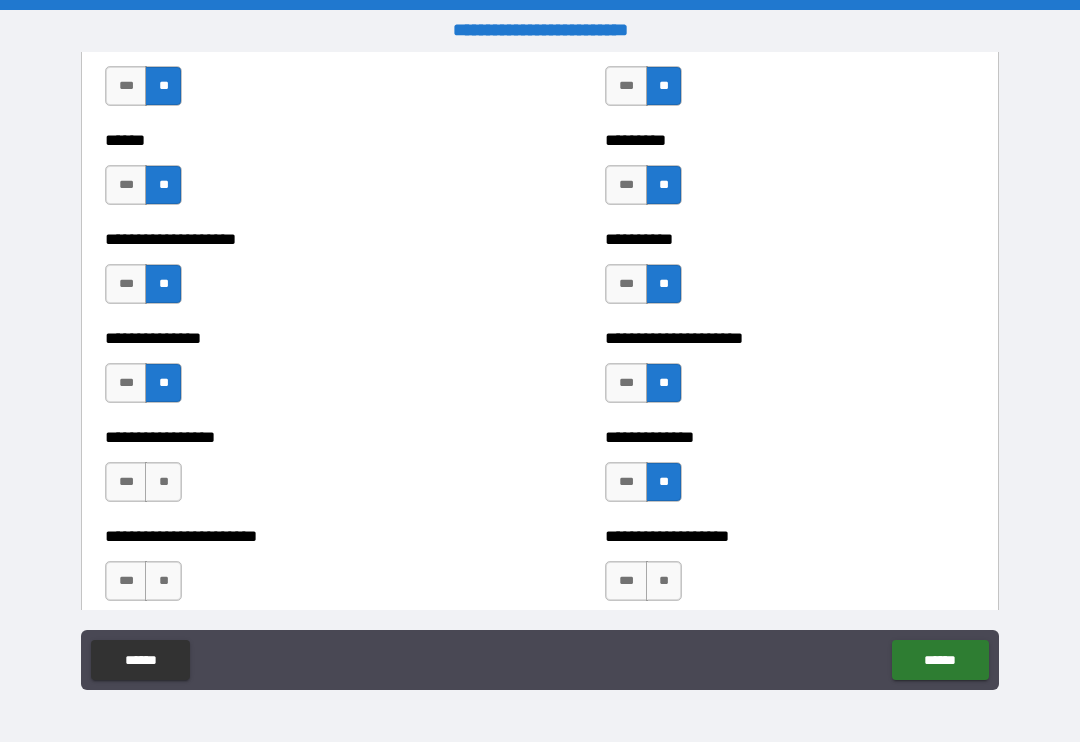 click on "**" at bounding box center (163, 482) 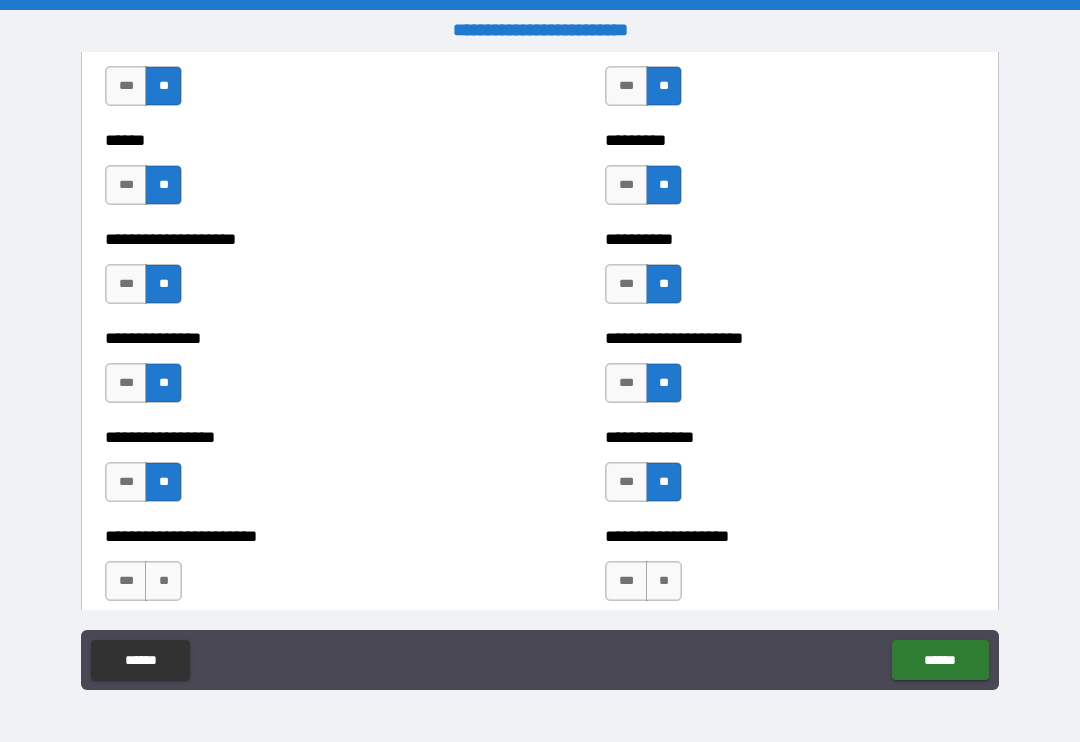 click on "**" at bounding box center [163, 581] 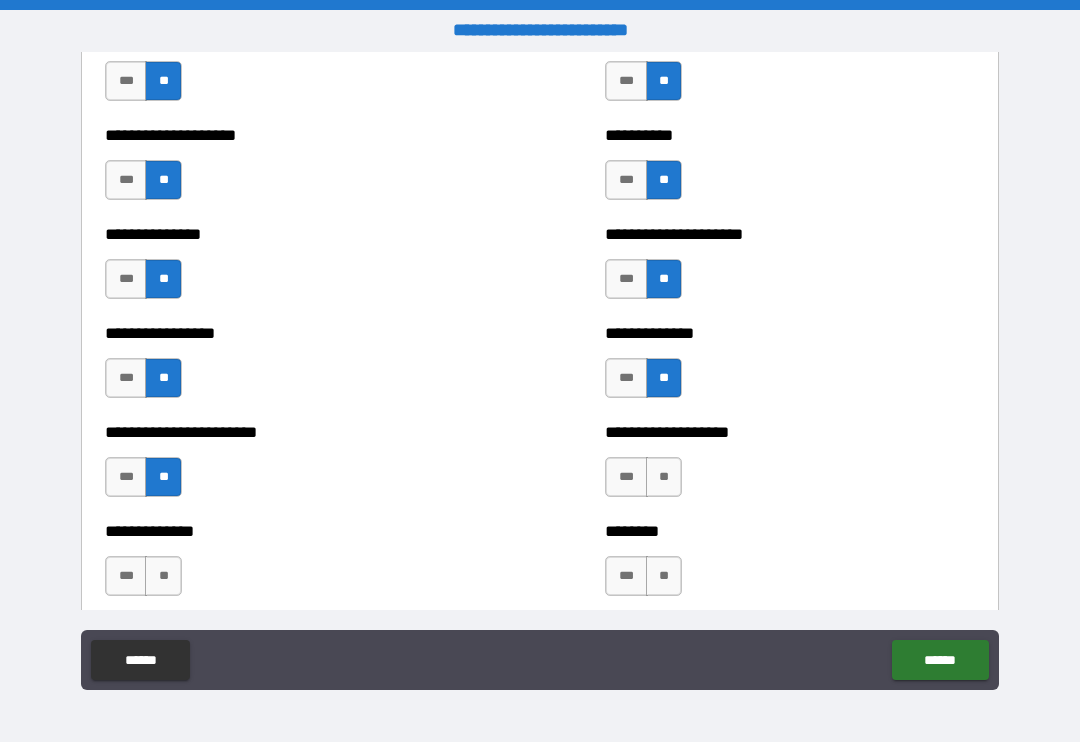 scroll, scrollTop: 3244, scrollLeft: 0, axis: vertical 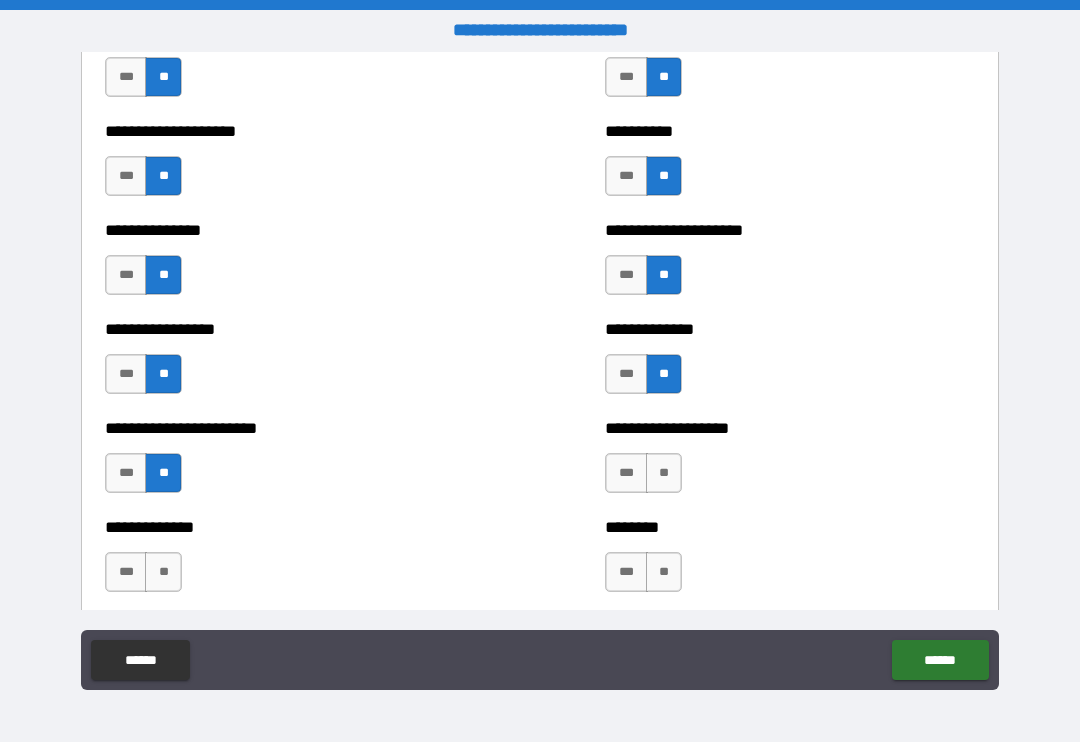click on "**" at bounding box center (664, 473) 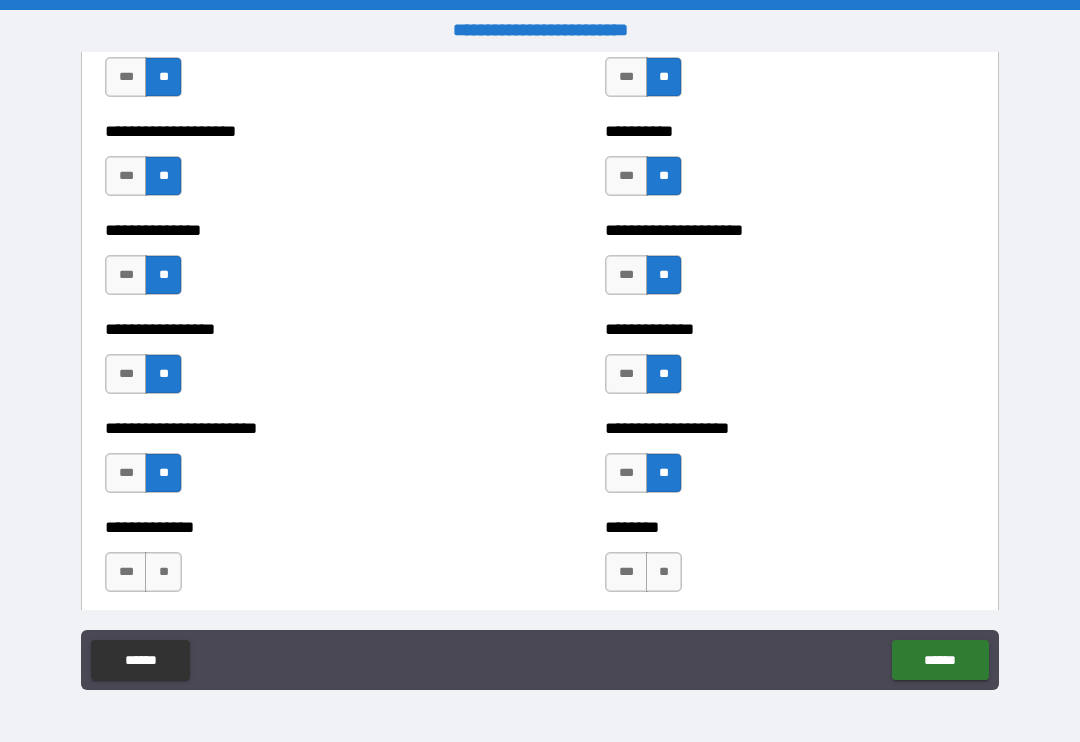 click on "**" at bounding box center [664, 572] 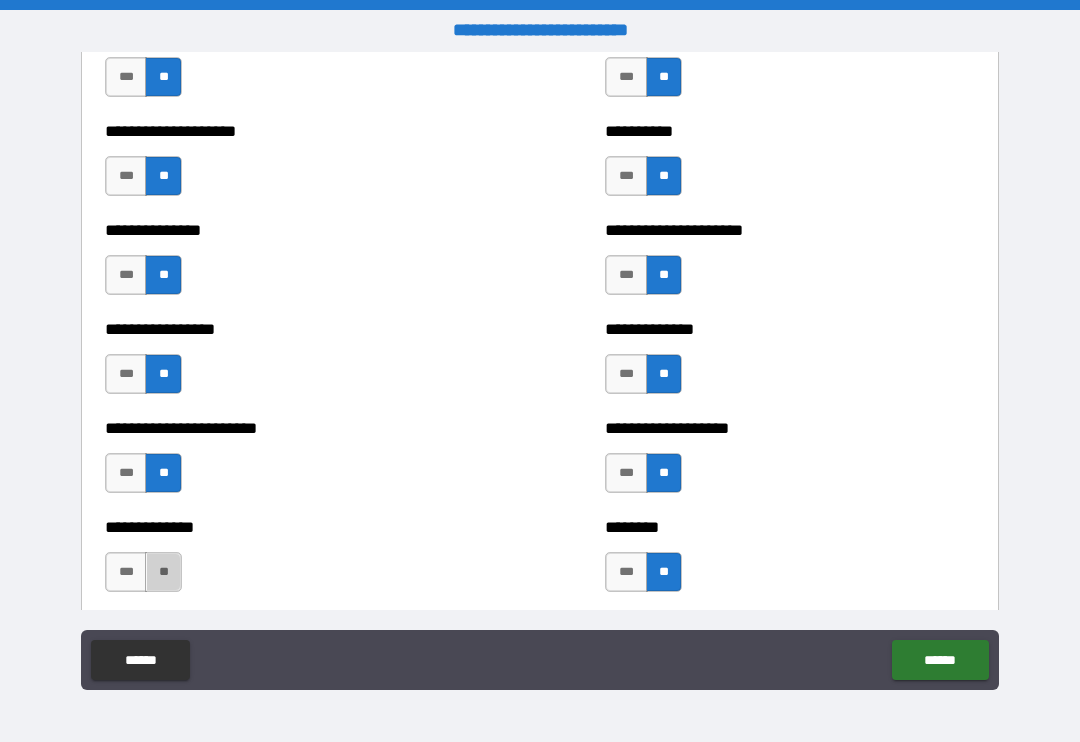 click on "**" at bounding box center (163, 572) 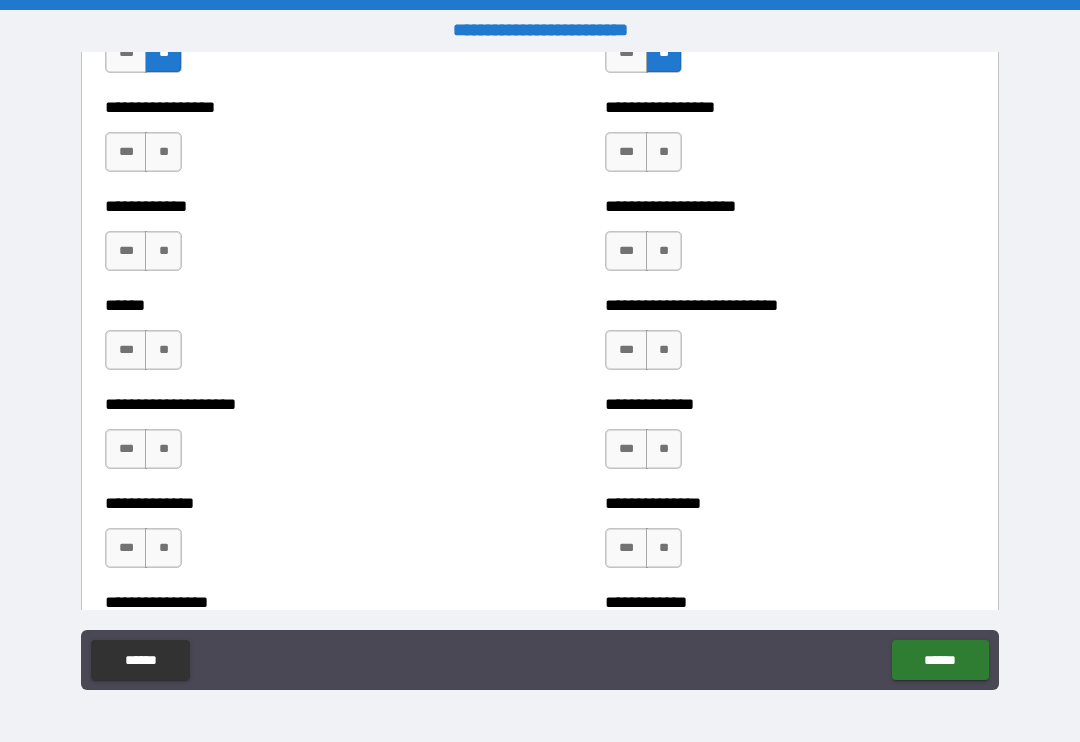 scroll, scrollTop: 3746, scrollLeft: 0, axis: vertical 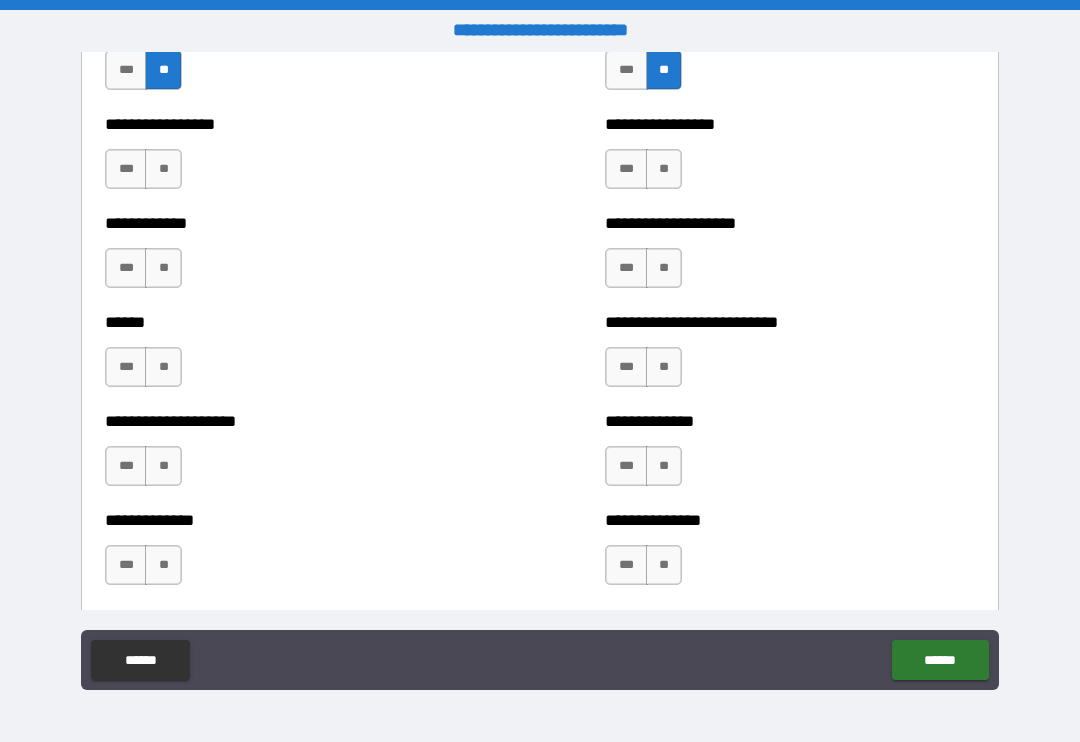 click on "**" at bounding box center (163, 169) 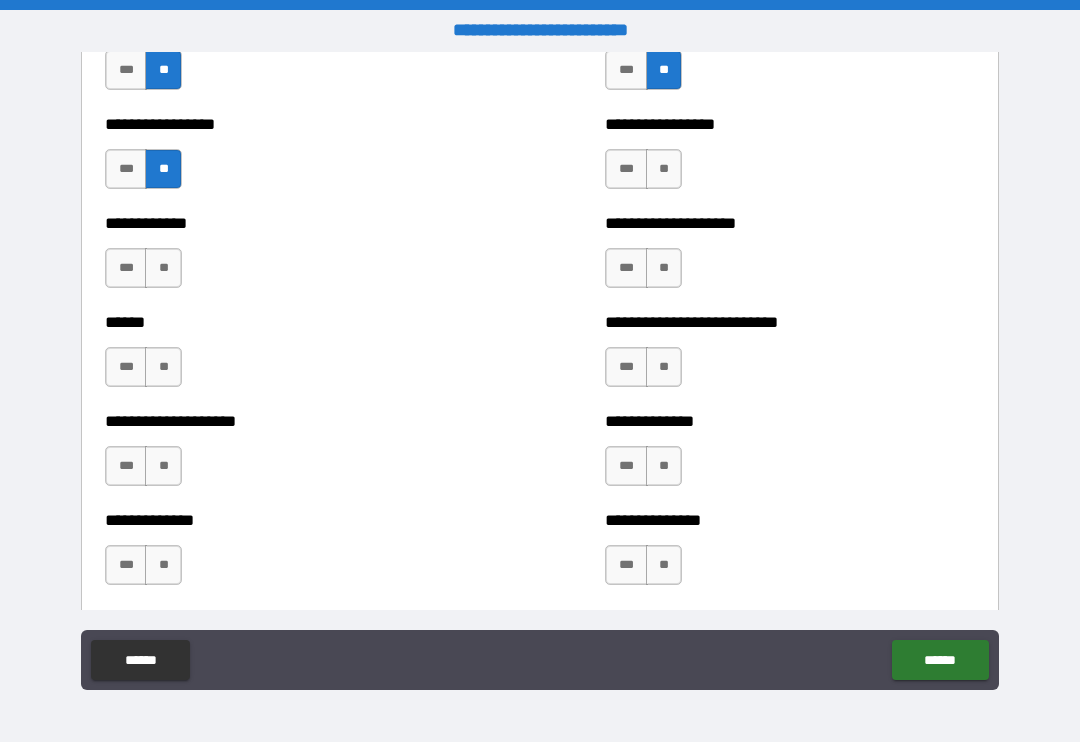 click on "**" at bounding box center [664, 169] 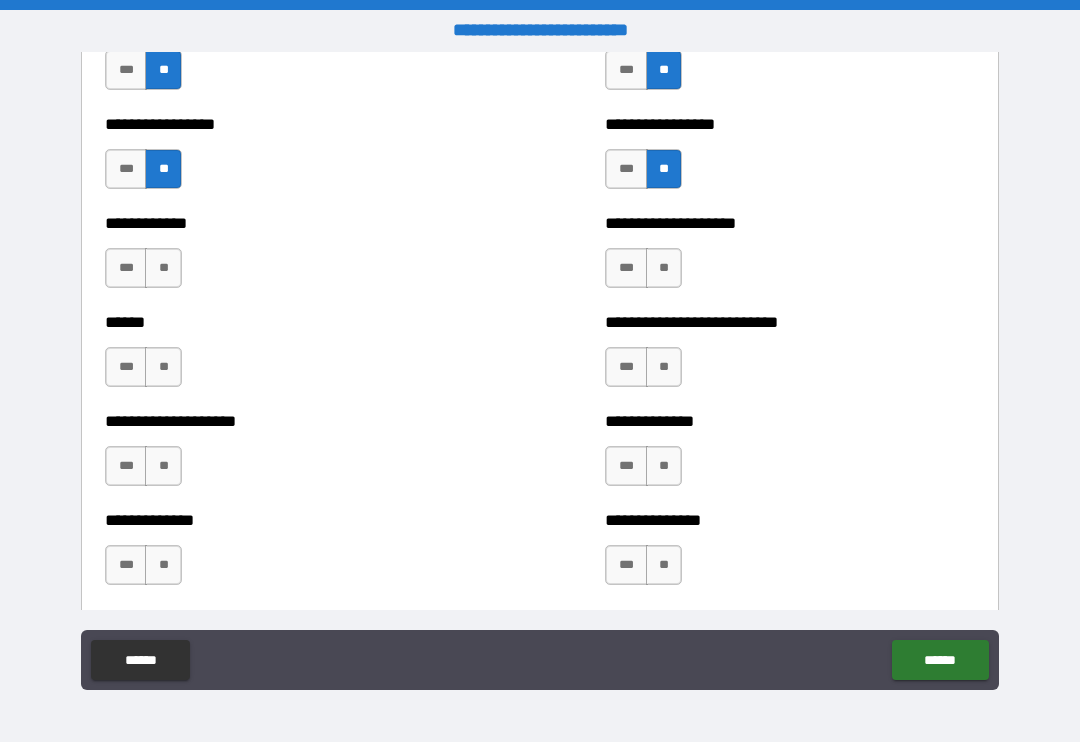 click on "**" at bounding box center [664, 268] 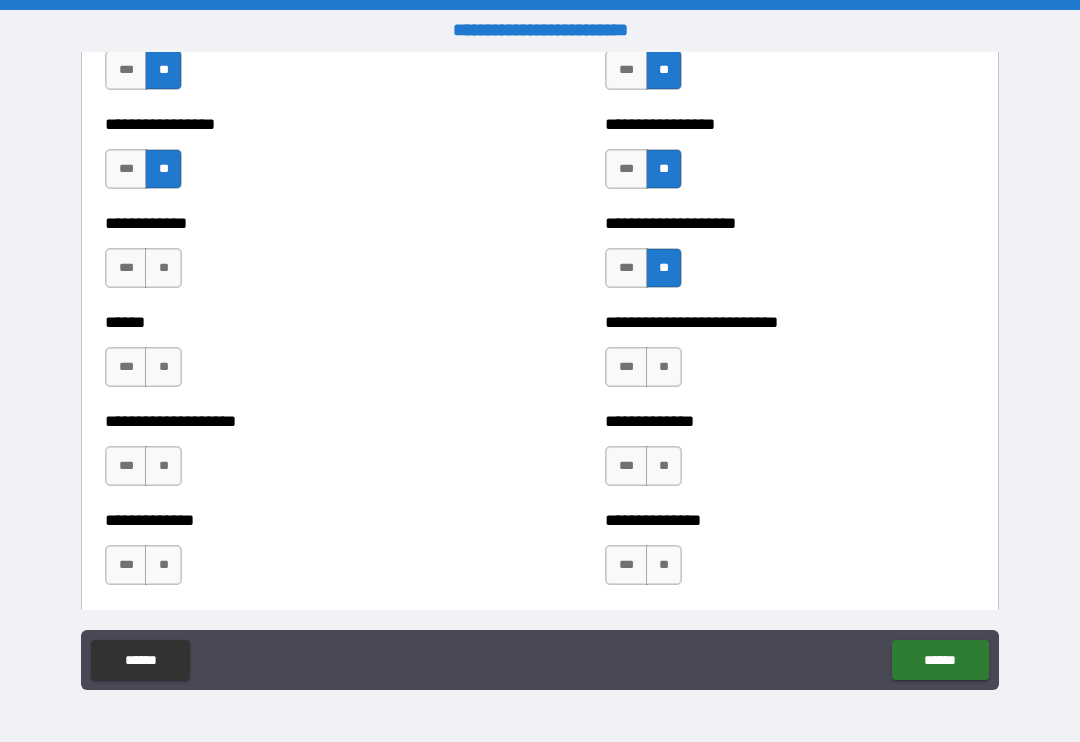 click on "**" at bounding box center [163, 268] 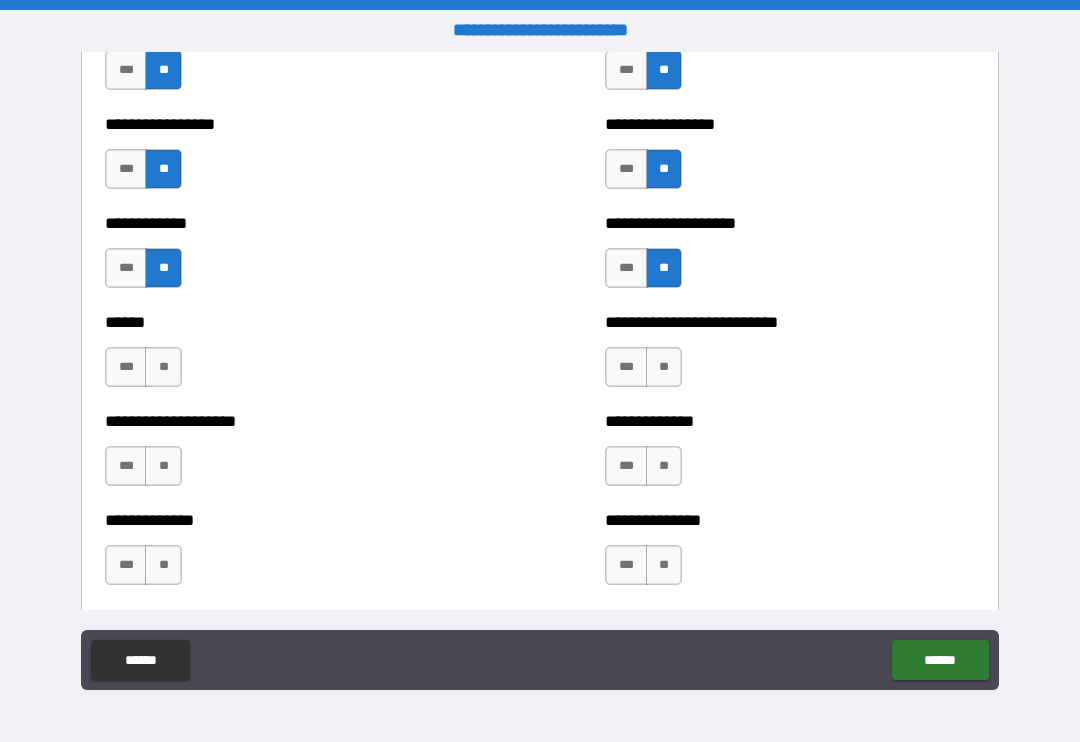 click on "**" at bounding box center [163, 367] 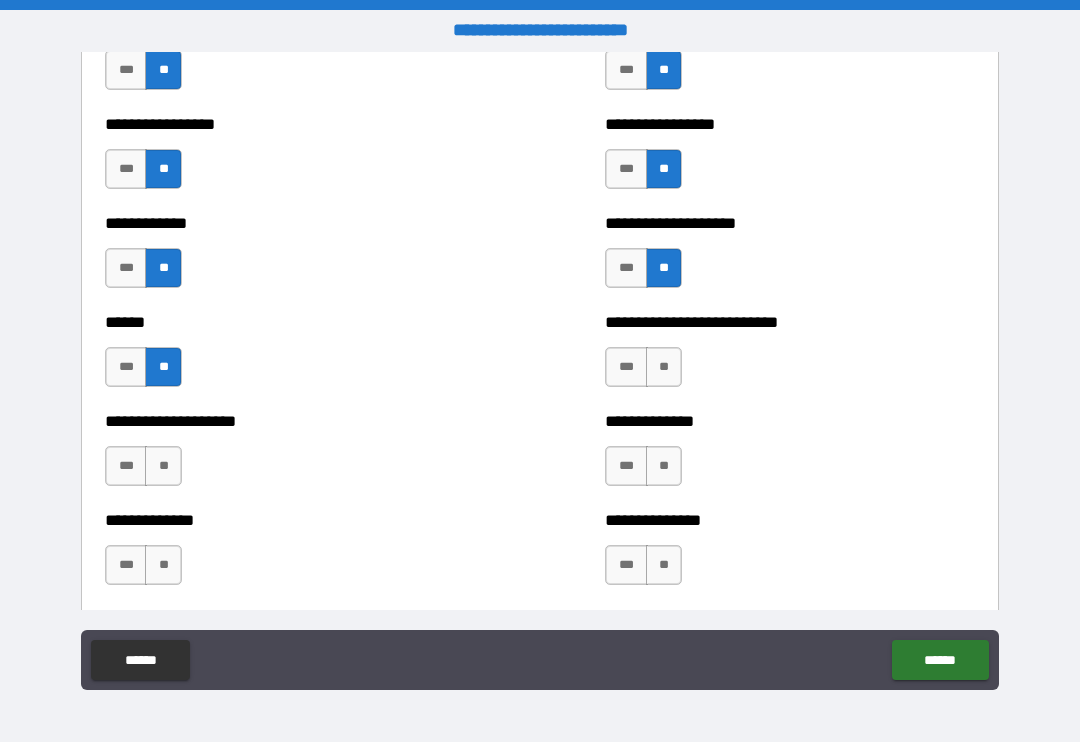 click on "**" at bounding box center (664, 367) 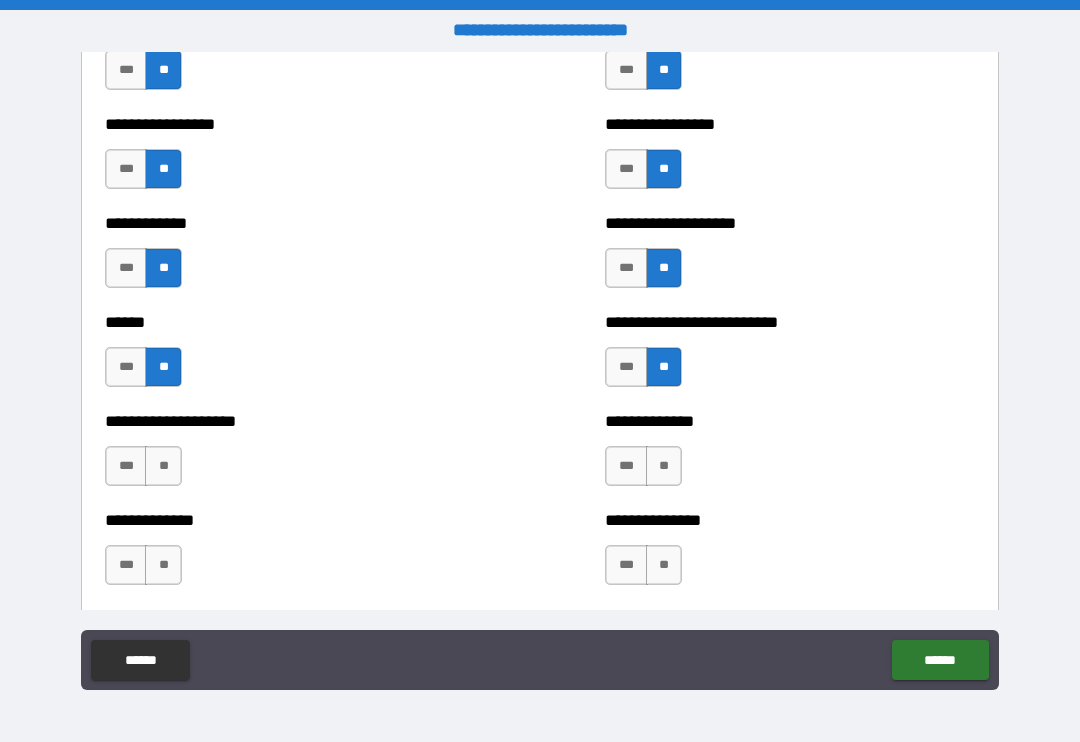 click on "**" at bounding box center [664, 466] 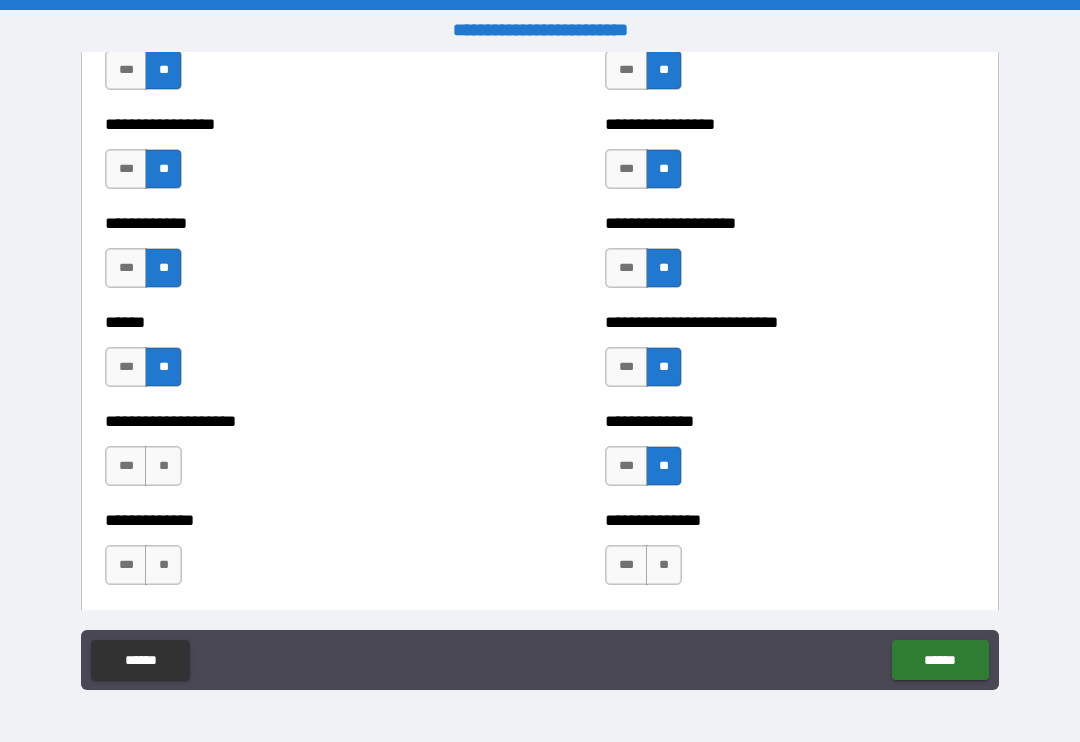click on "**" at bounding box center [163, 466] 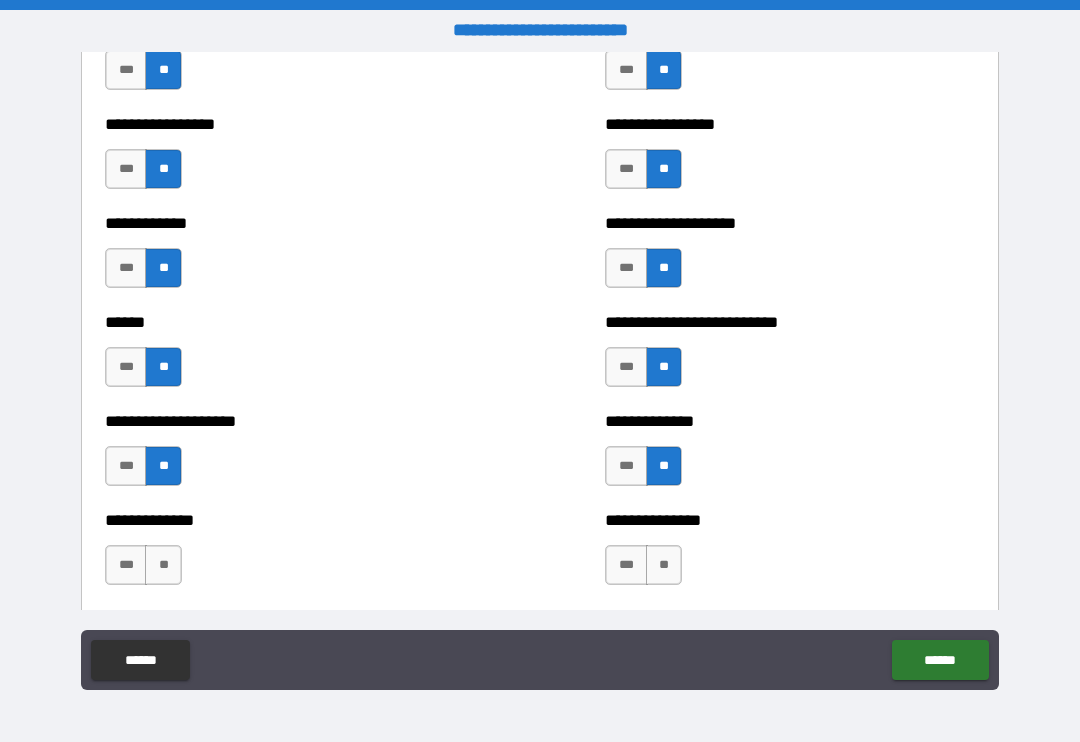 click on "**" at bounding box center [163, 565] 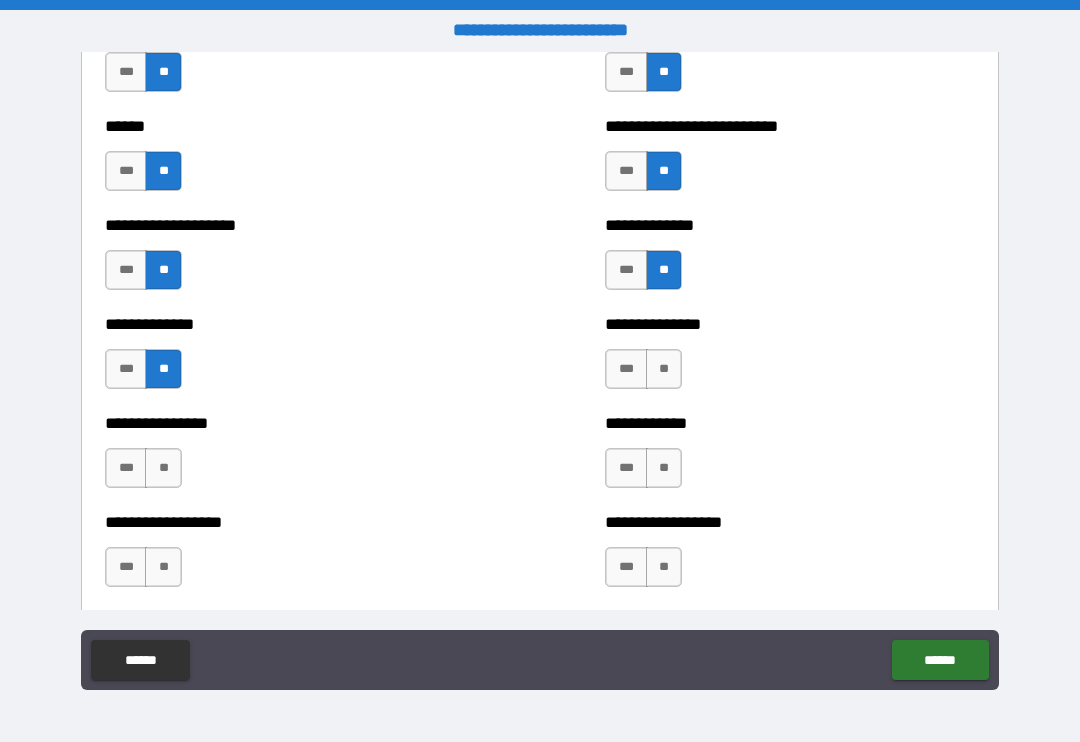 scroll, scrollTop: 3947, scrollLeft: 0, axis: vertical 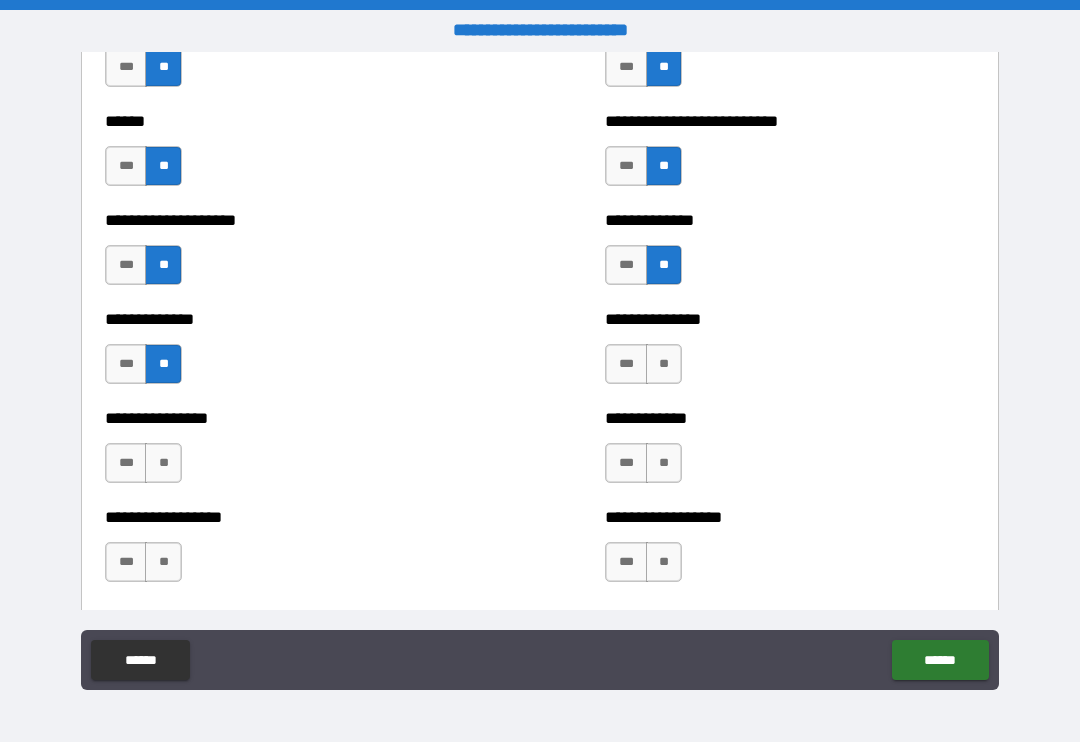click on "**" at bounding box center (664, 364) 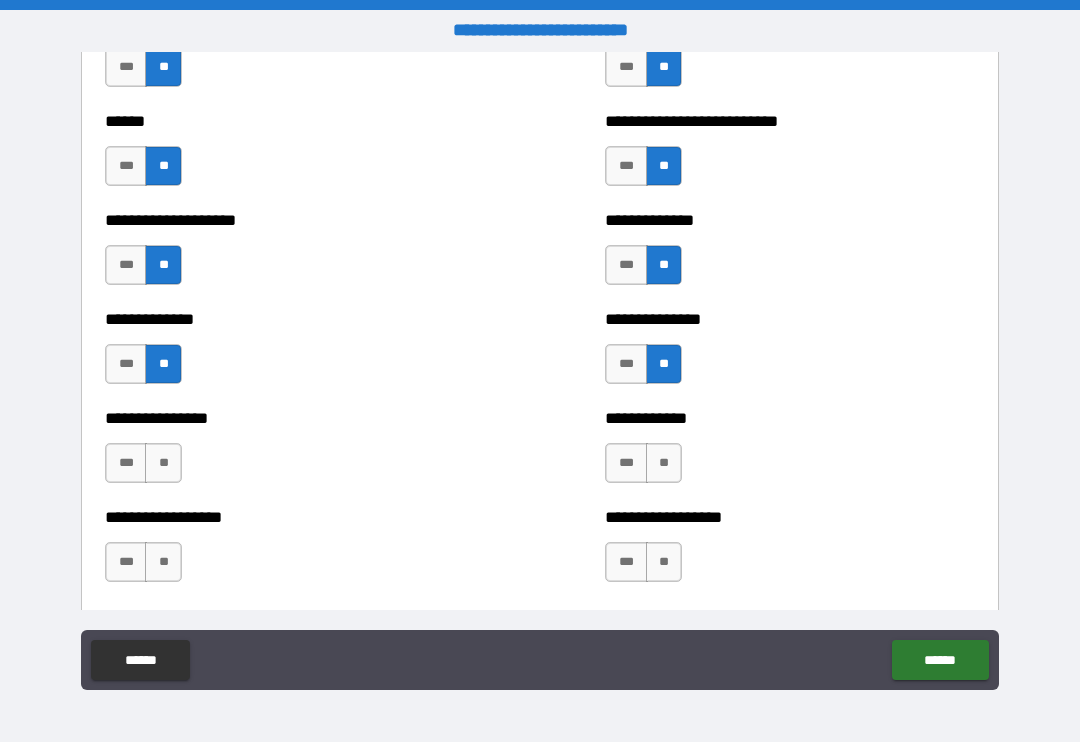 click on "**" at bounding box center [664, 463] 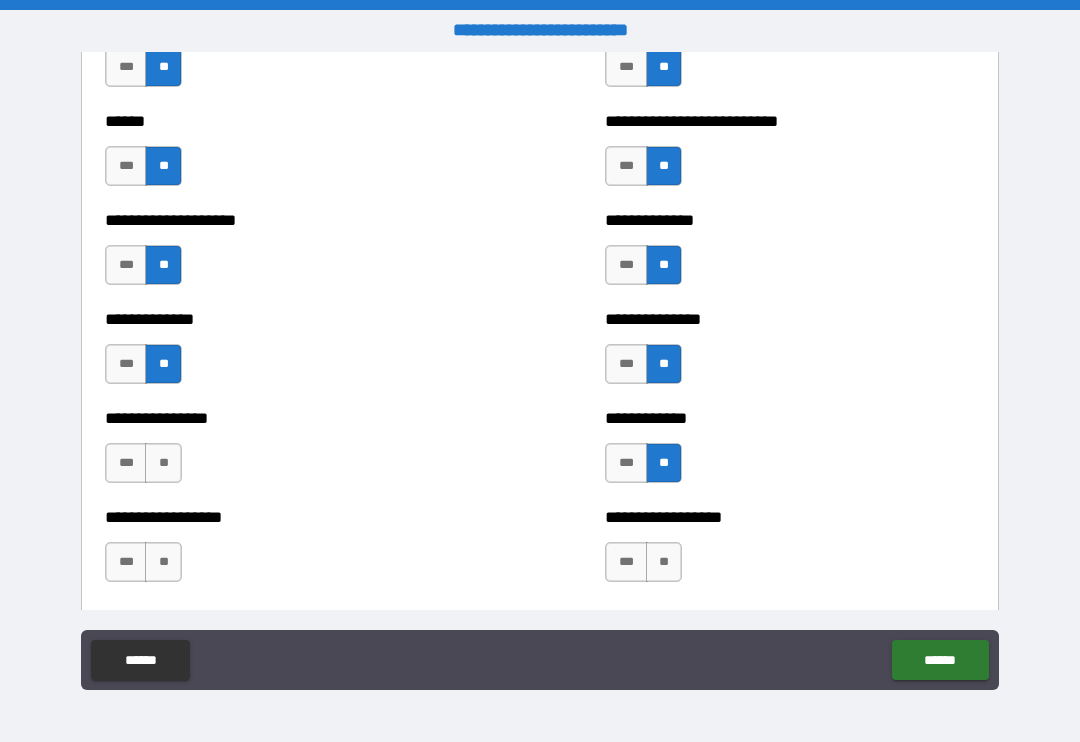 click on "**" at bounding box center [163, 463] 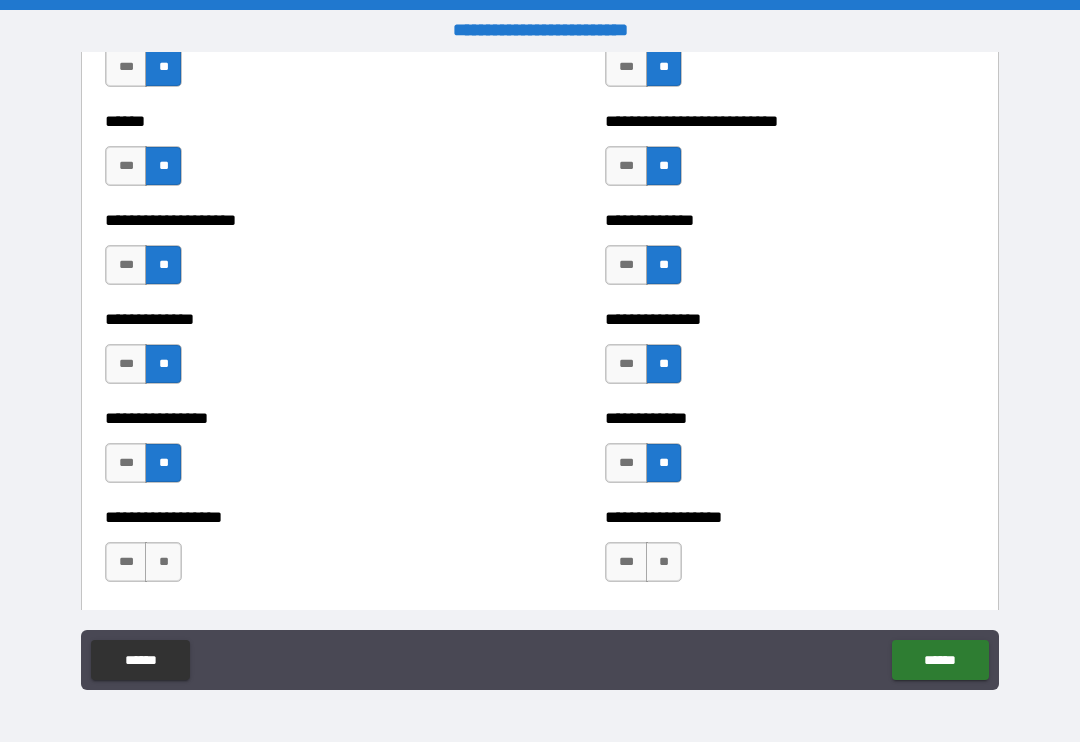 click on "**" at bounding box center (163, 562) 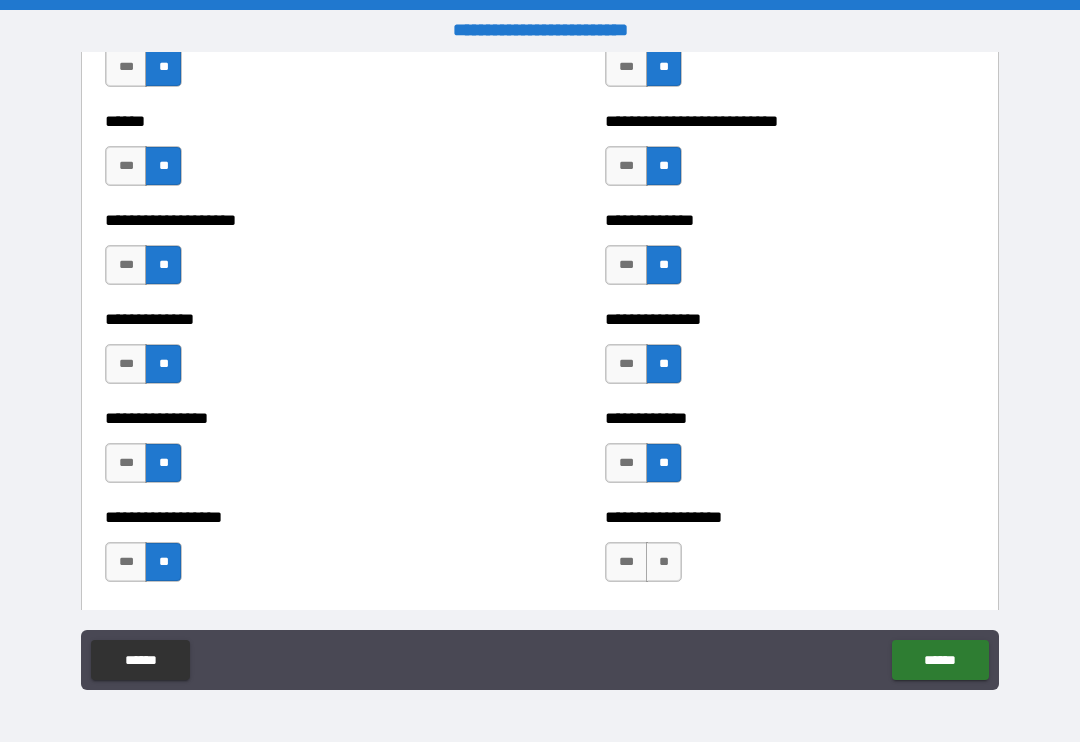 click on "**" at bounding box center [664, 562] 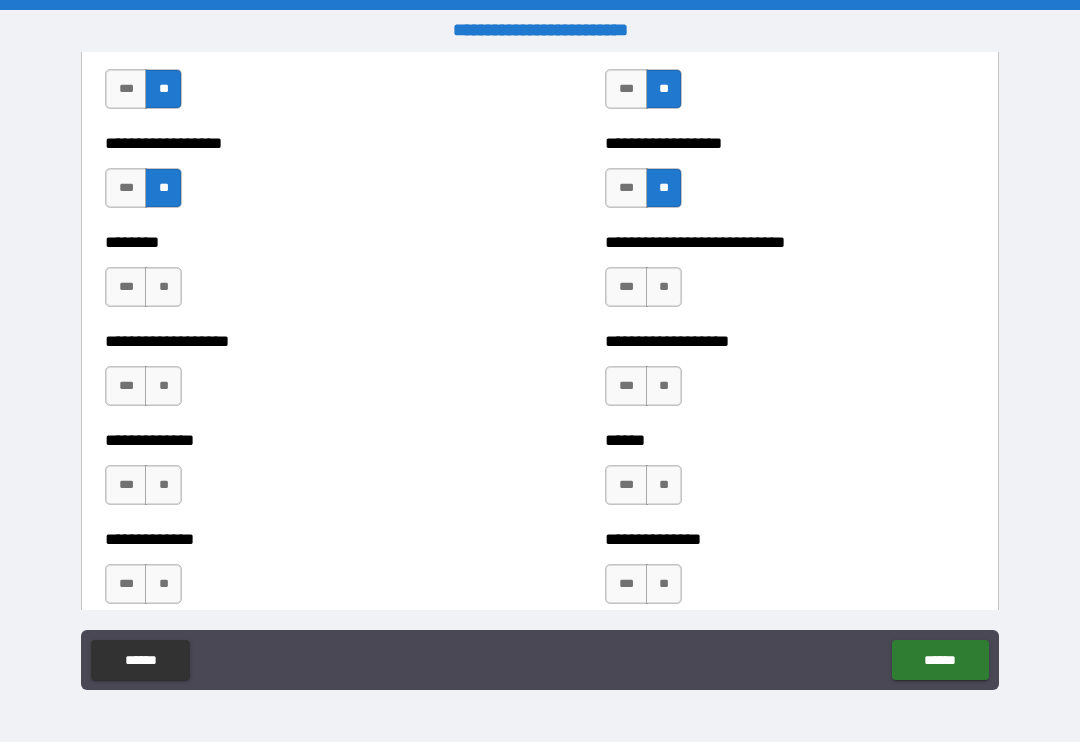 scroll, scrollTop: 4329, scrollLeft: 0, axis: vertical 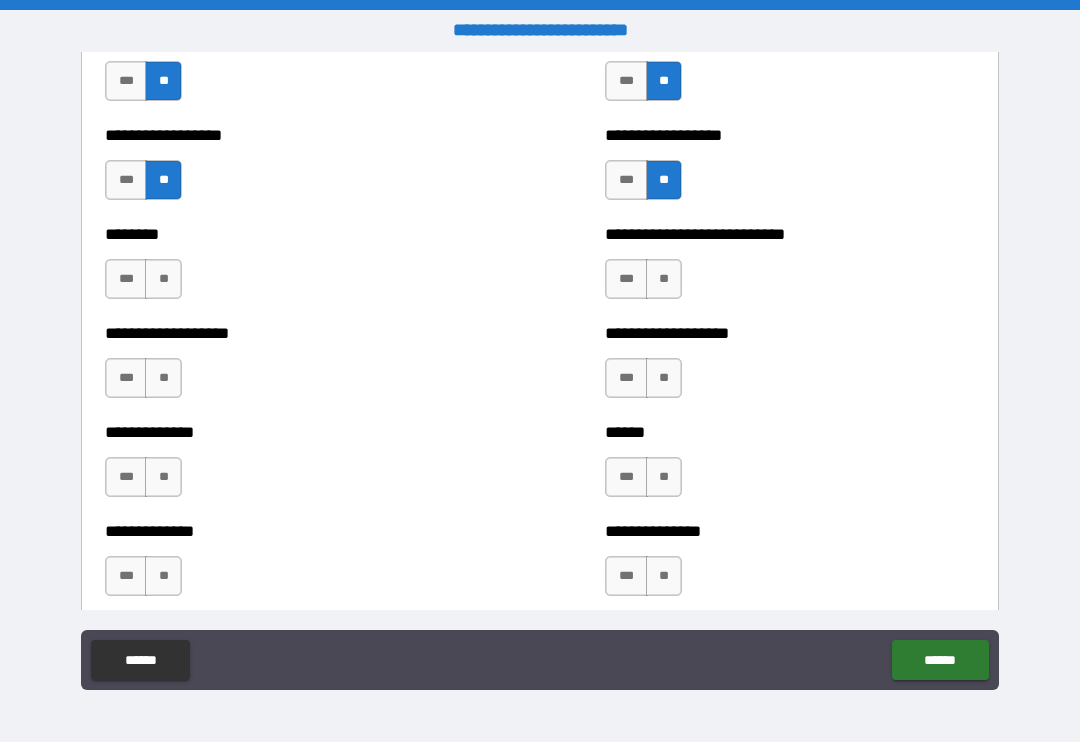 click on "**" at bounding box center (163, 279) 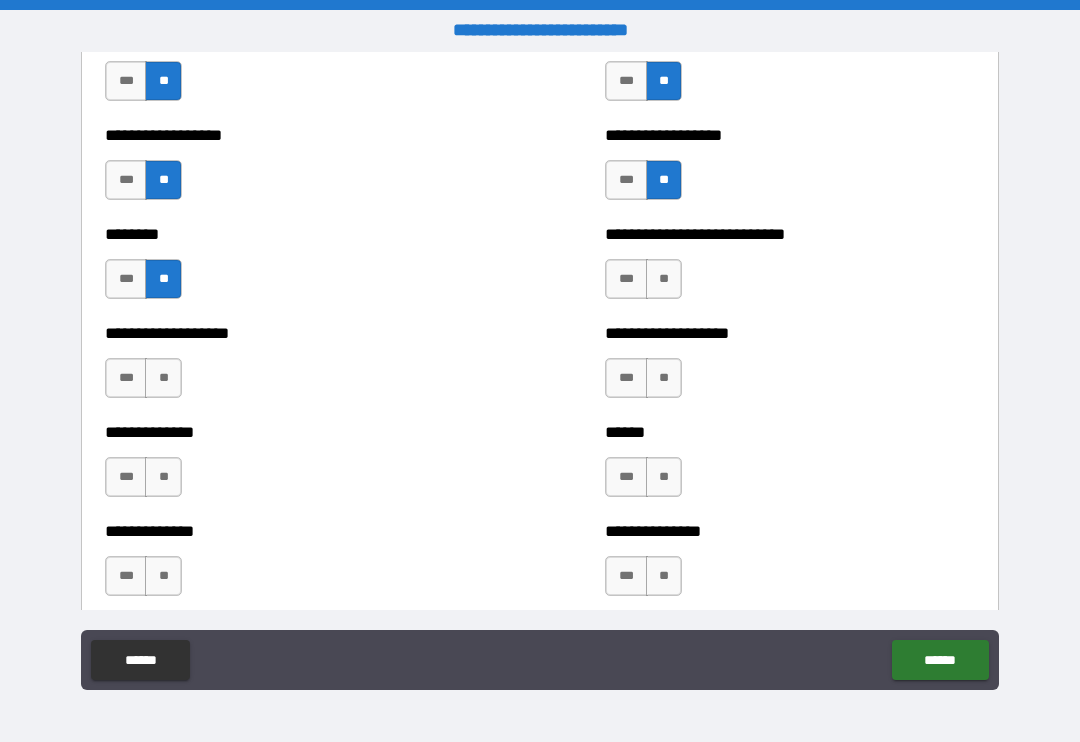 click on "**" at bounding box center (664, 279) 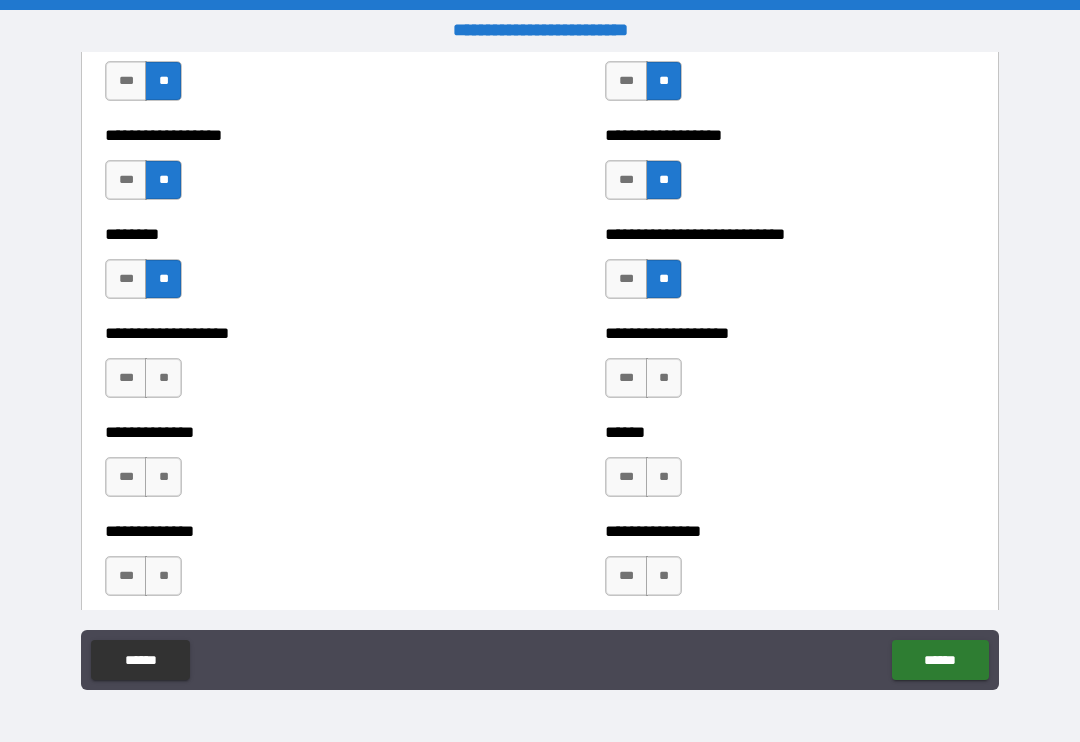 click on "**" at bounding box center [664, 378] 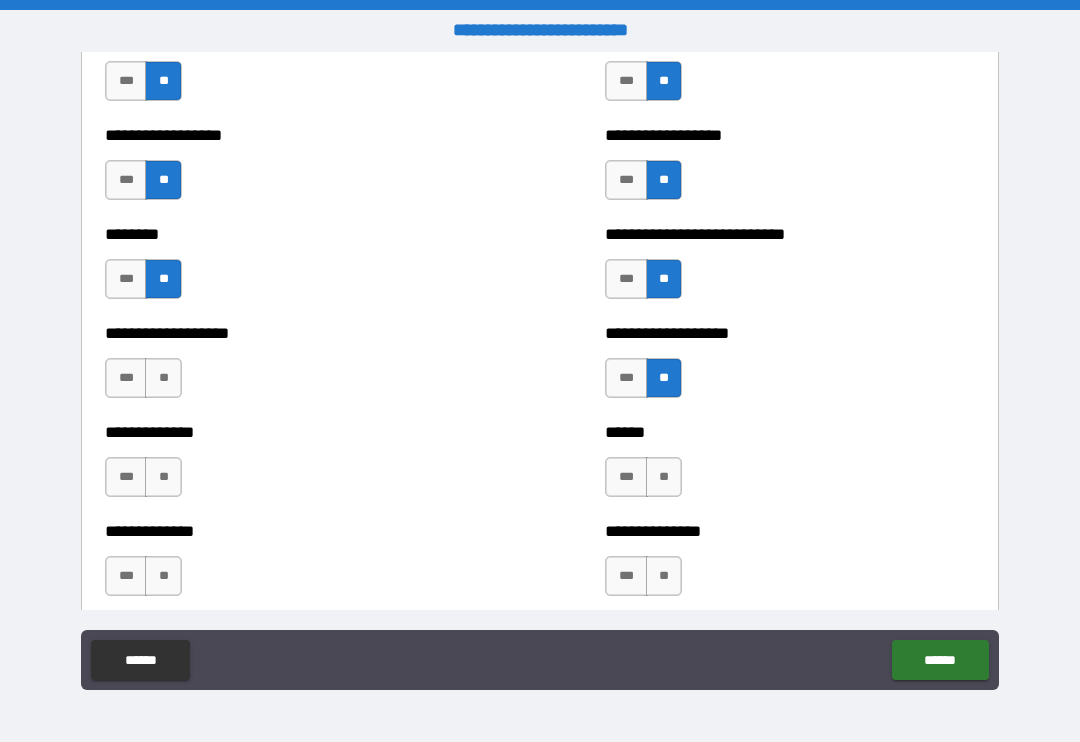 click on "**" at bounding box center [163, 378] 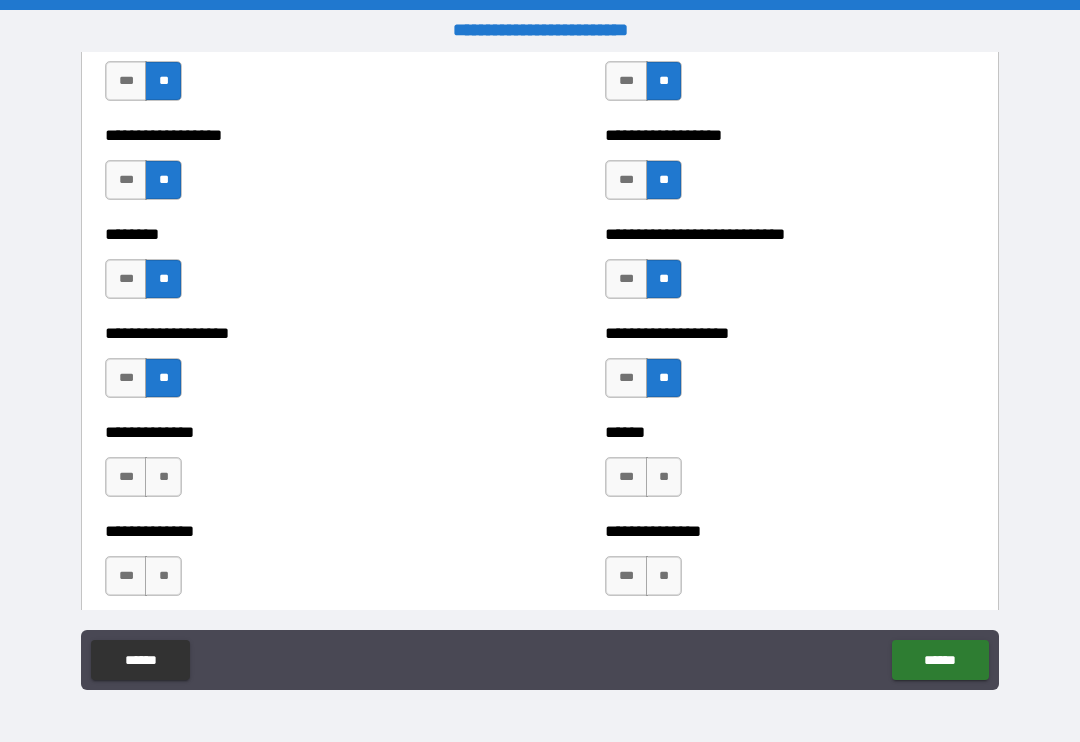 click on "**" at bounding box center (163, 477) 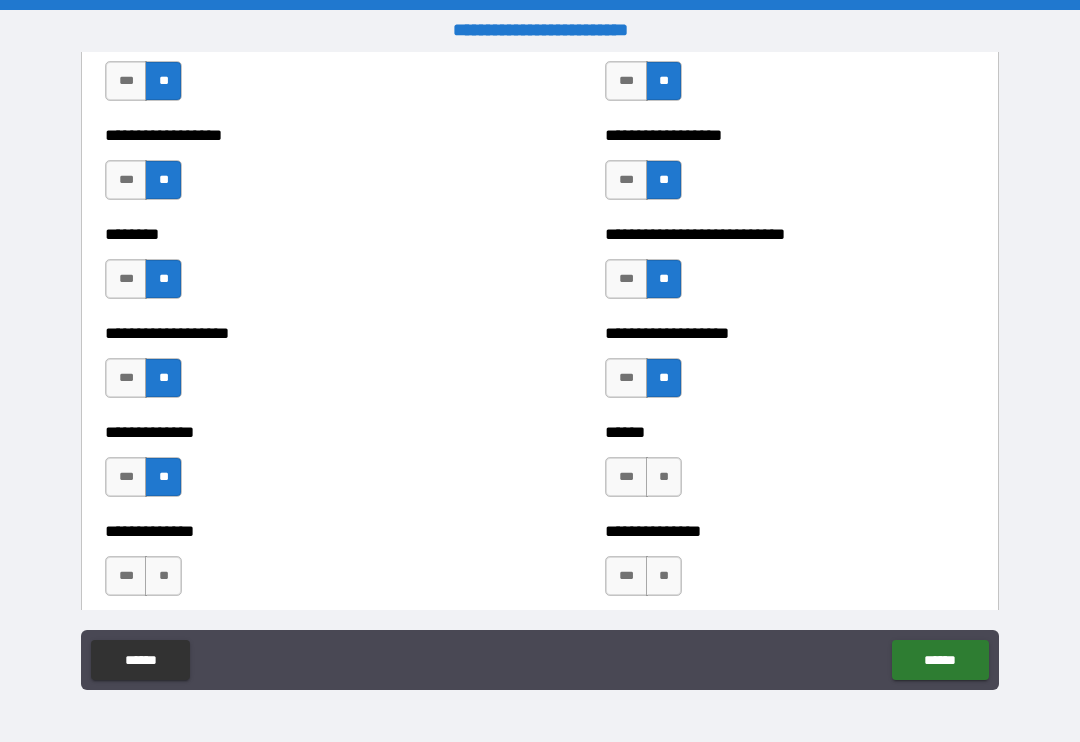 click on "**" at bounding box center (664, 477) 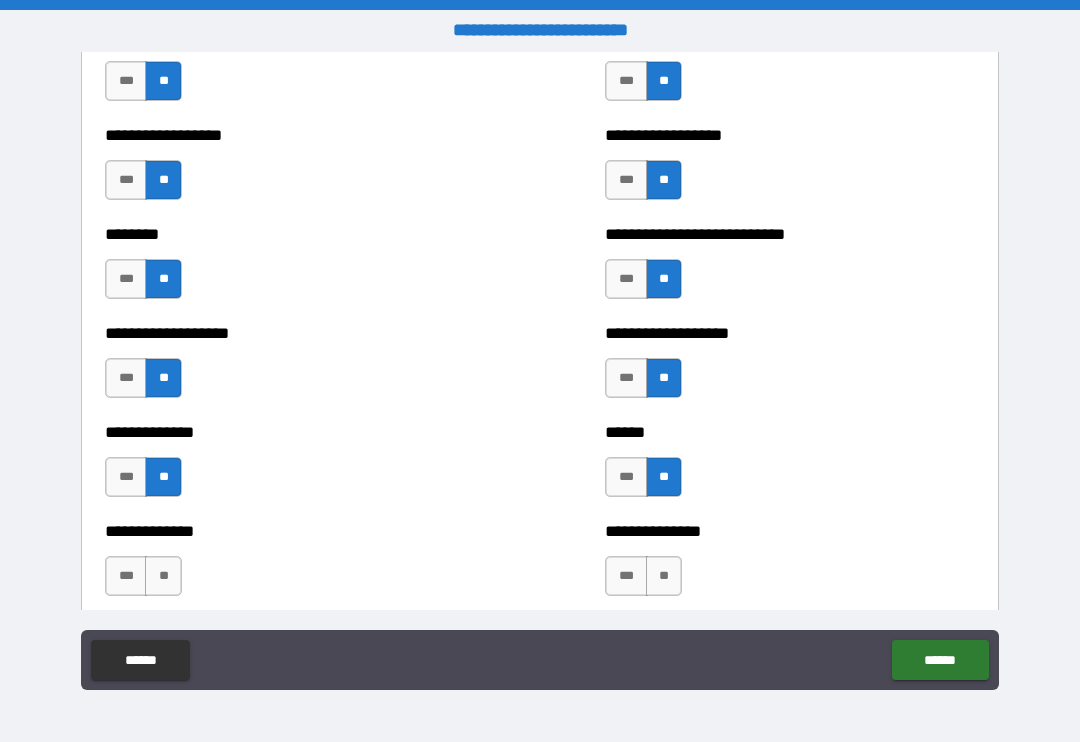 click on "**" at bounding box center [664, 576] 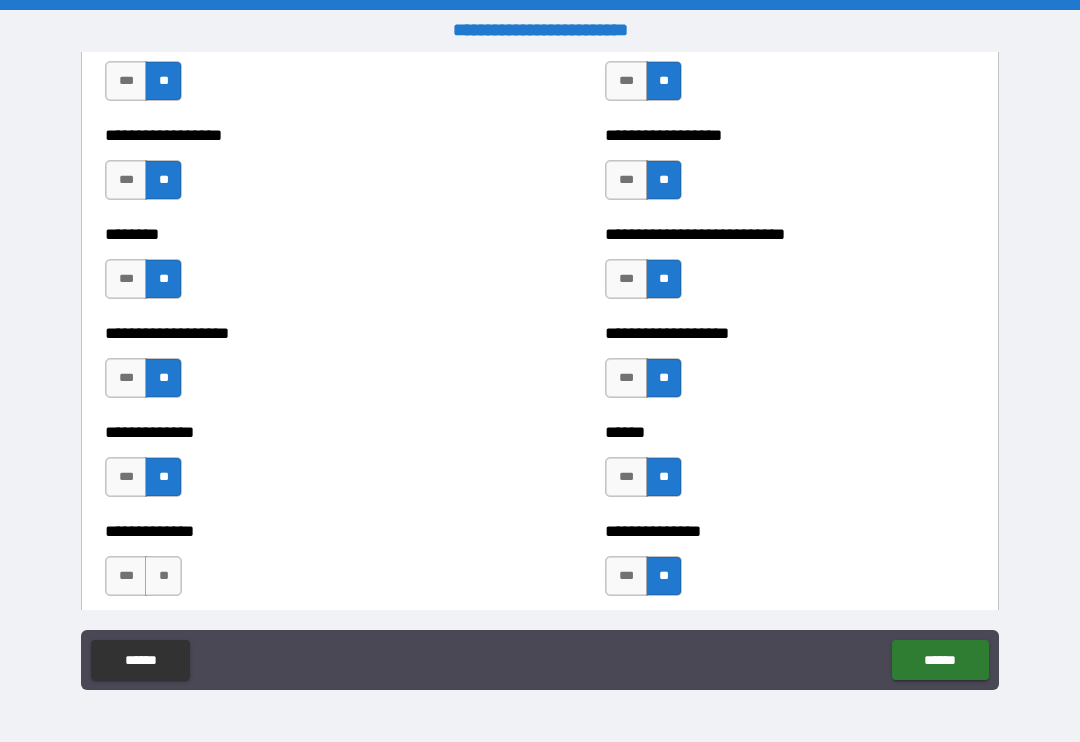 click on "**" at bounding box center (163, 576) 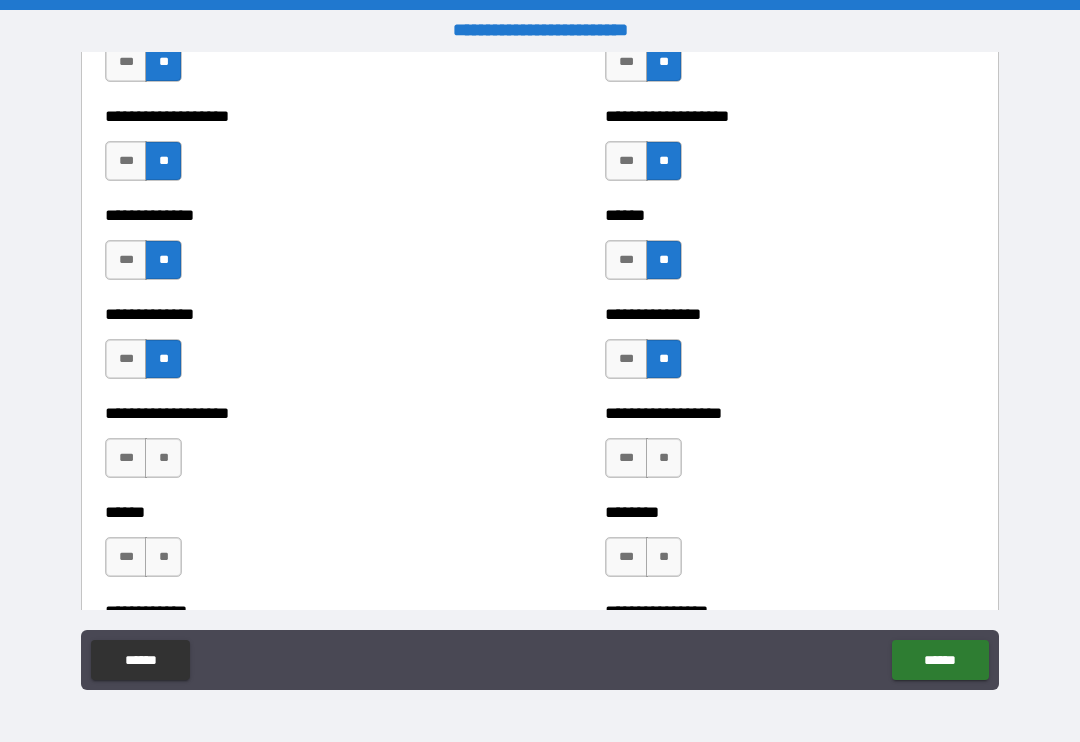 scroll, scrollTop: 4601, scrollLeft: 0, axis: vertical 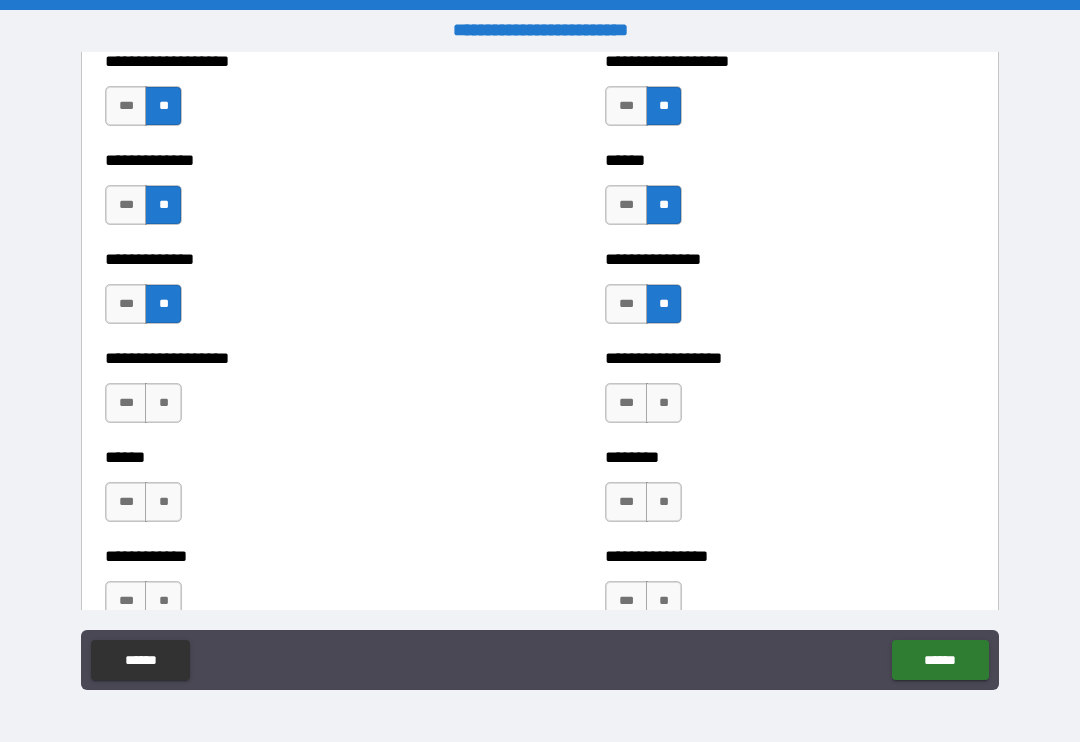 click on "**" at bounding box center (163, 403) 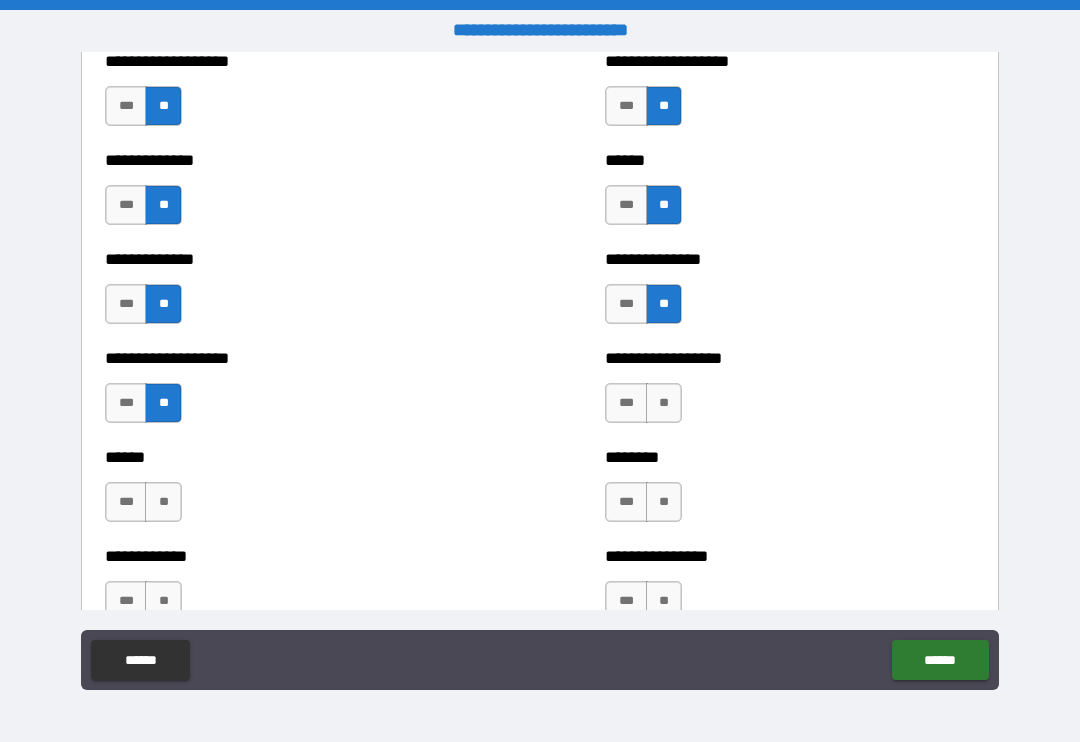 click on "**" at bounding box center (163, 502) 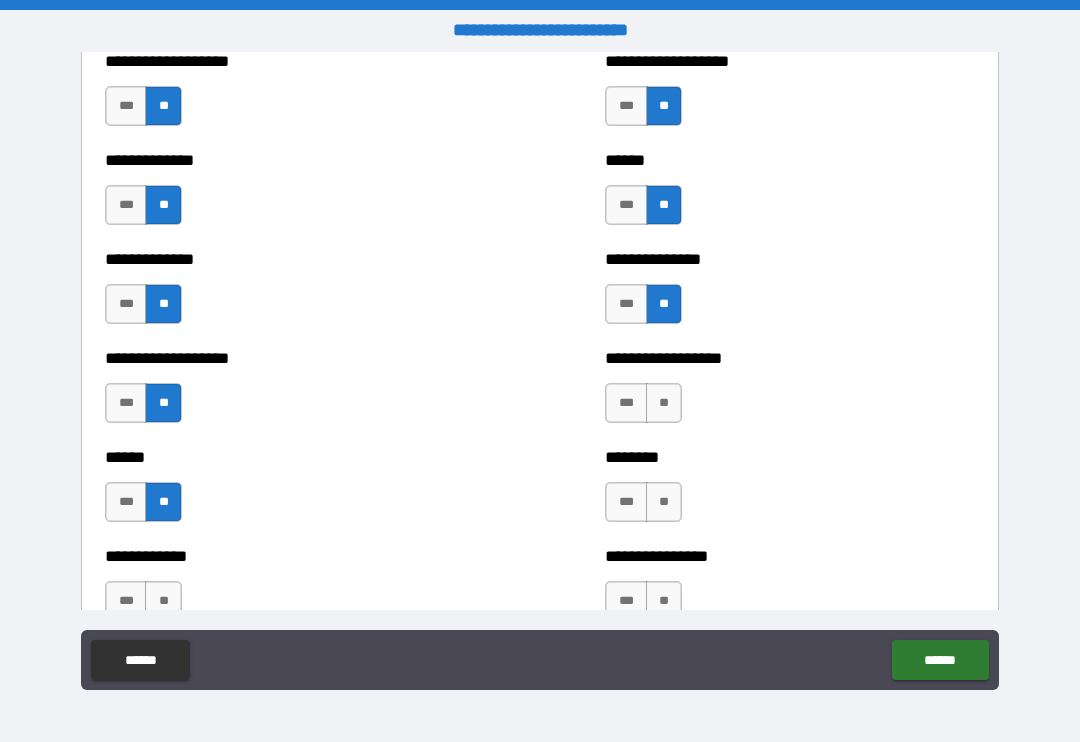 click on "**" at bounding box center (163, 601) 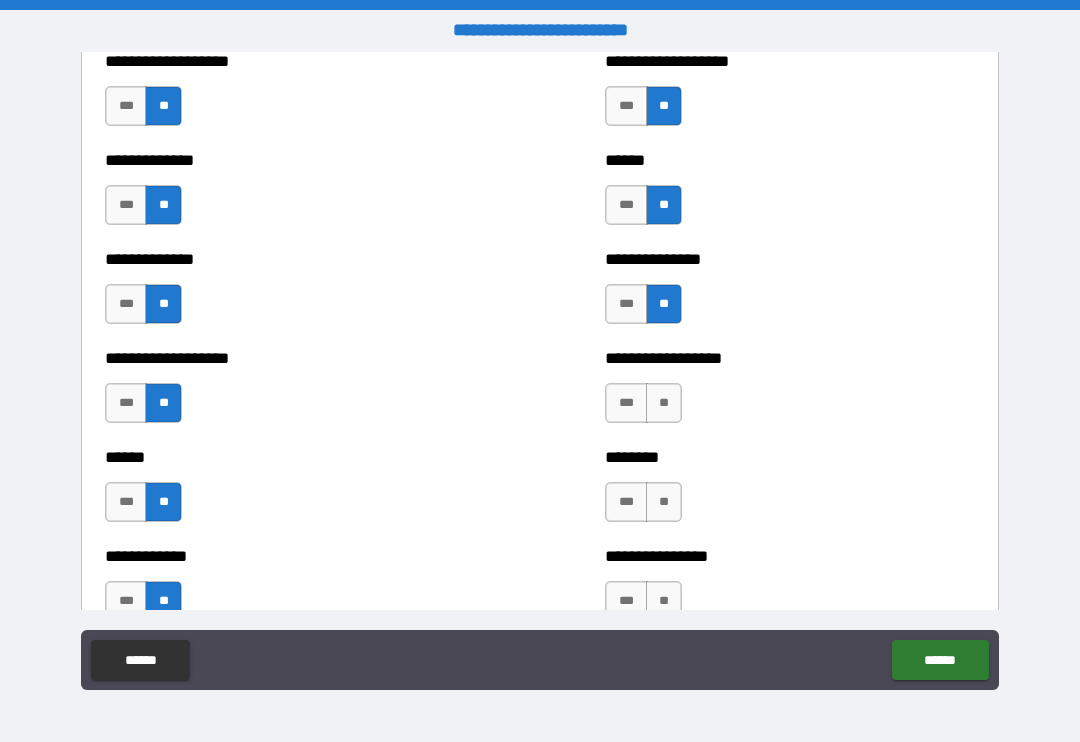click on "**" at bounding box center (664, 403) 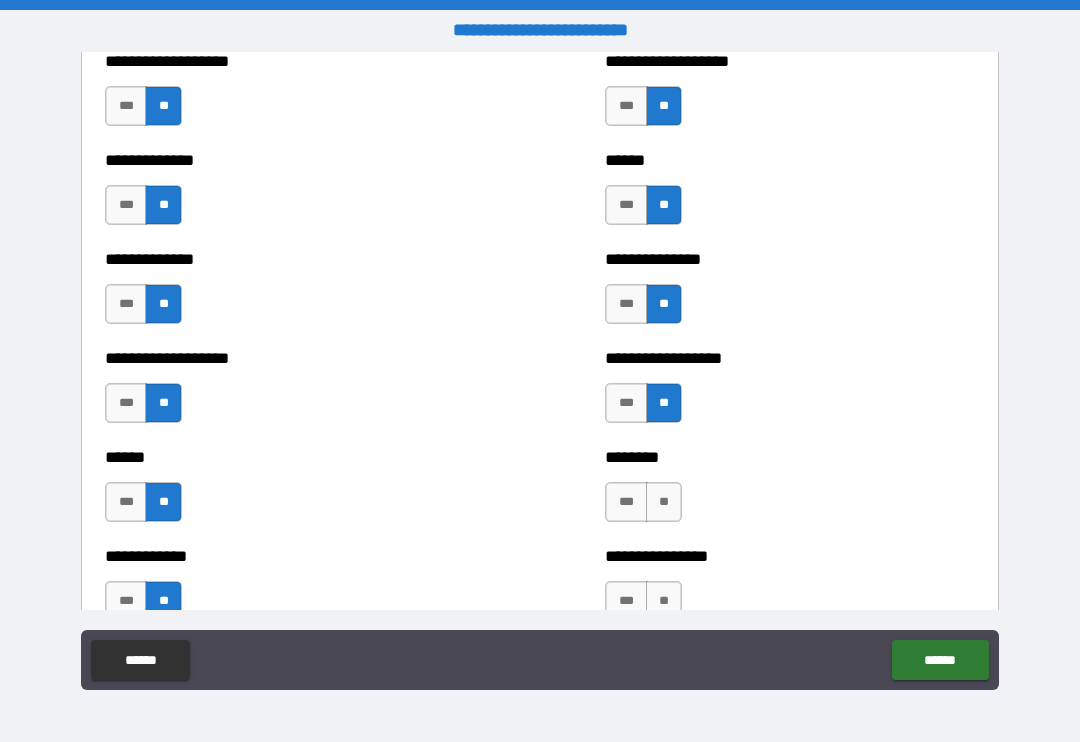 click on "**" at bounding box center (664, 502) 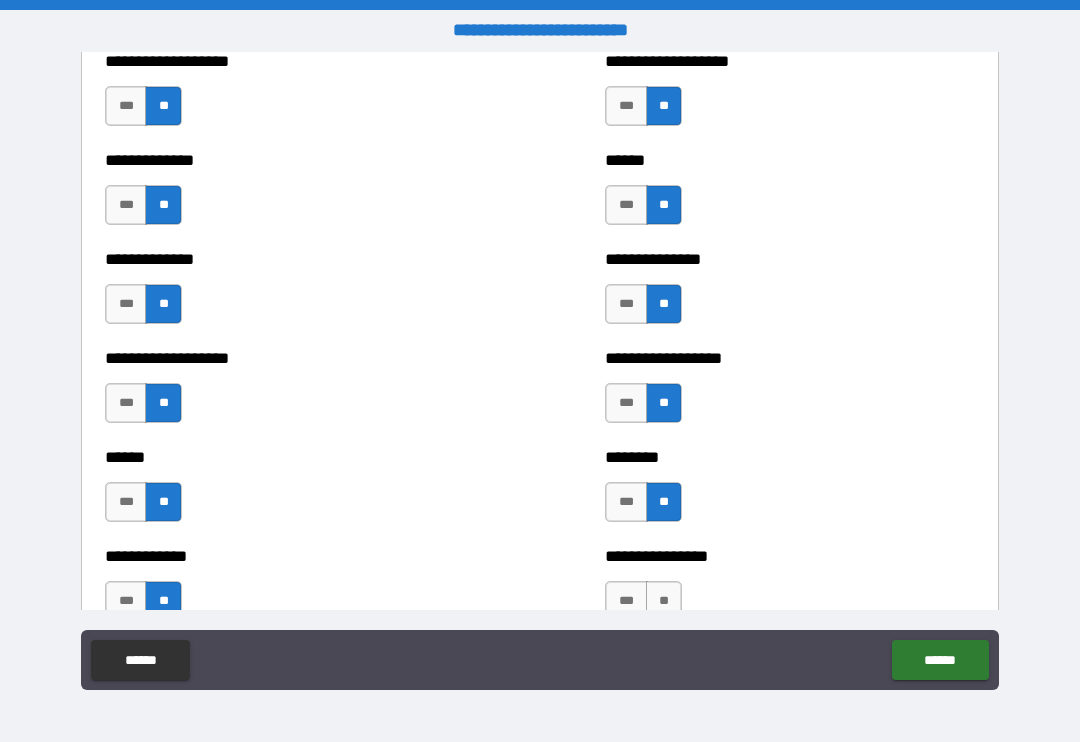 click on "**" at bounding box center (664, 601) 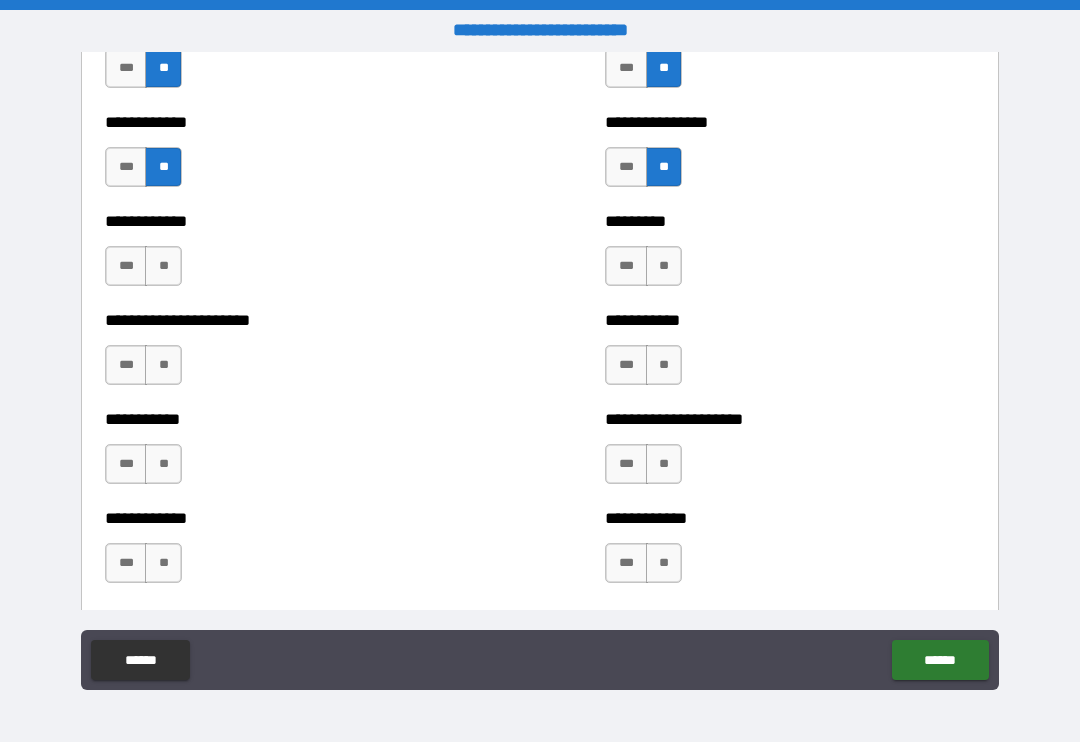scroll, scrollTop: 5036, scrollLeft: 0, axis: vertical 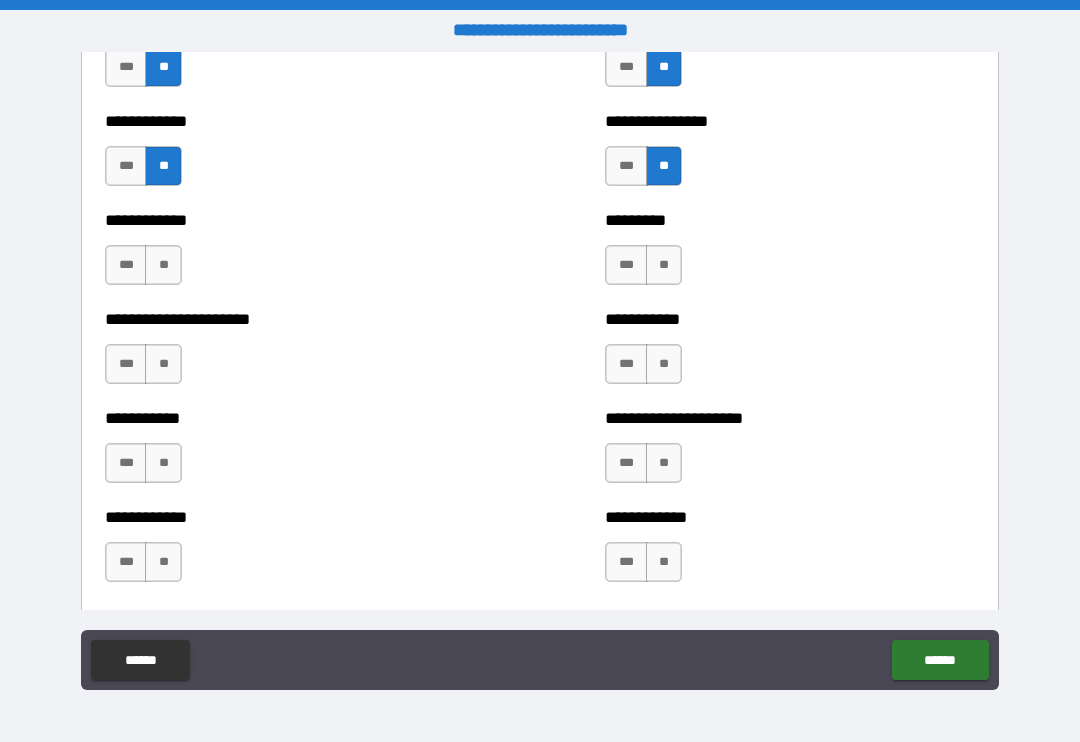 click on "**" at bounding box center [664, 265] 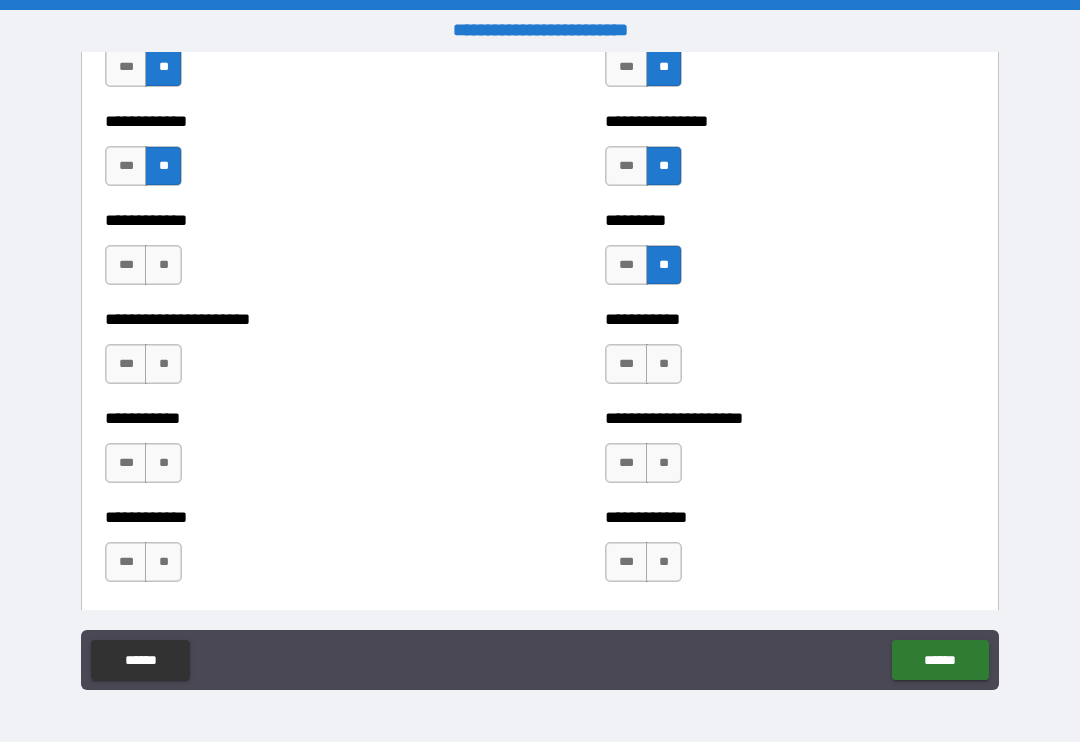 click on "**" at bounding box center (163, 265) 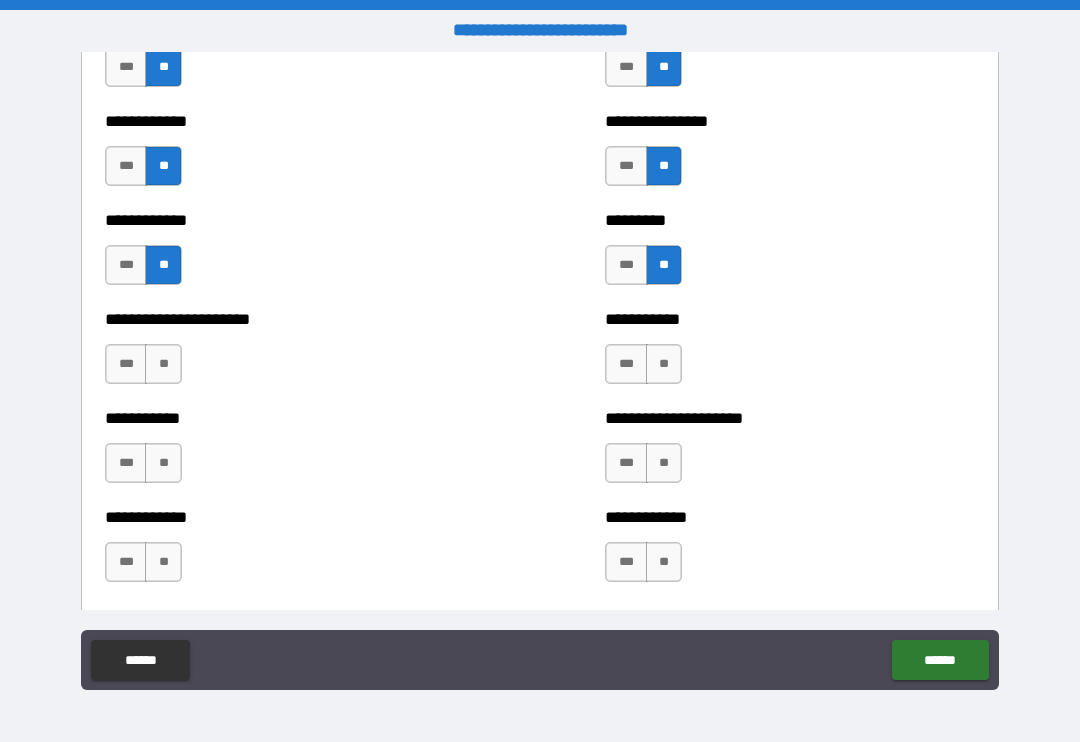 click on "**" at bounding box center (163, 364) 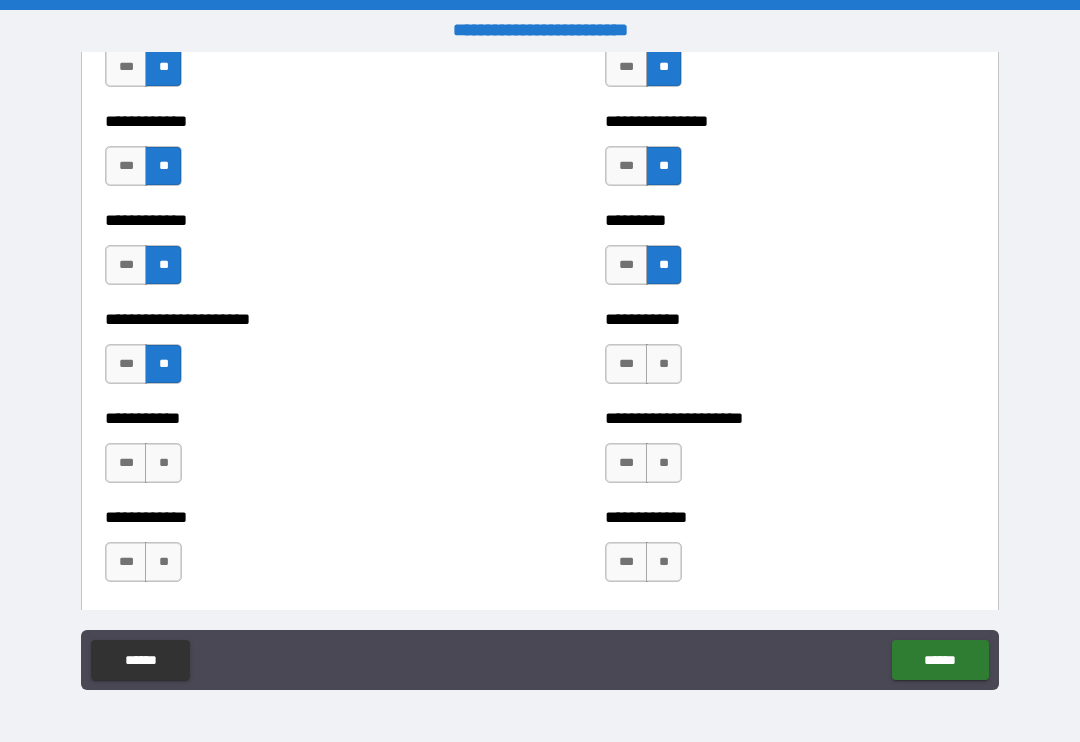 click on "**" at bounding box center (163, 463) 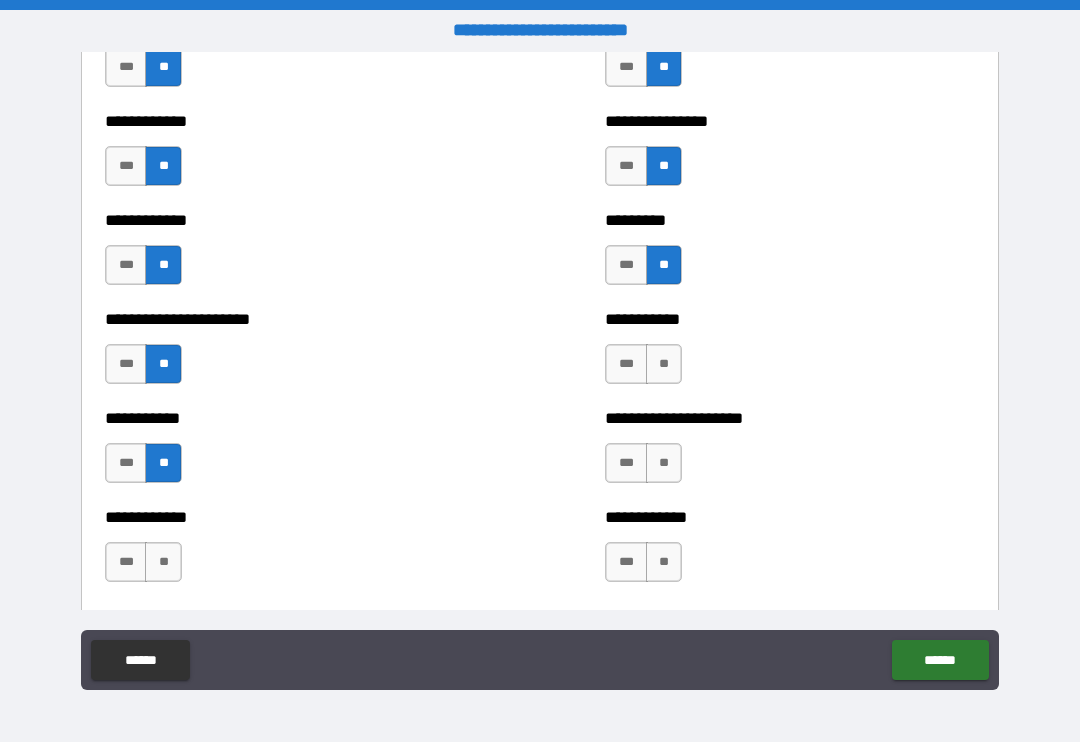 click on "**" at bounding box center [163, 562] 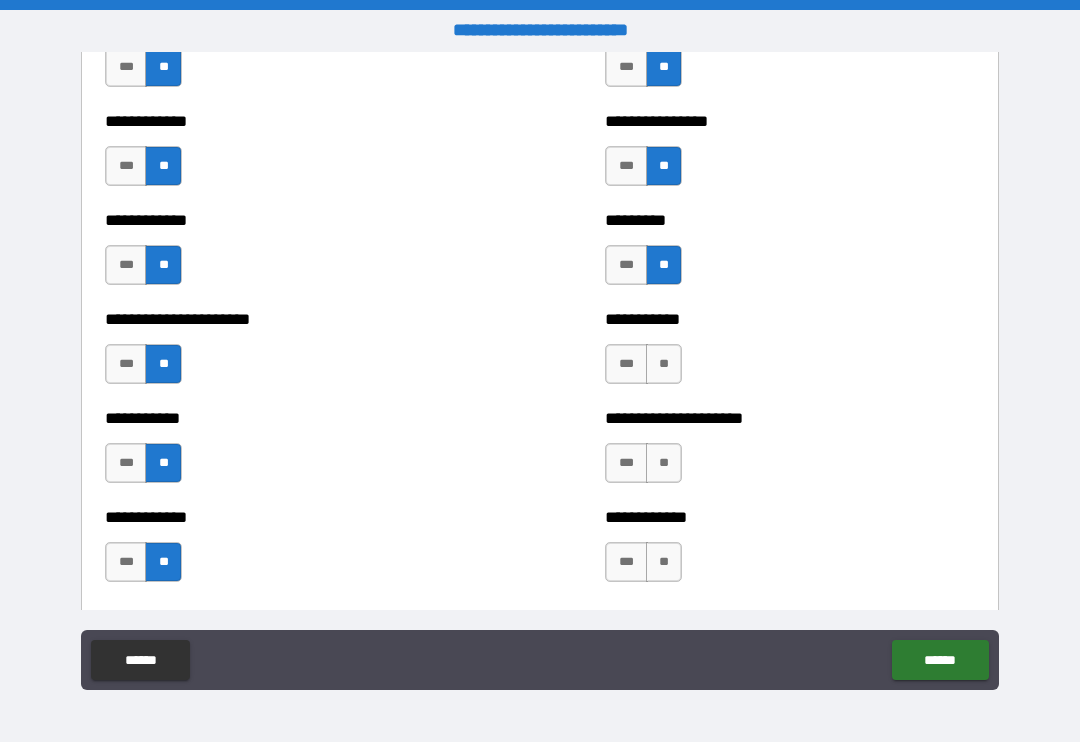 click on "**" at bounding box center [664, 364] 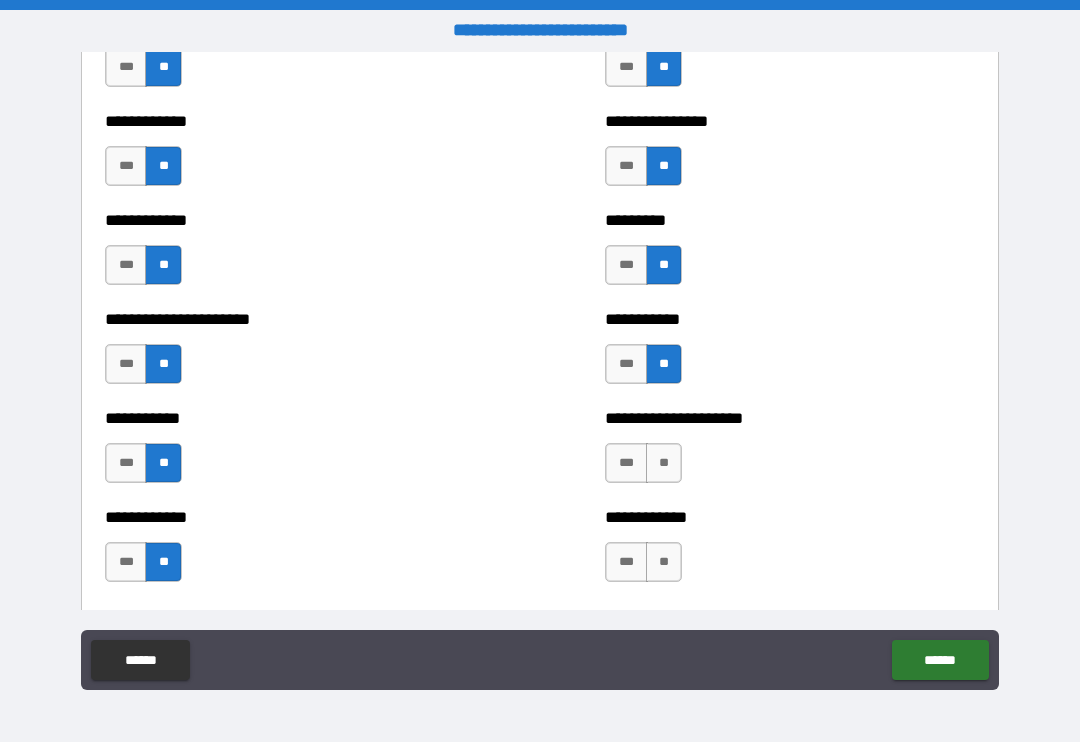 click on "**" at bounding box center (664, 463) 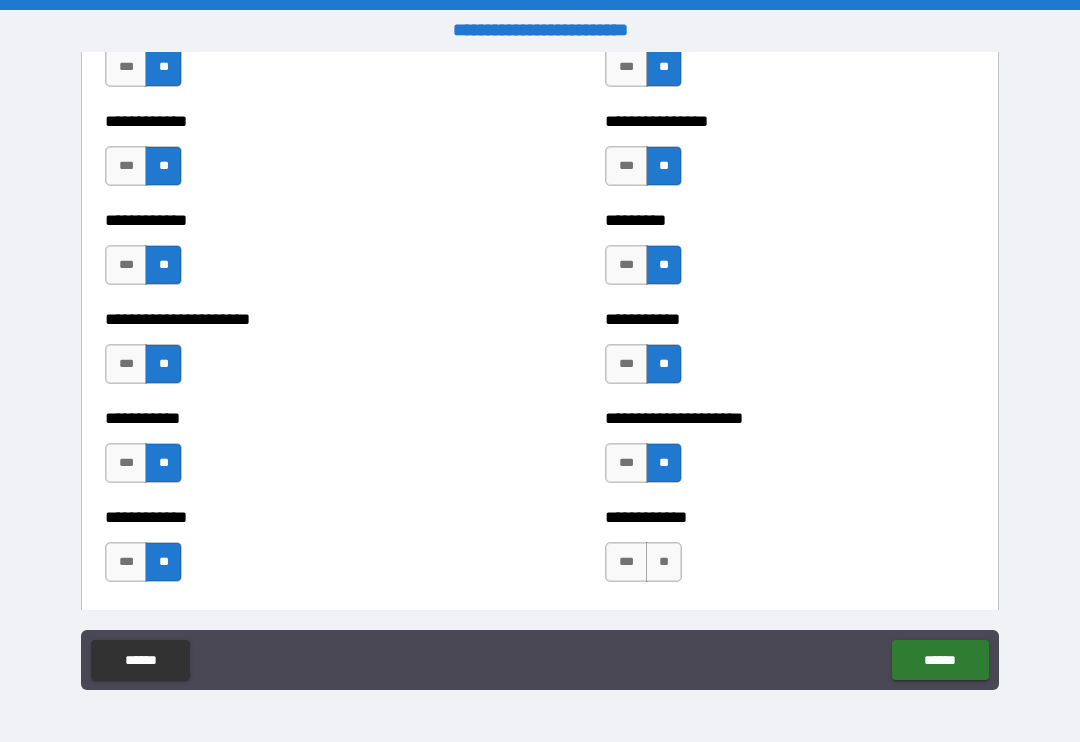 click on "**" at bounding box center (664, 562) 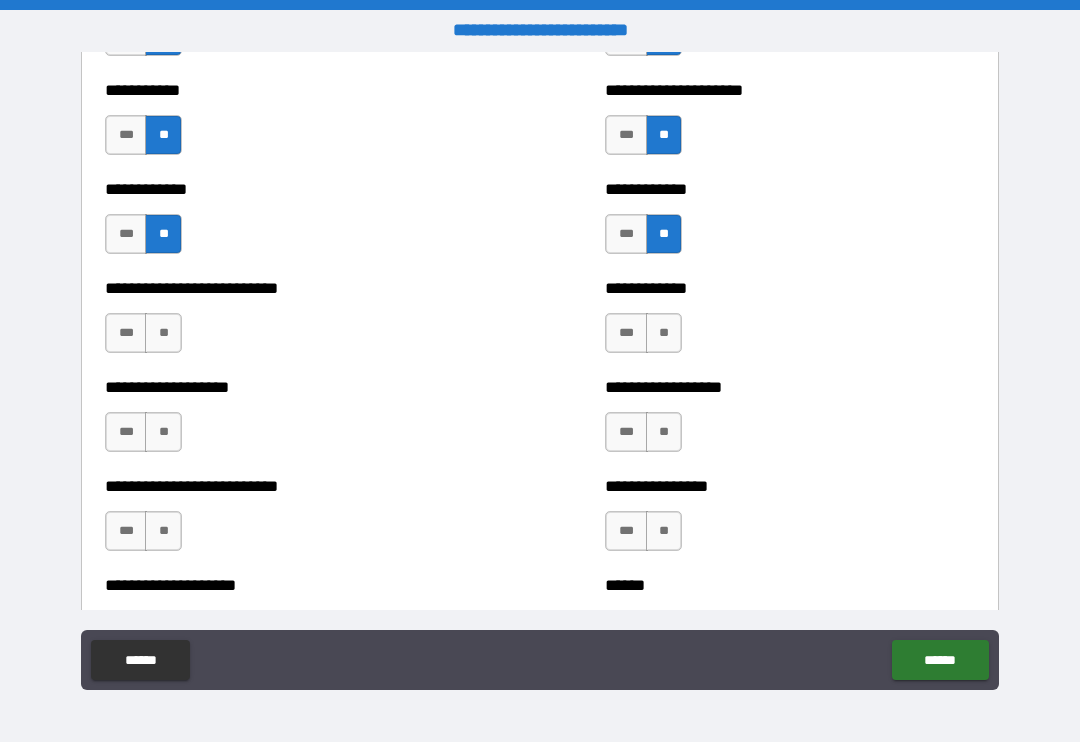 scroll, scrollTop: 5365, scrollLeft: 0, axis: vertical 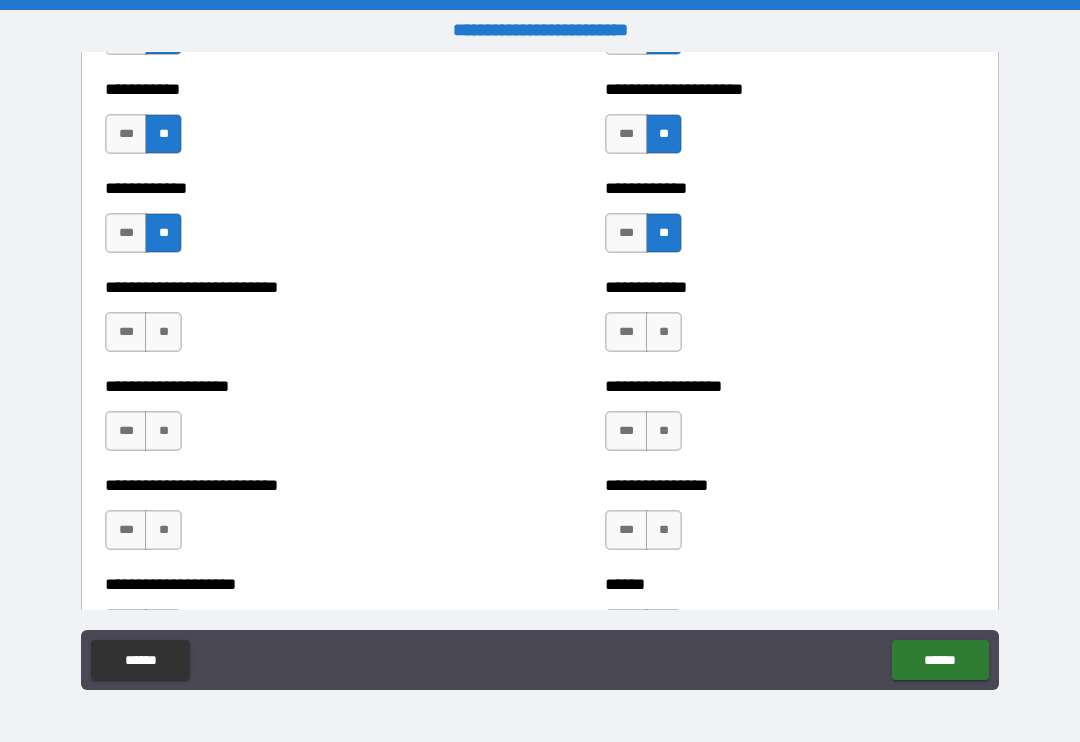 click on "**" at bounding box center [163, 332] 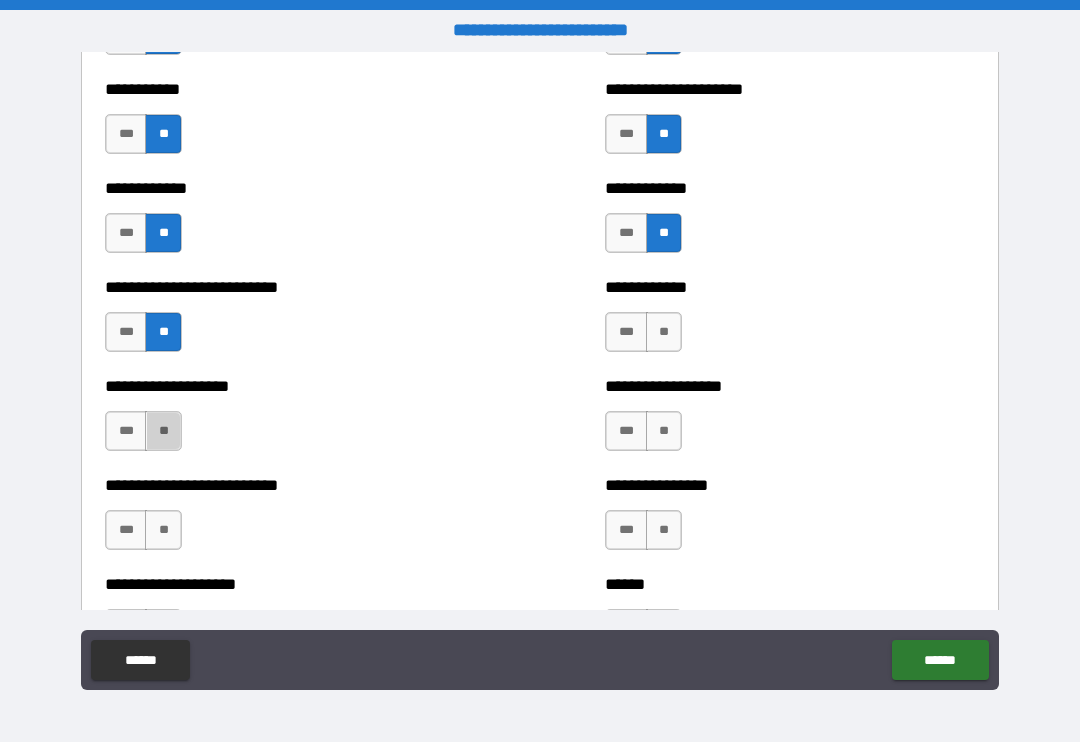 click on "**" at bounding box center (163, 431) 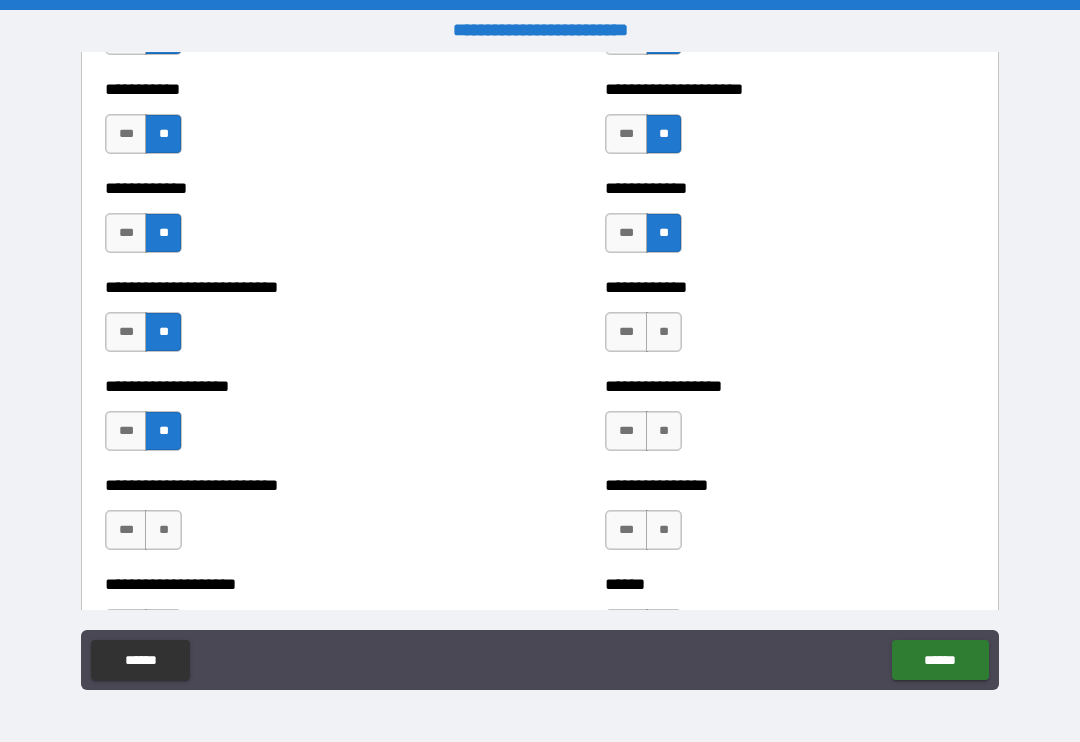 click on "**" at bounding box center (163, 530) 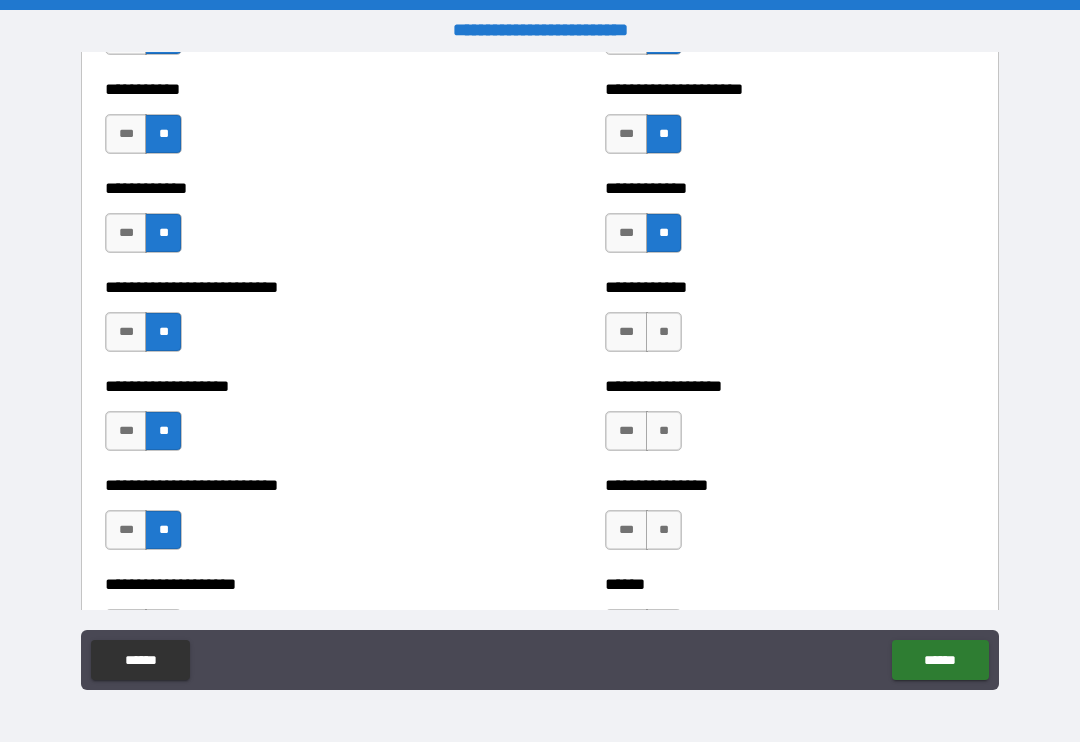 click on "**" at bounding box center (664, 332) 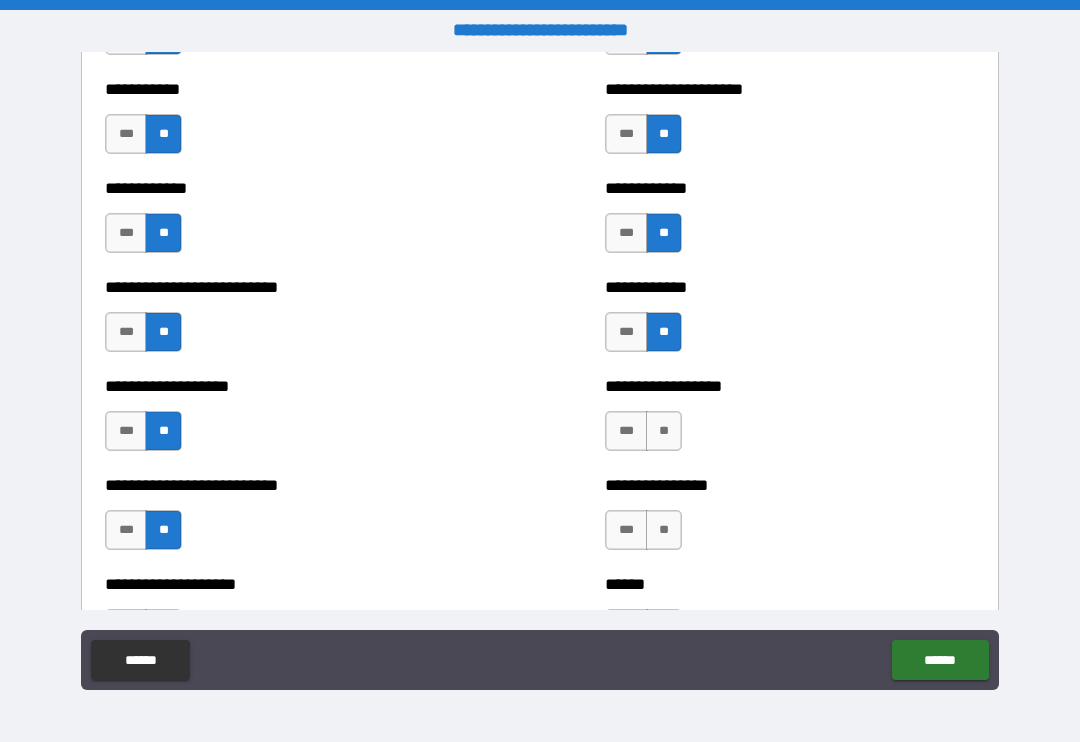 click on "**" at bounding box center (664, 431) 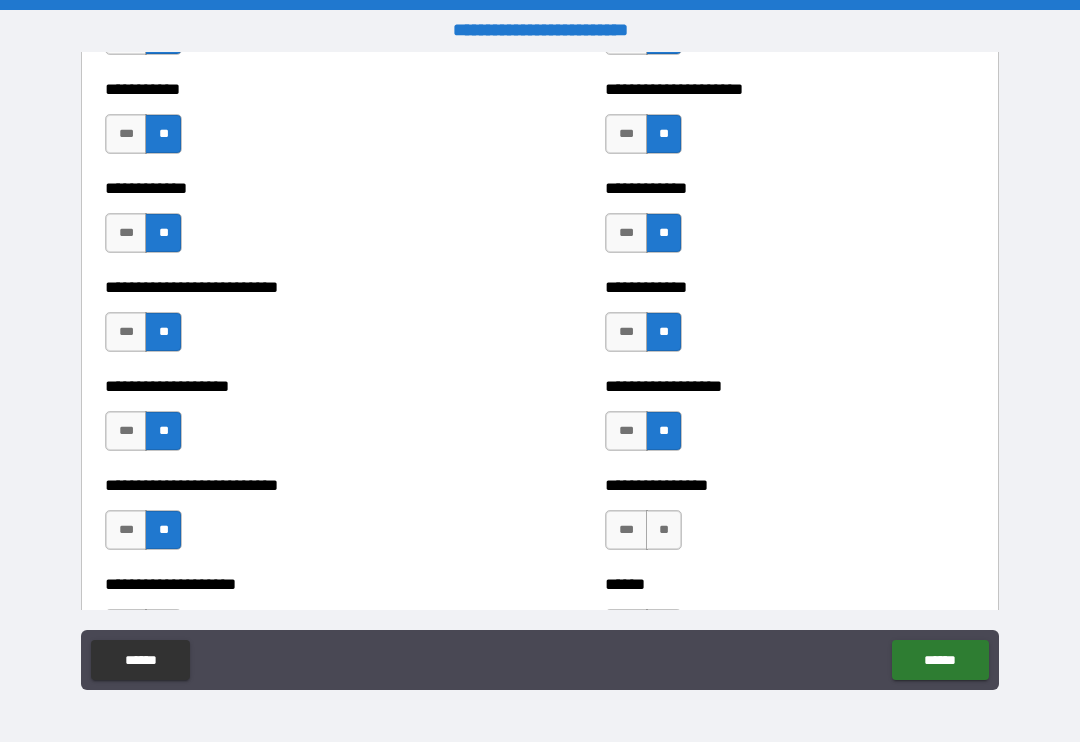 click on "**" at bounding box center [664, 530] 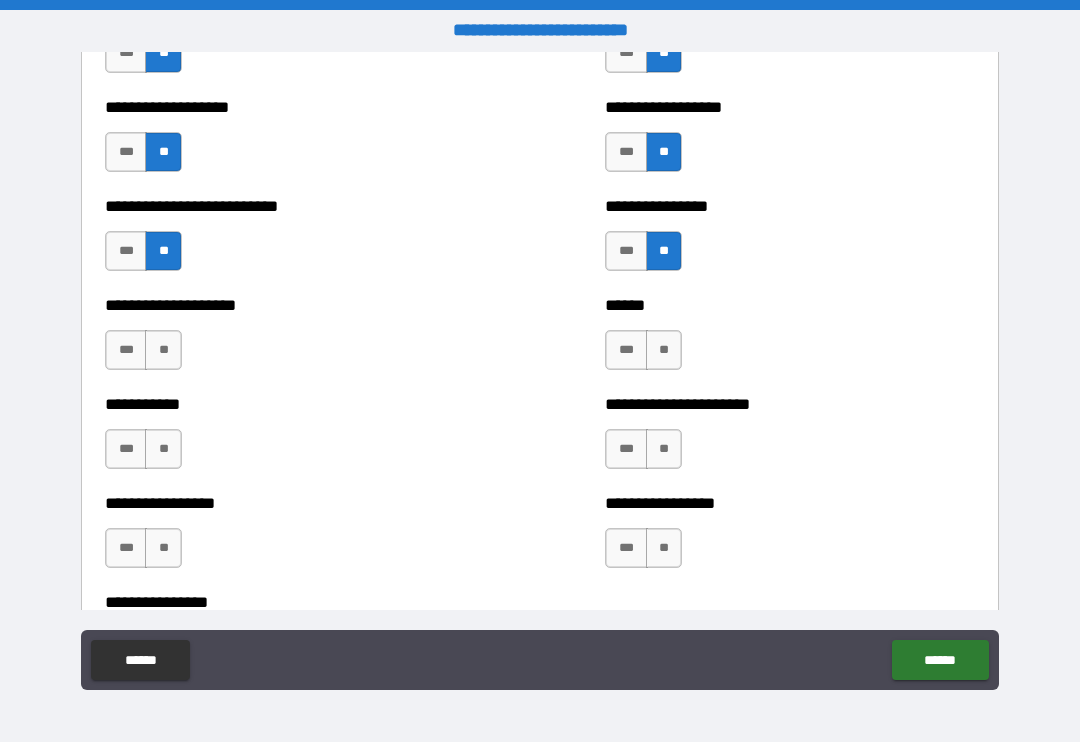 scroll, scrollTop: 5647, scrollLeft: 0, axis: vertical 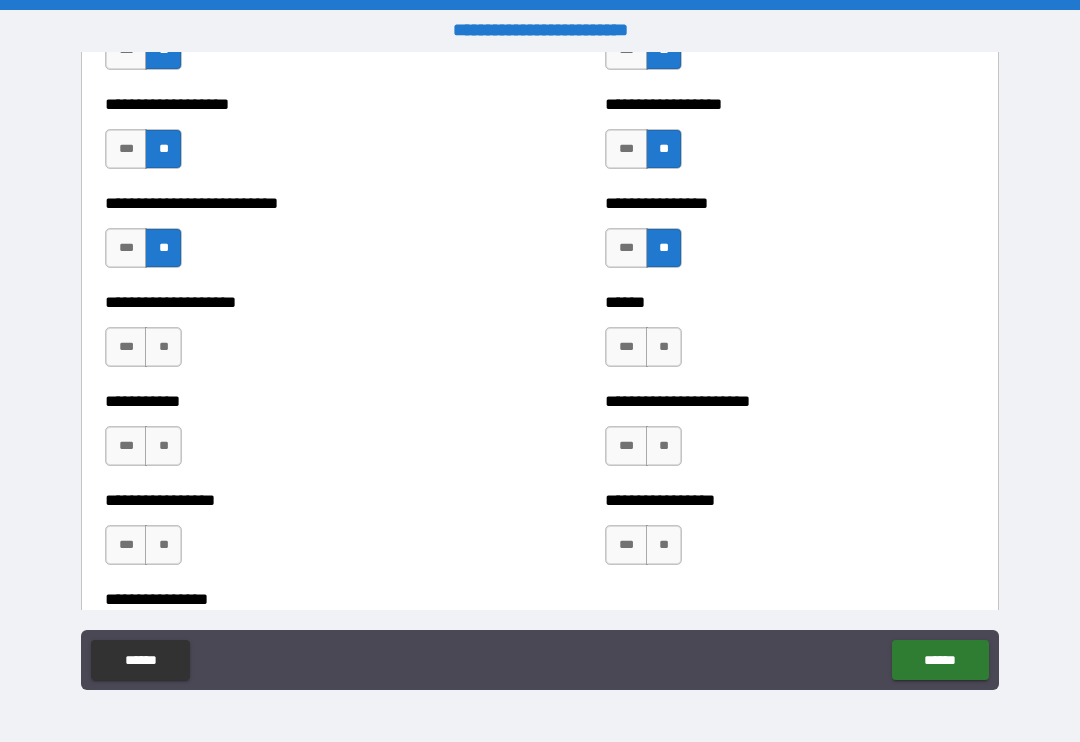 click on "**" at bounding box center [163, 347] 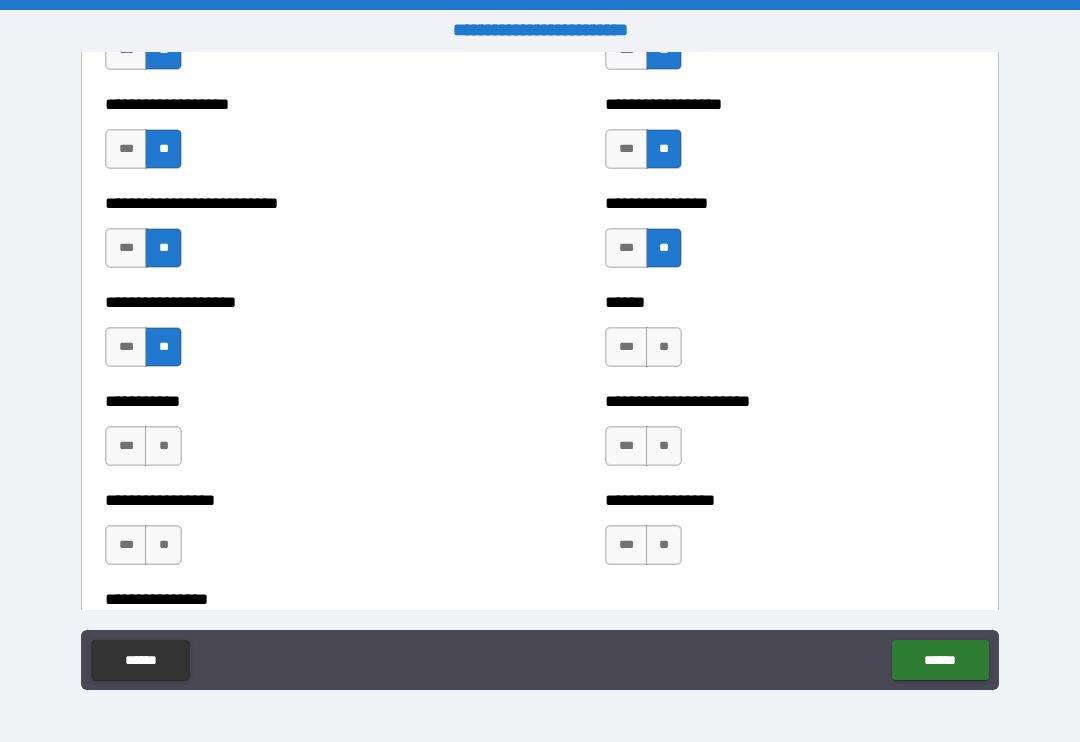 click on "**" at bounding box center [163, 446] 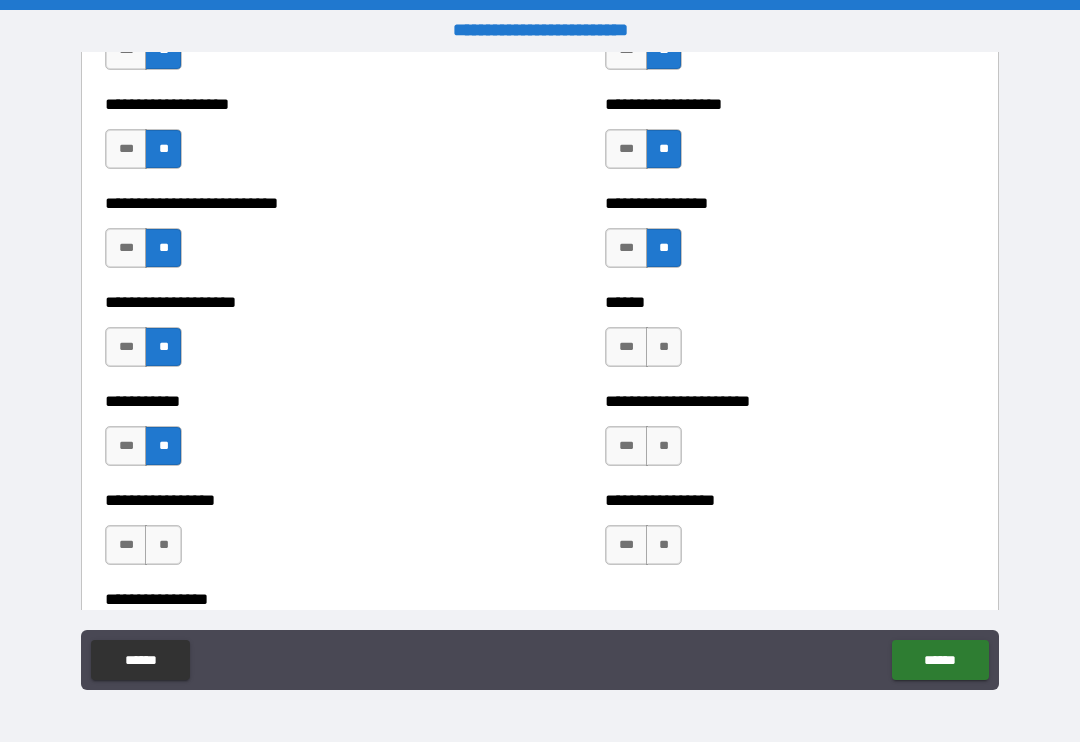 click on "**" at bounding box center [163, 545] 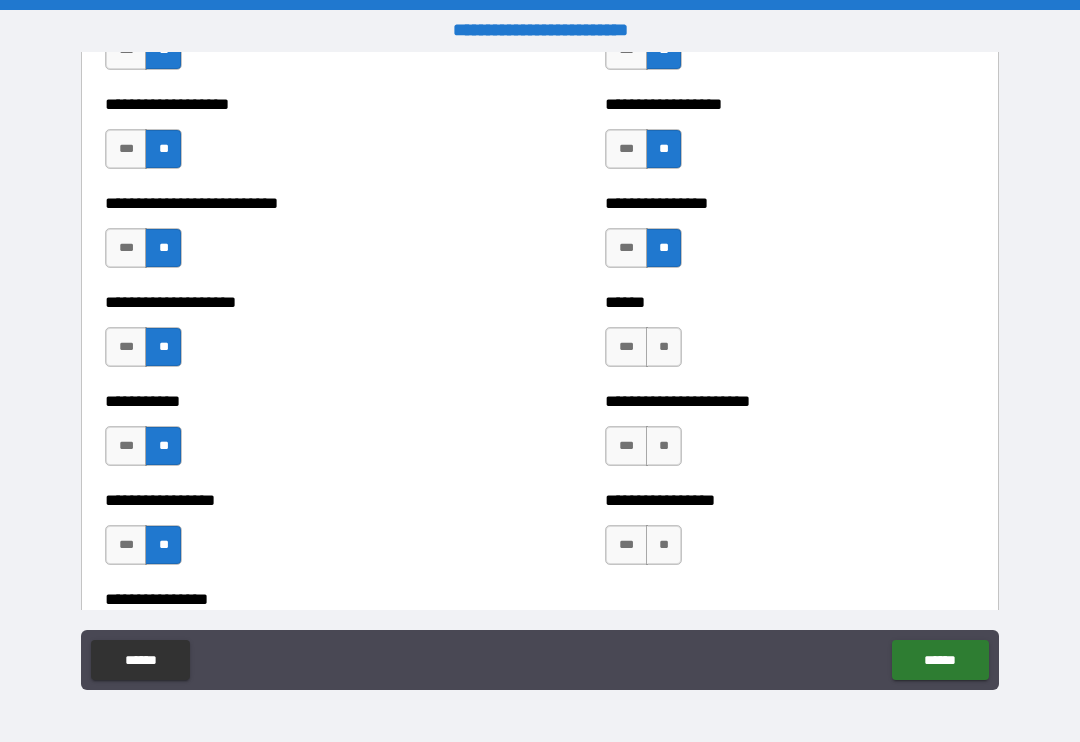 click on "**" at bounding box center (664, 347) 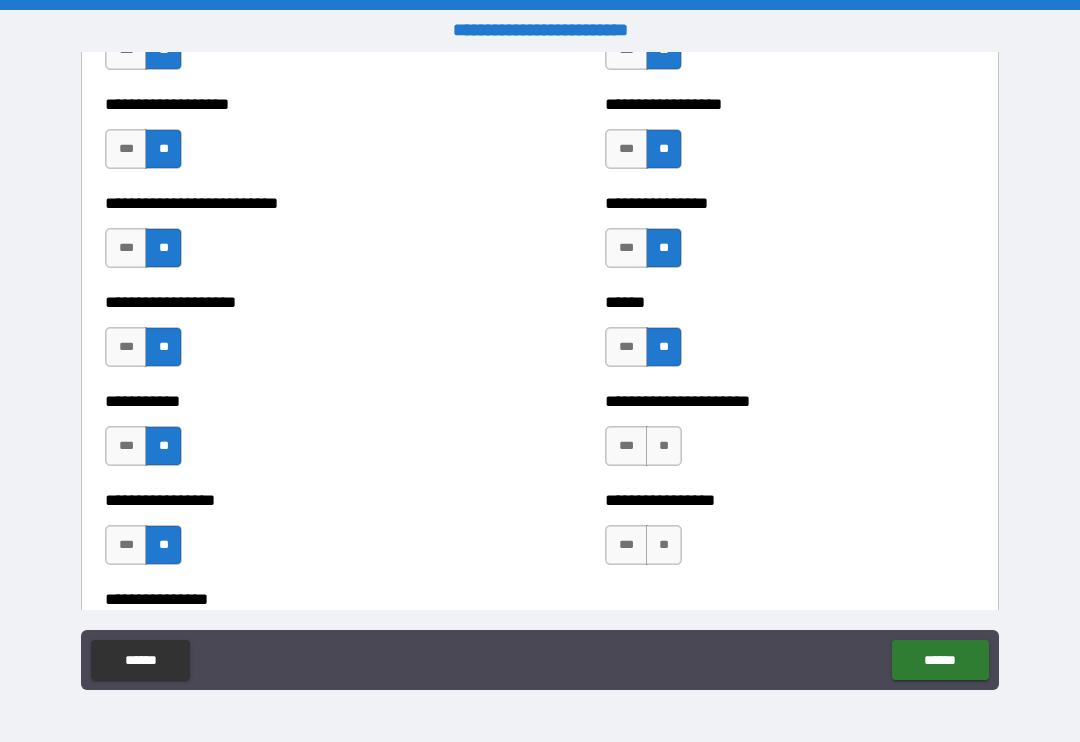 click on "**" at bounding box center [664, 446] 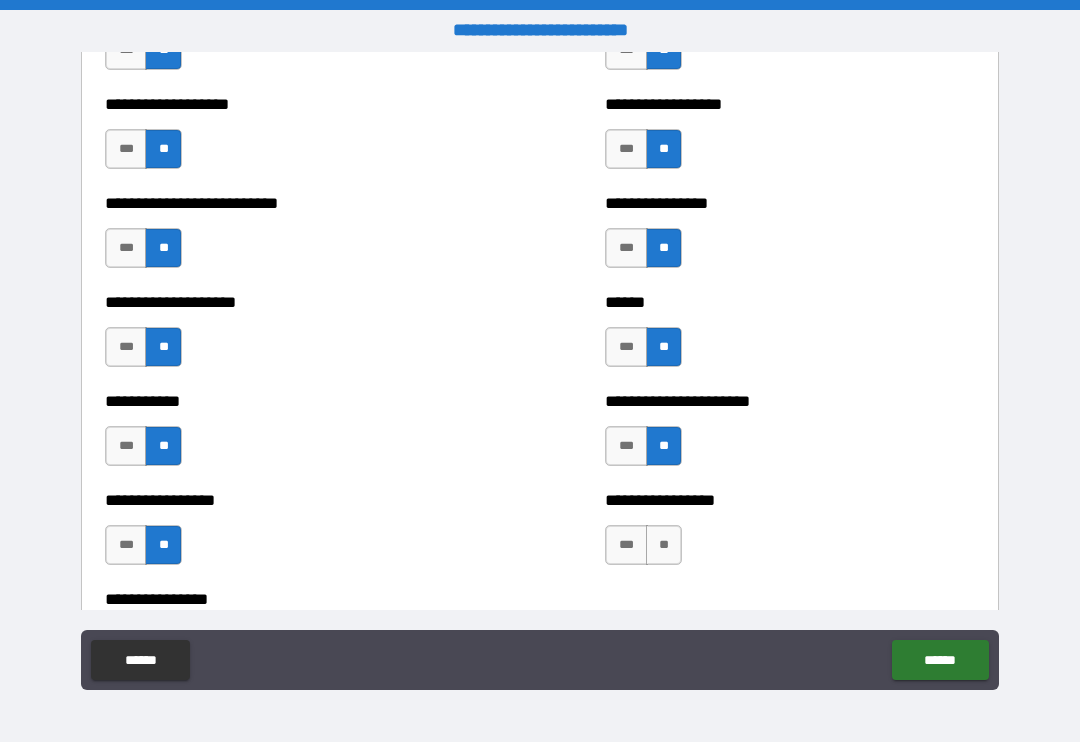 click on "**" at bounding box center (664, 545) 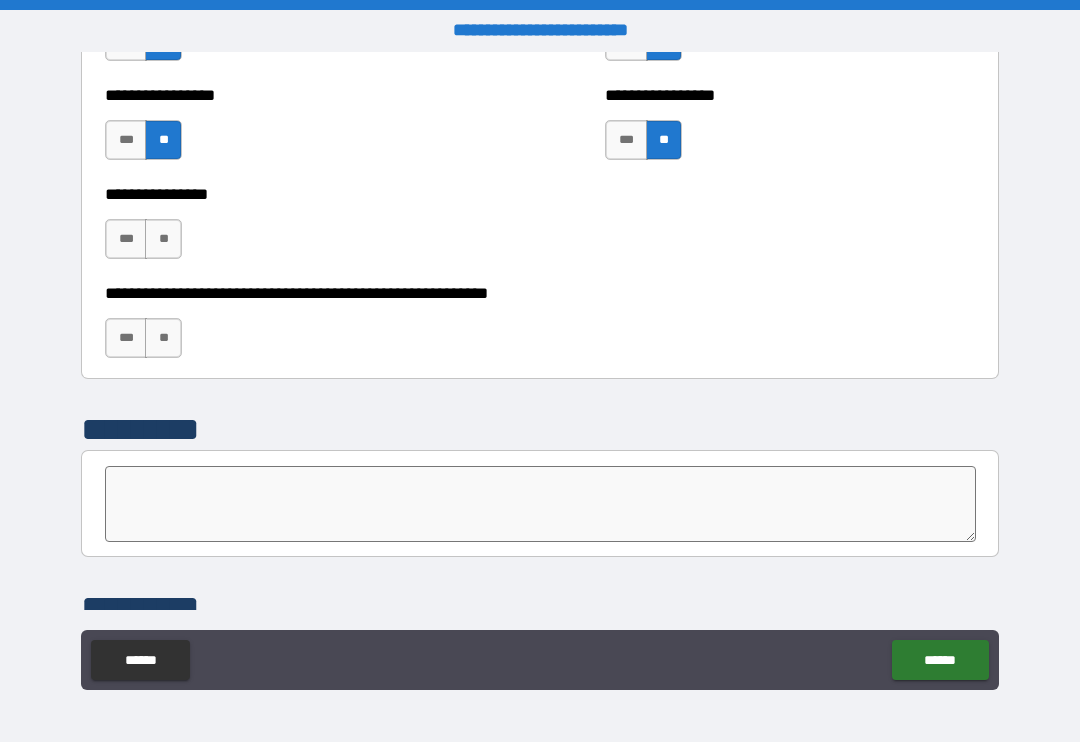 scroll, scrollTop: 6025, scrollLeft: 0, axis: vertical 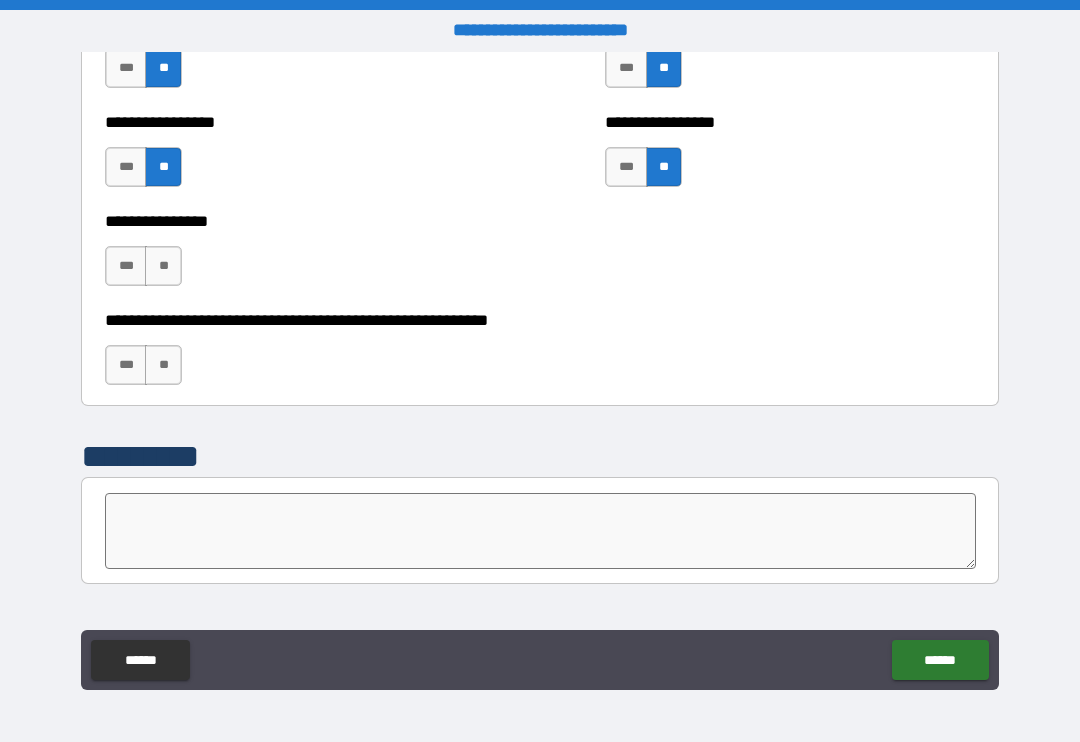 click on "**" at bounding box center [163, 266] 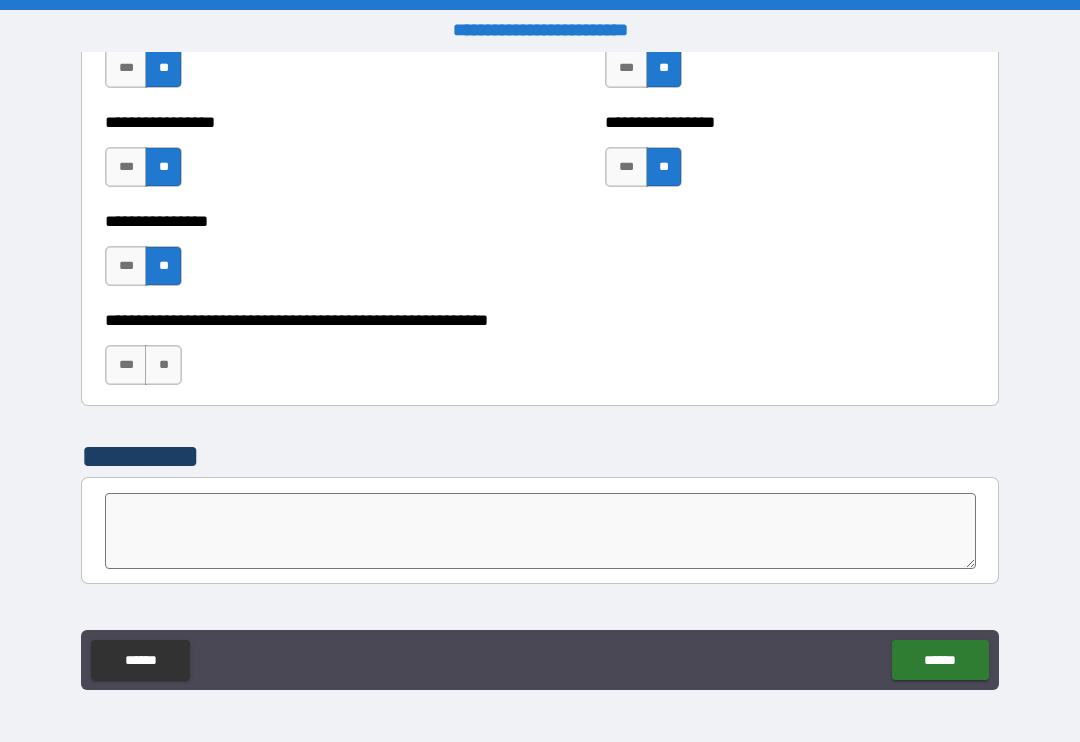 click on "**" at bounding box center (163, 365) 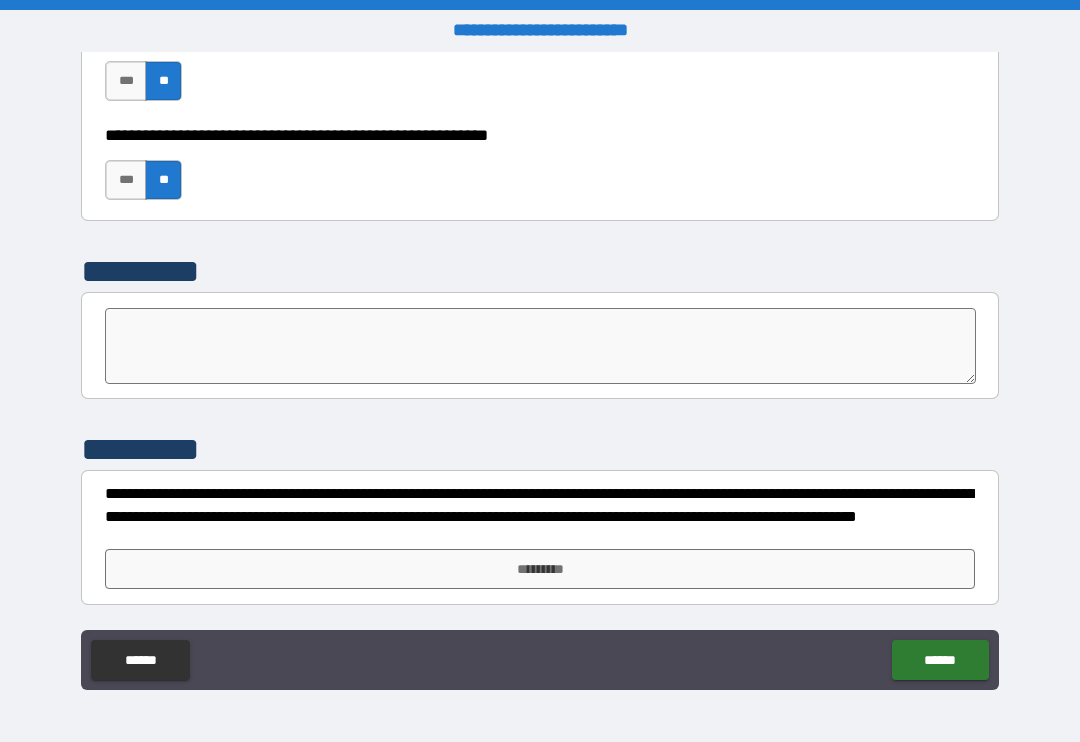scroll, scrollTop: 6210, scrollLeft: 0, axis: vertical 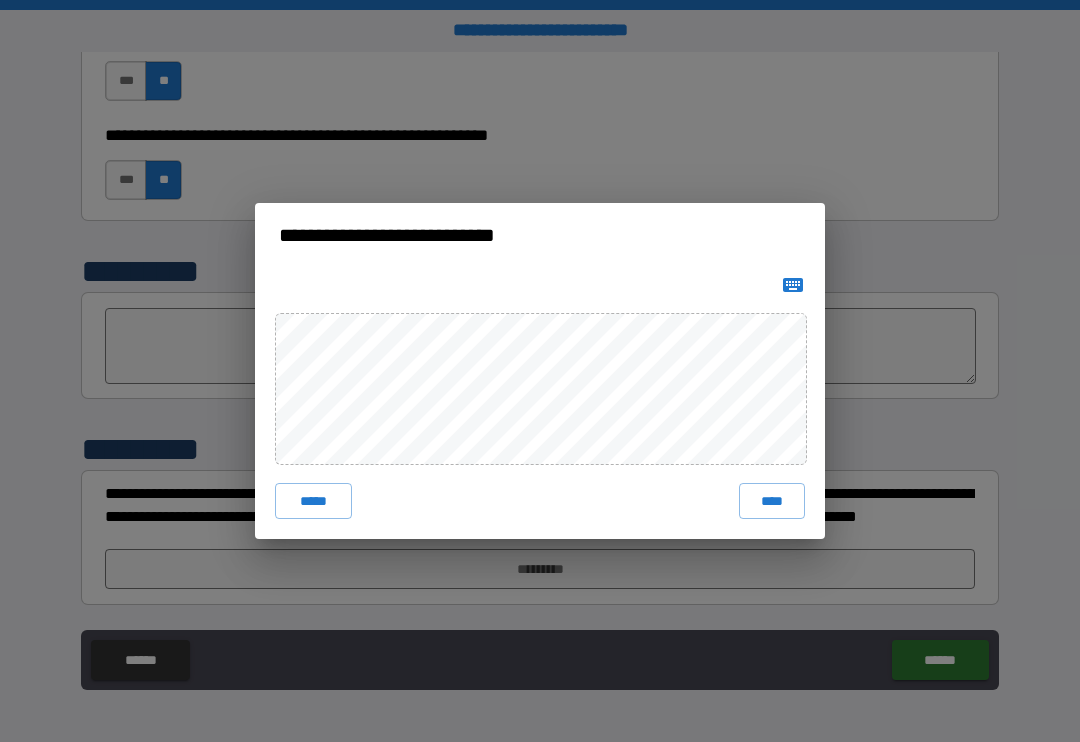 click on "****" at bounding box center [772, 501] 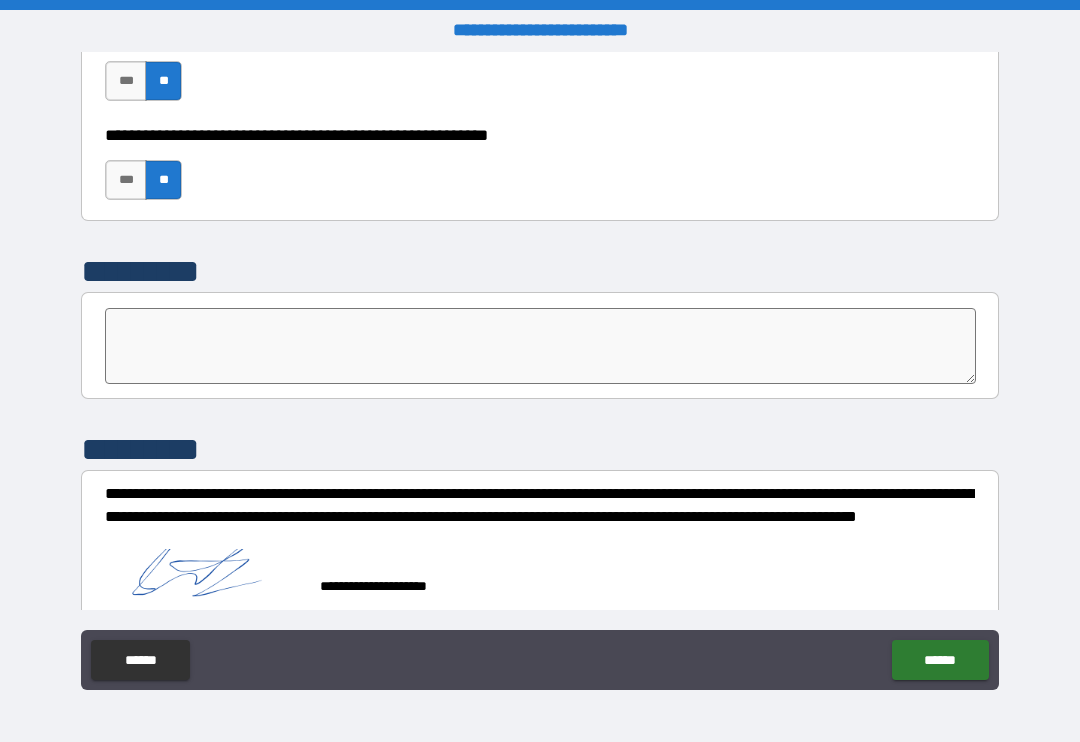 scroll, scrollTop: 6200, scrollLeft: 0, axis: vertical 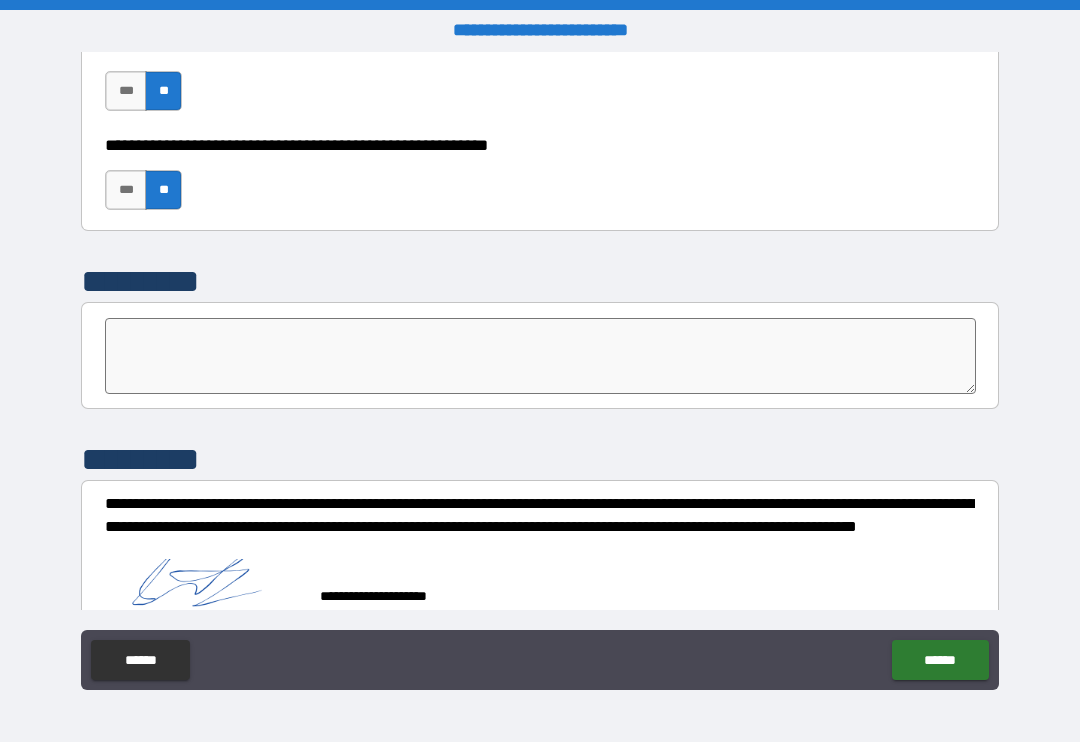 click on "******" at bounding box center [940, 660] 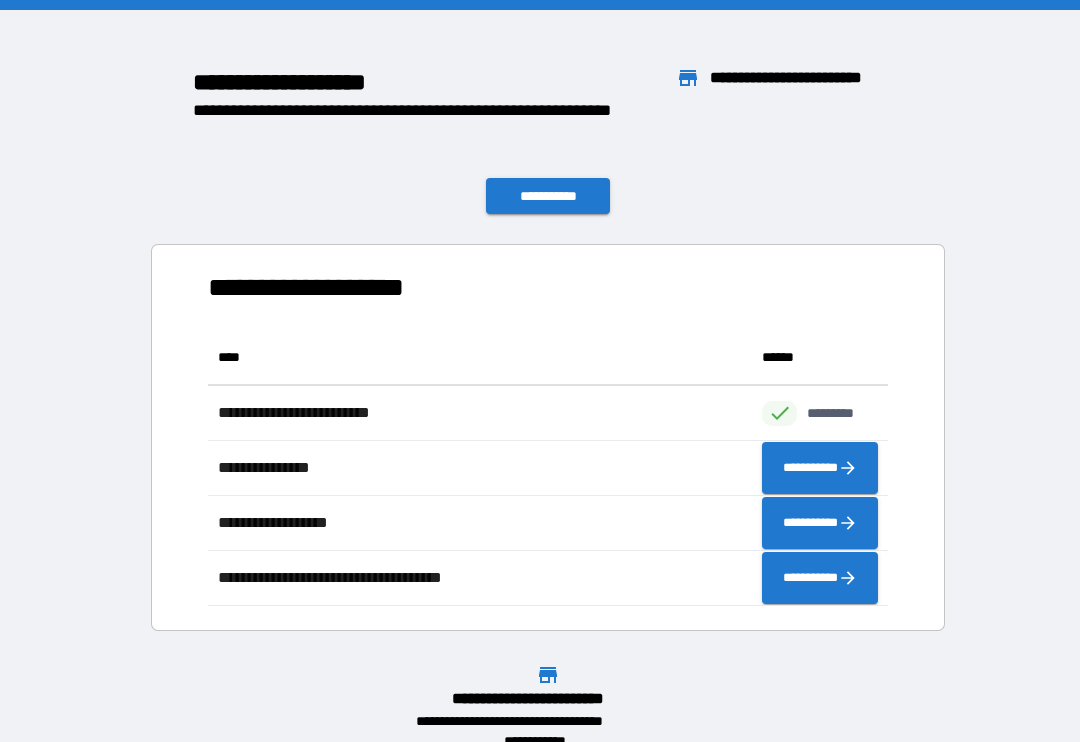 scroll, scrollTop: 276, scrollLeft: 680, axis: both 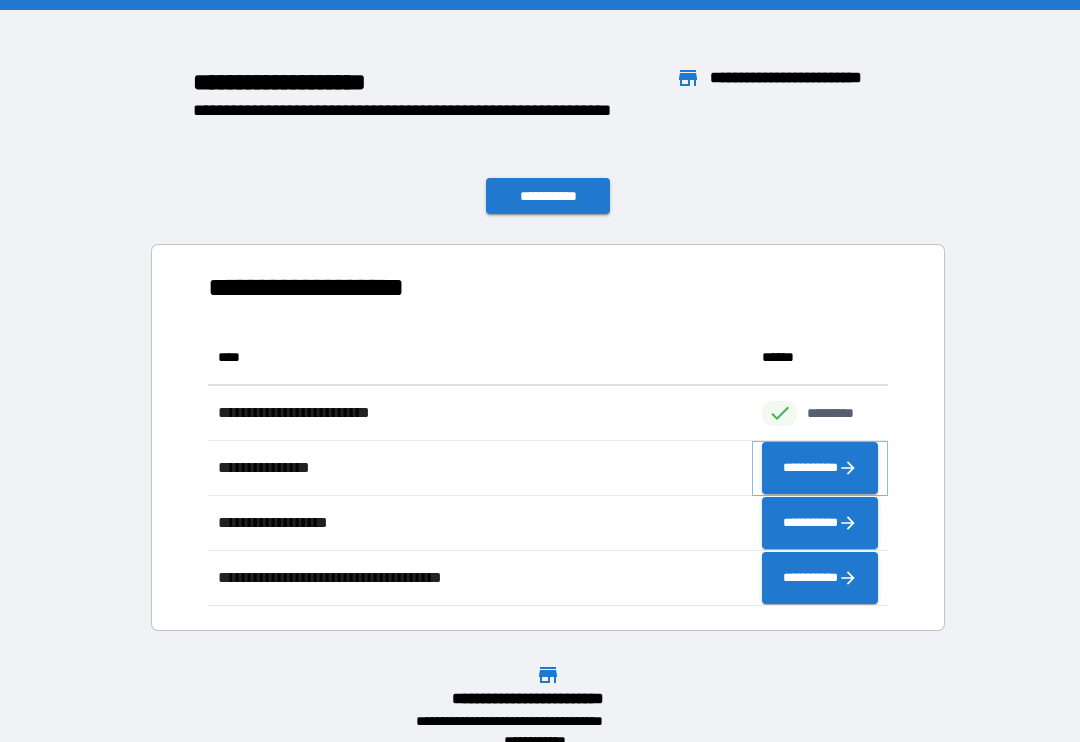 click on "**********" at bounding box center [820, 468] 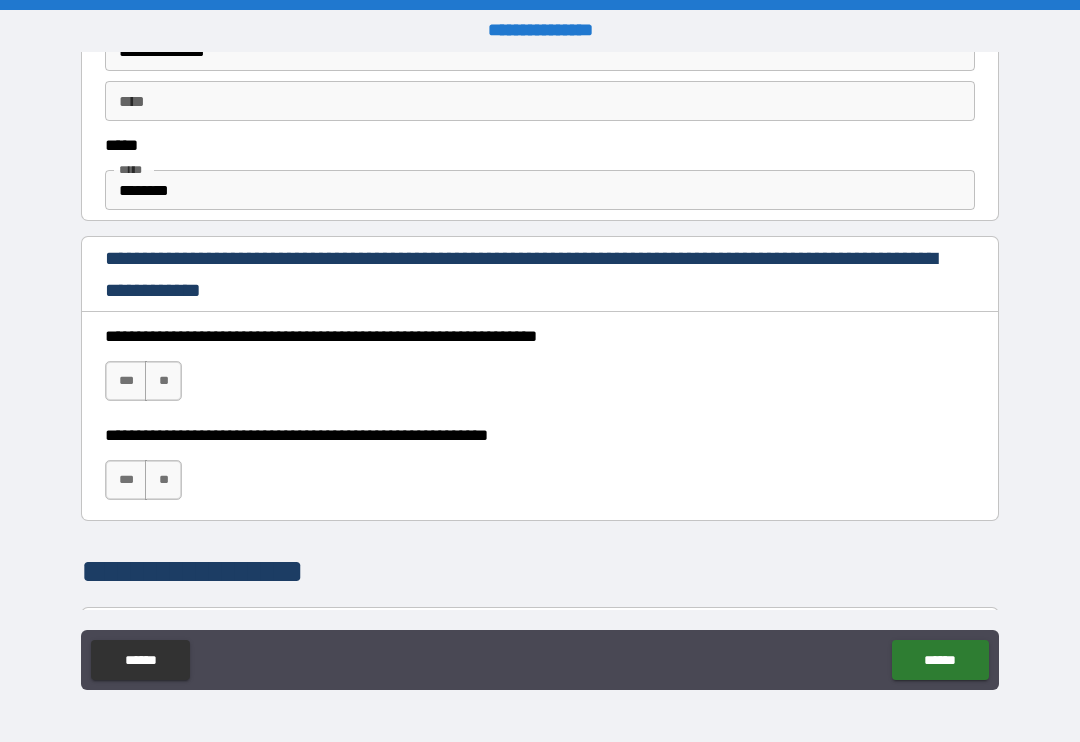 scroll, scrollTop: 1123, scrollLeft: 0, axis: vertical 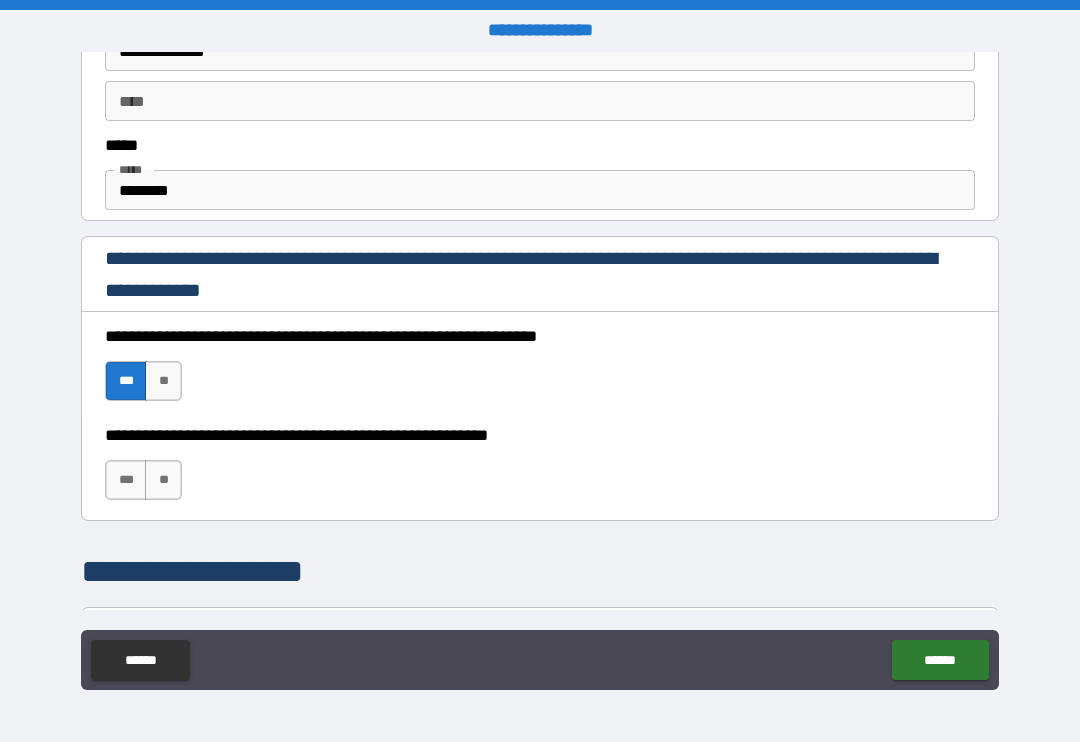 click on "**" at bounding box center [163, 480] 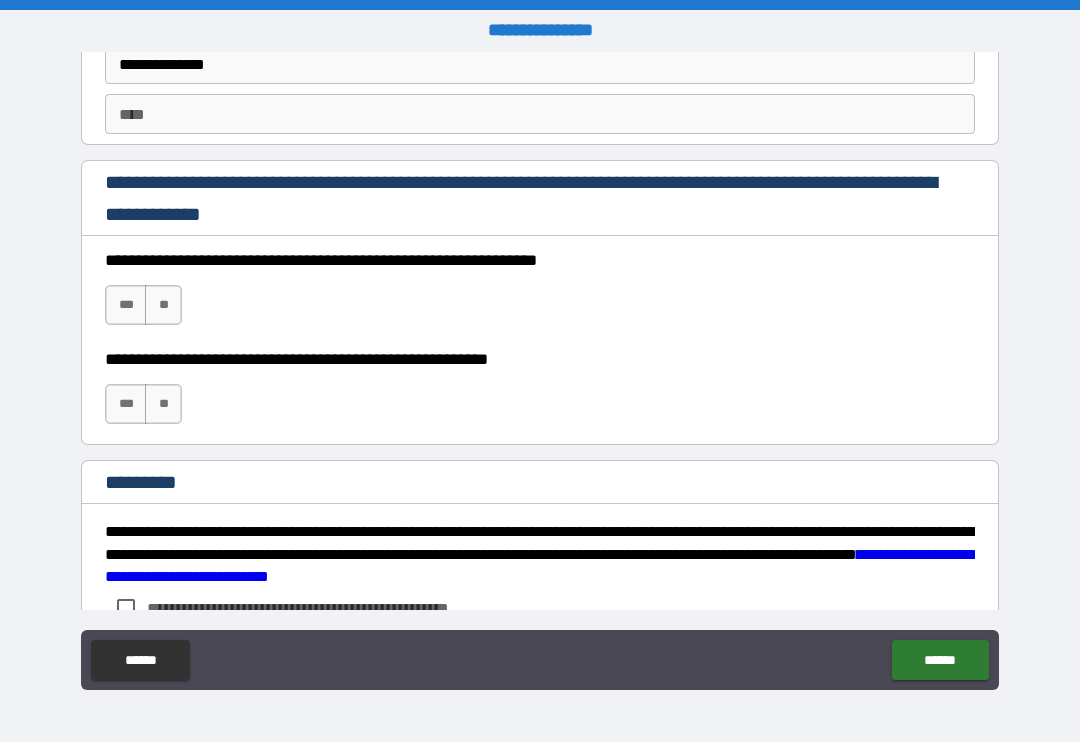 scroll, scrollTop: 2787, scrollLeft: 0, axis: vertical 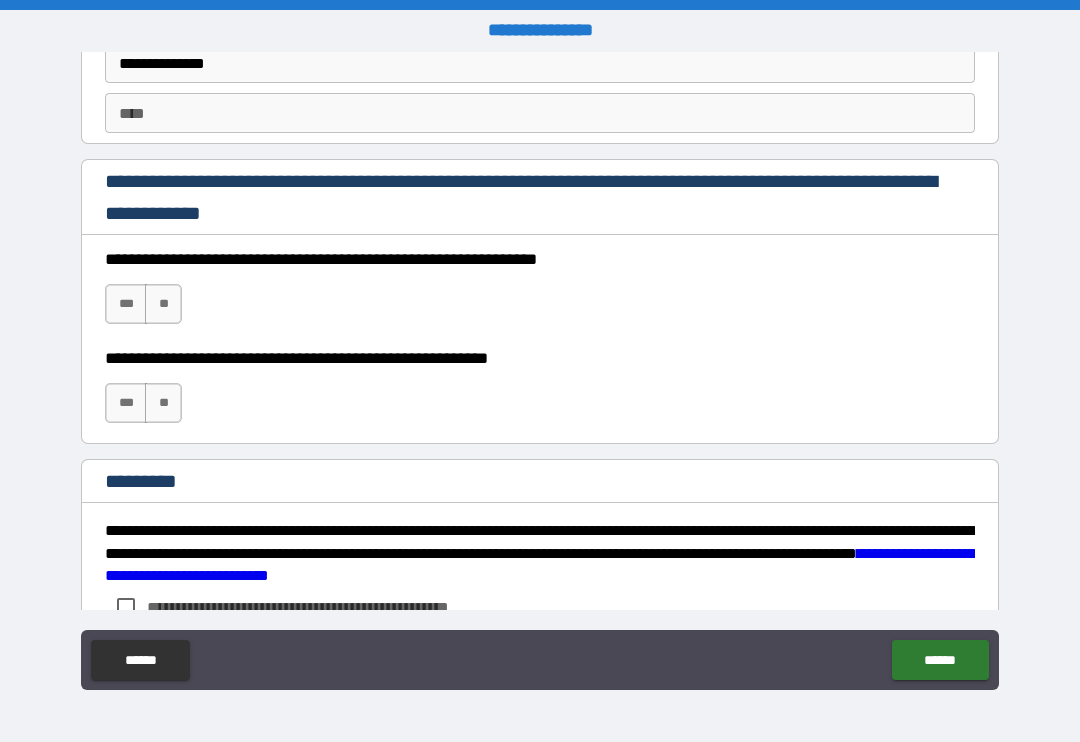 click on "***" at bounding box center (126, 304) 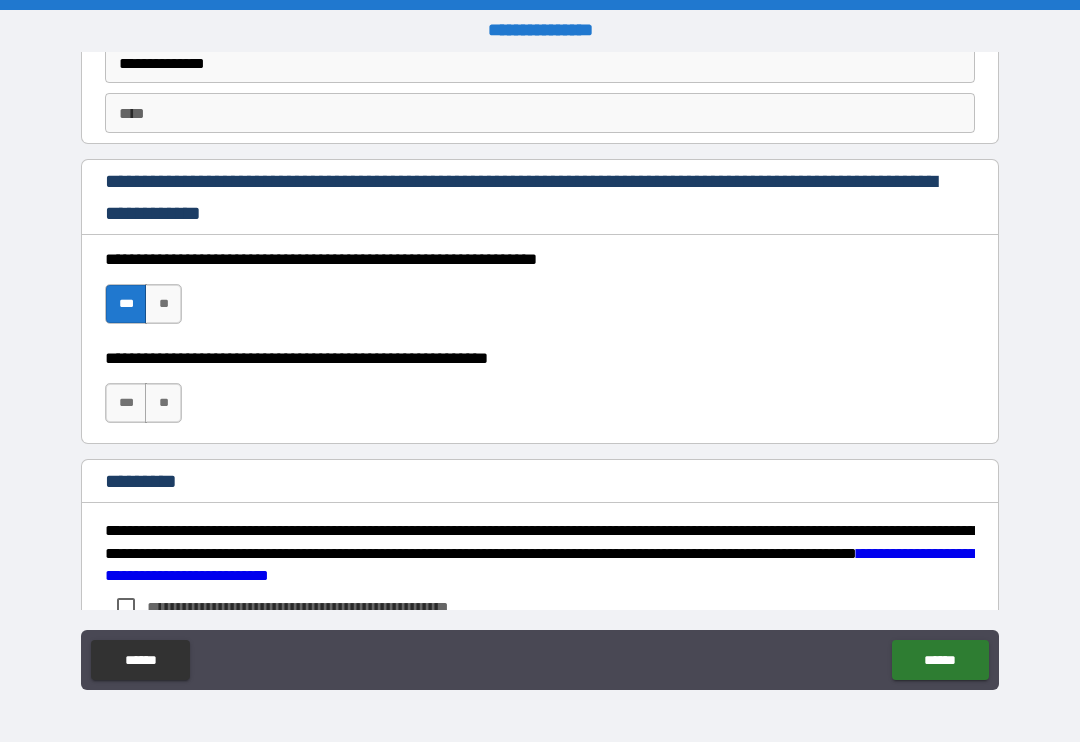 click on "**" at bounding box center (163, 403) 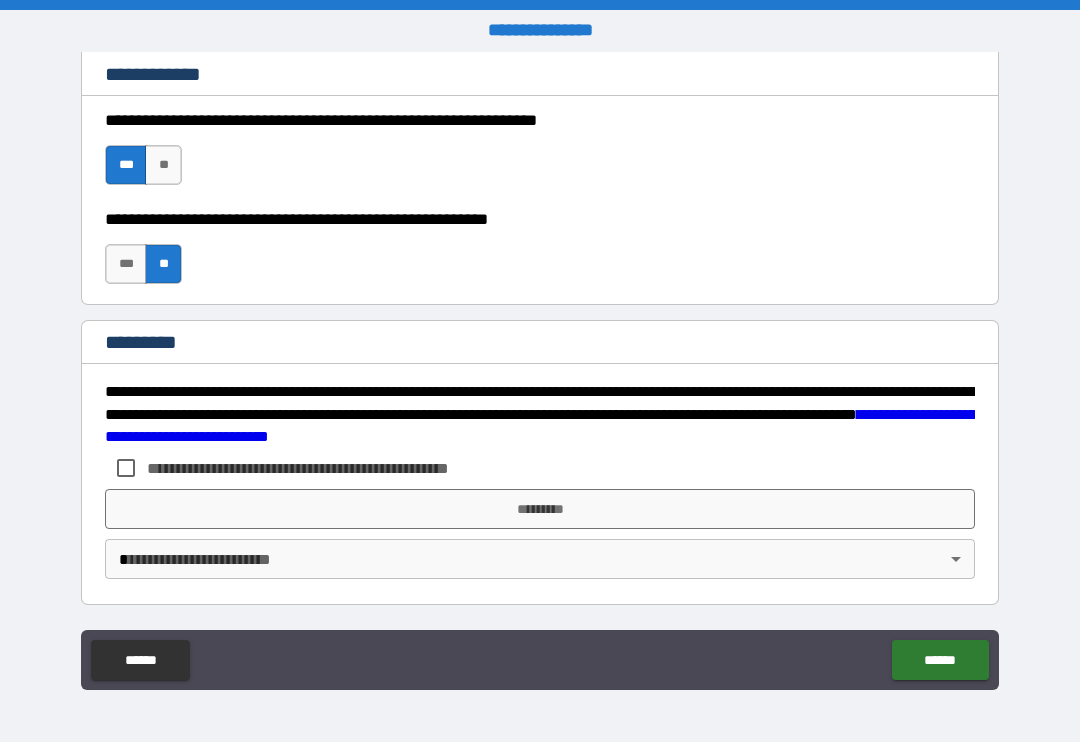 scroll, scrollTop: 2926, scrollLeft: 0, axis: vertical 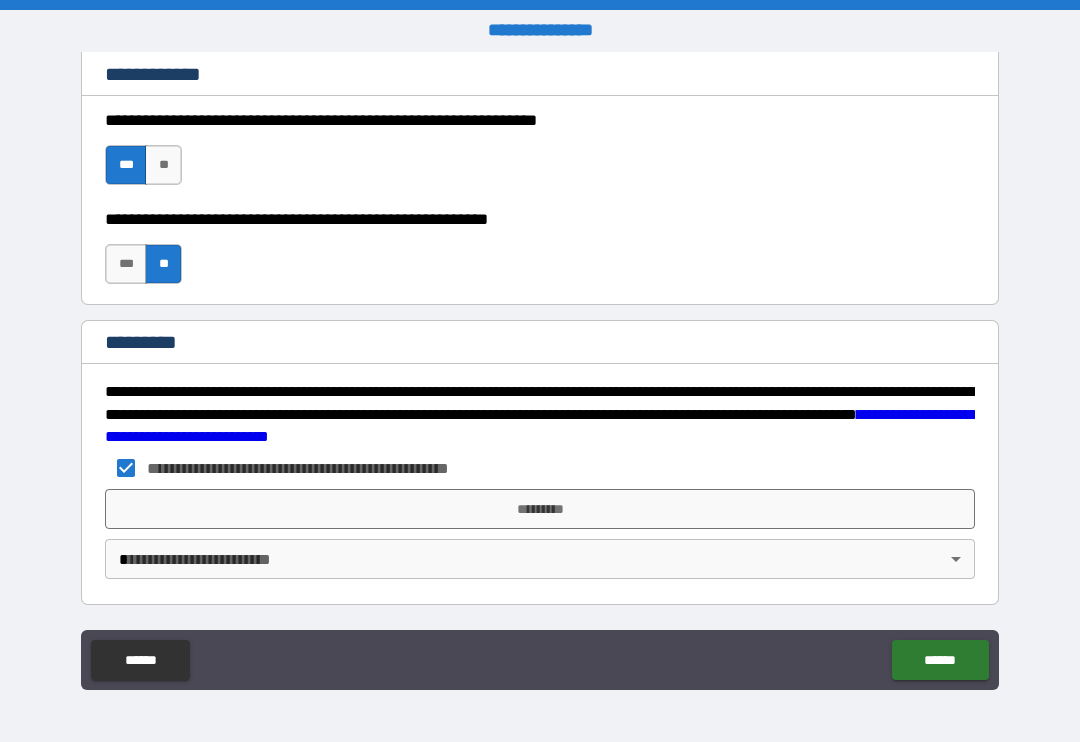 click on "*********" at bounding box center (540, 509) 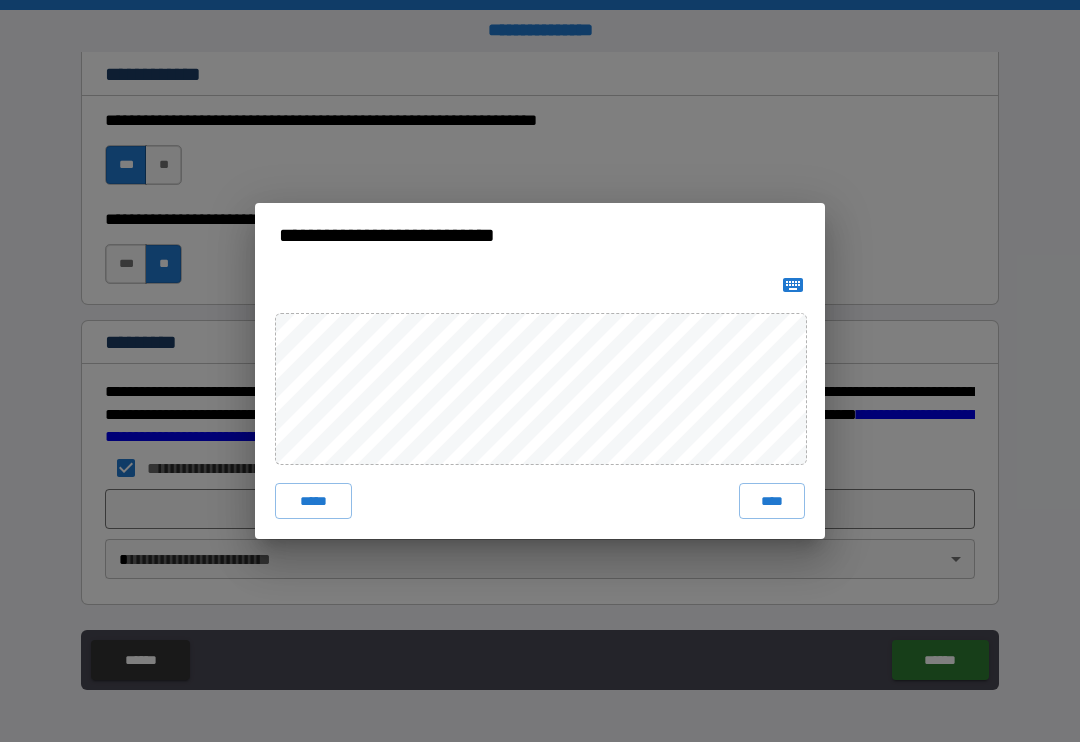 click on "****" at bounding box center [772, 501] 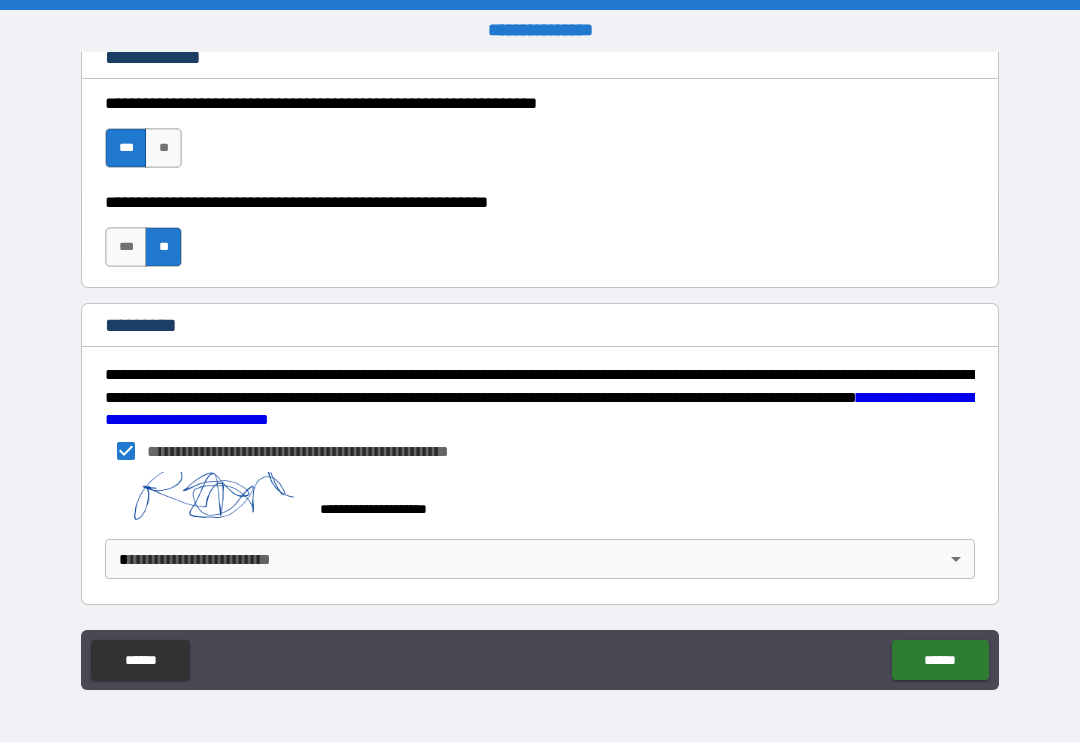 scroll, scrollTop: 2943, scrollLeft: 0, axis: vertical 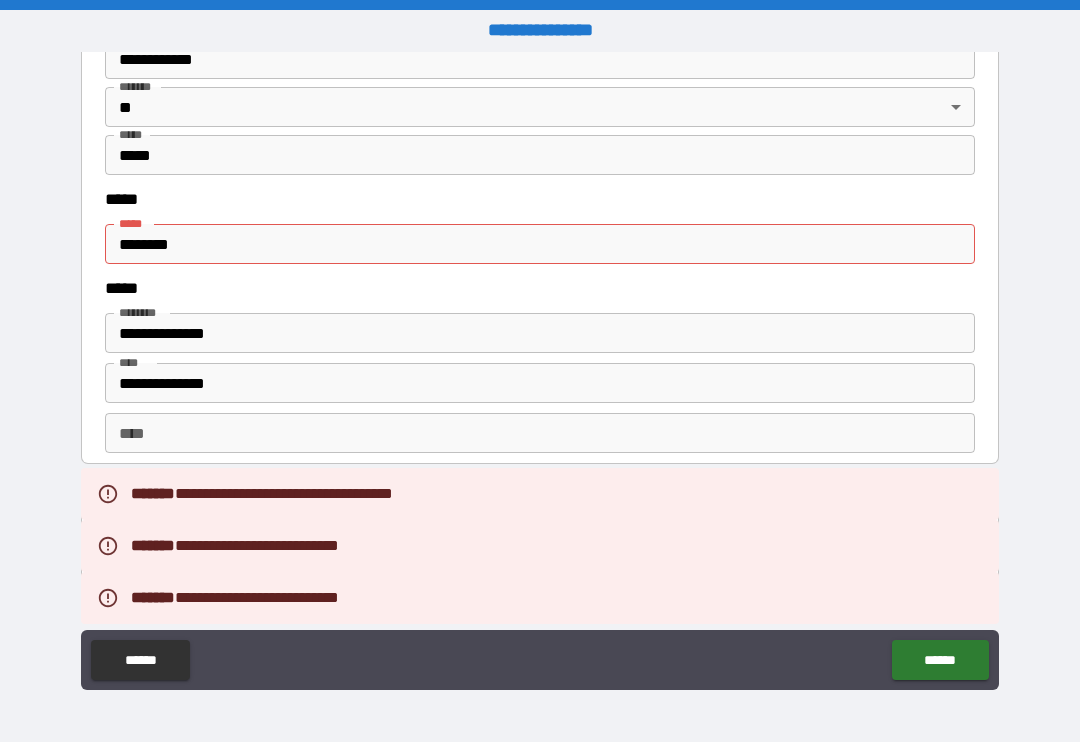 click on "********" at bounding box center [540, 244] 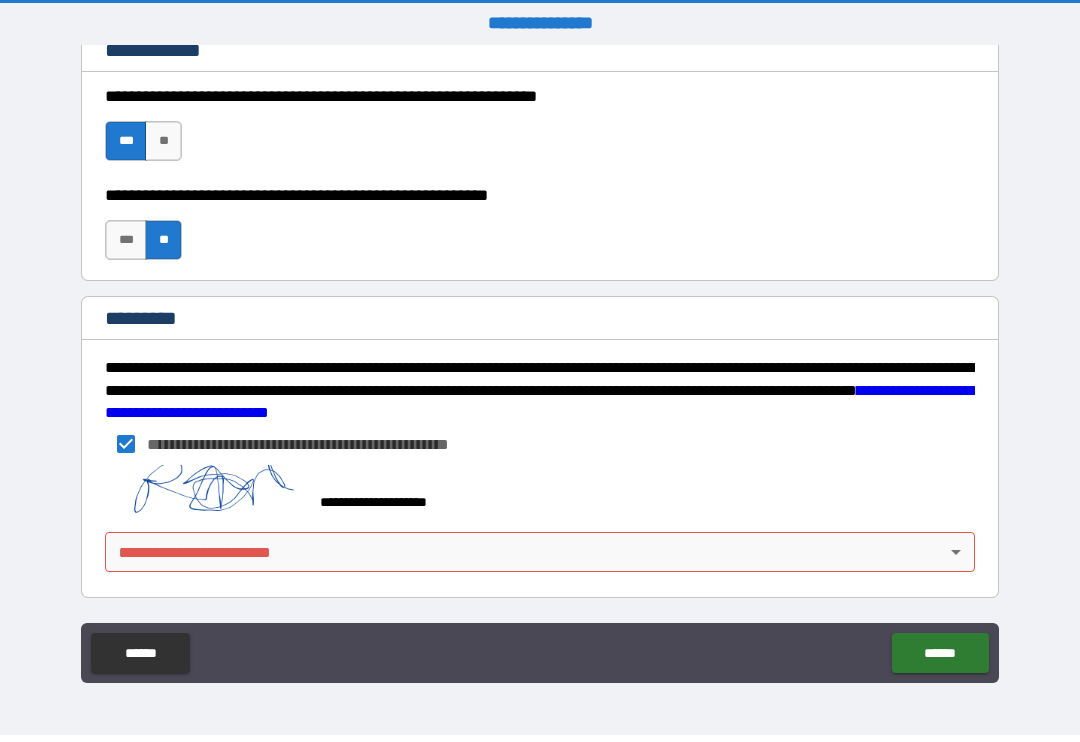 scroll, scrollTop: 2380, scrollLeft: 0, axis: vertical 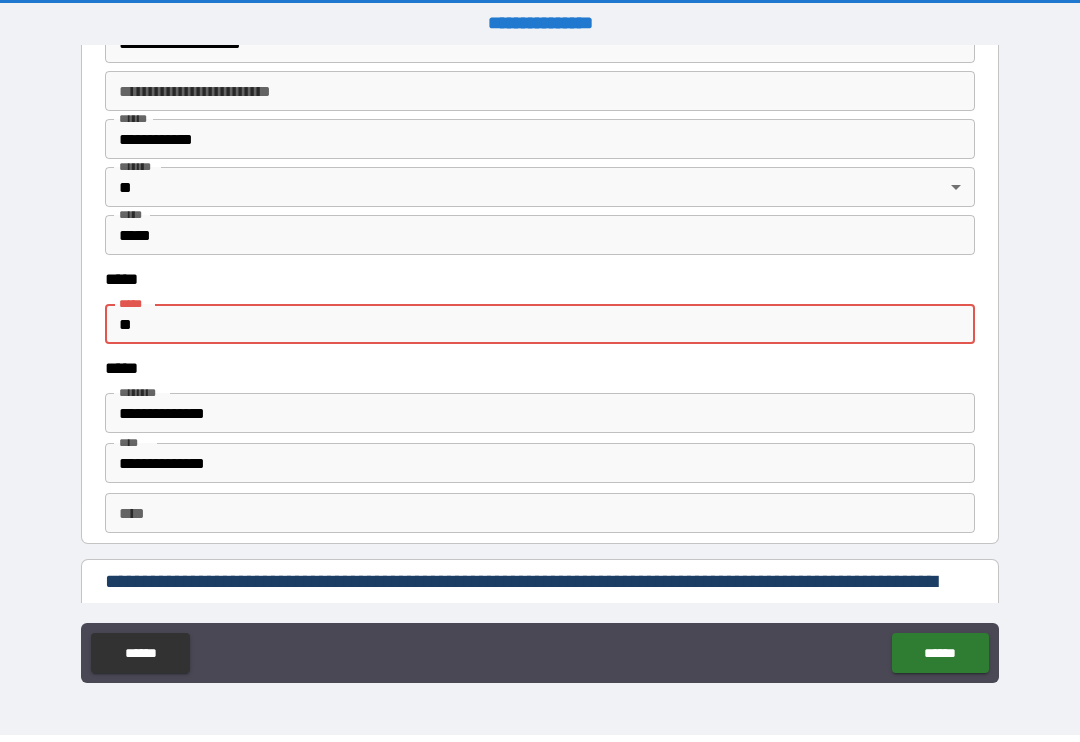 type on "*" 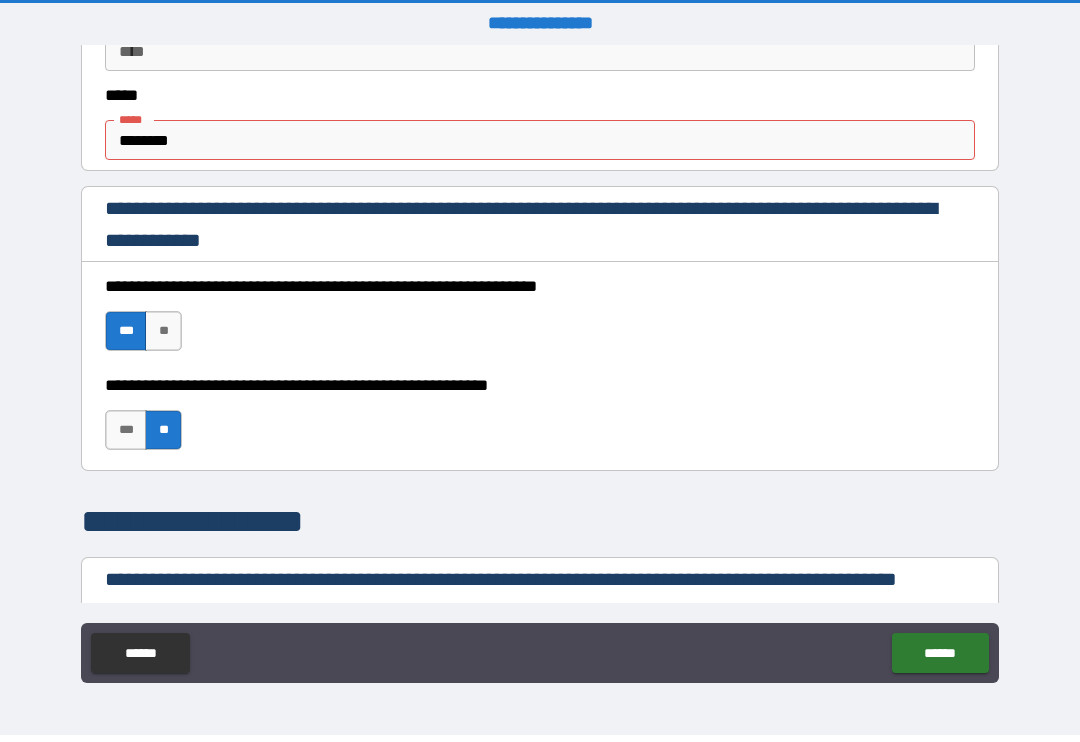 scroll, scrollTop: 1169, scrollLeft: 0, axis: vertical 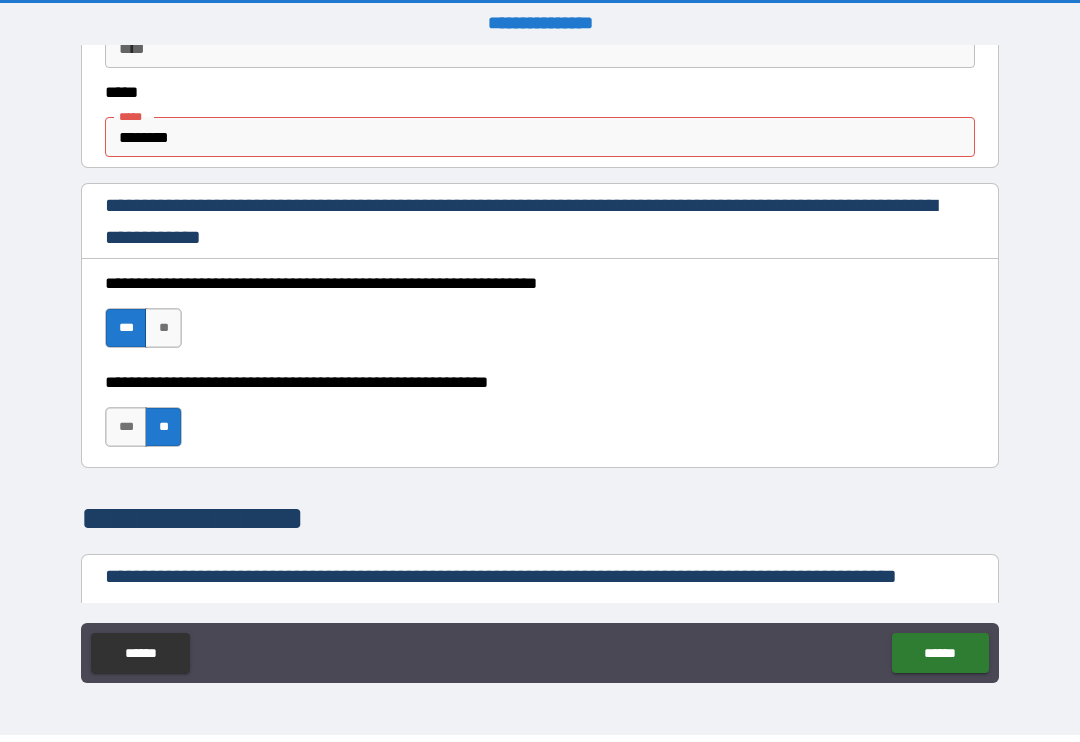 type on "**********" 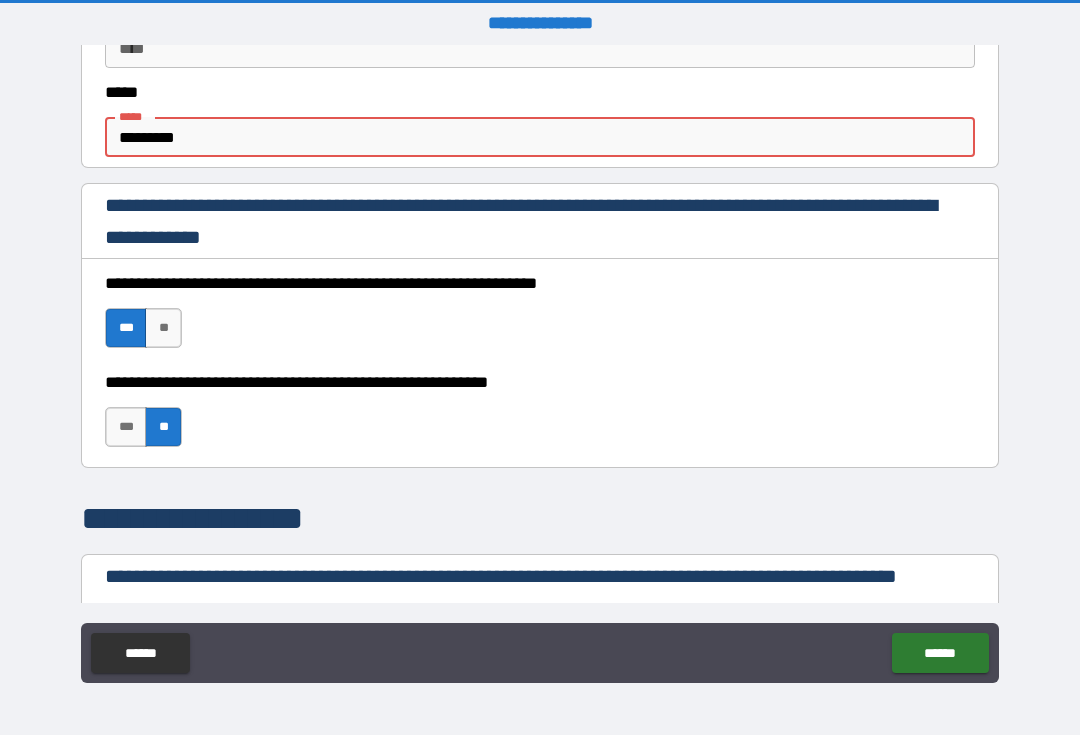click on "*********" at bounding box center [540, 144] 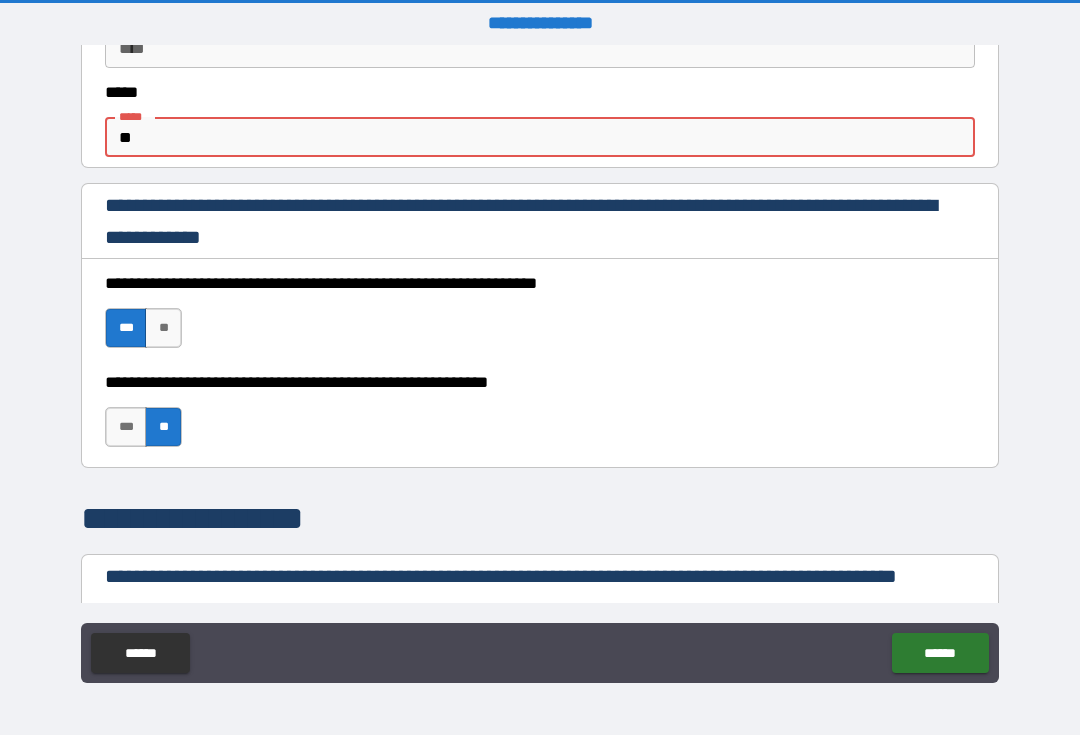 type on "*" 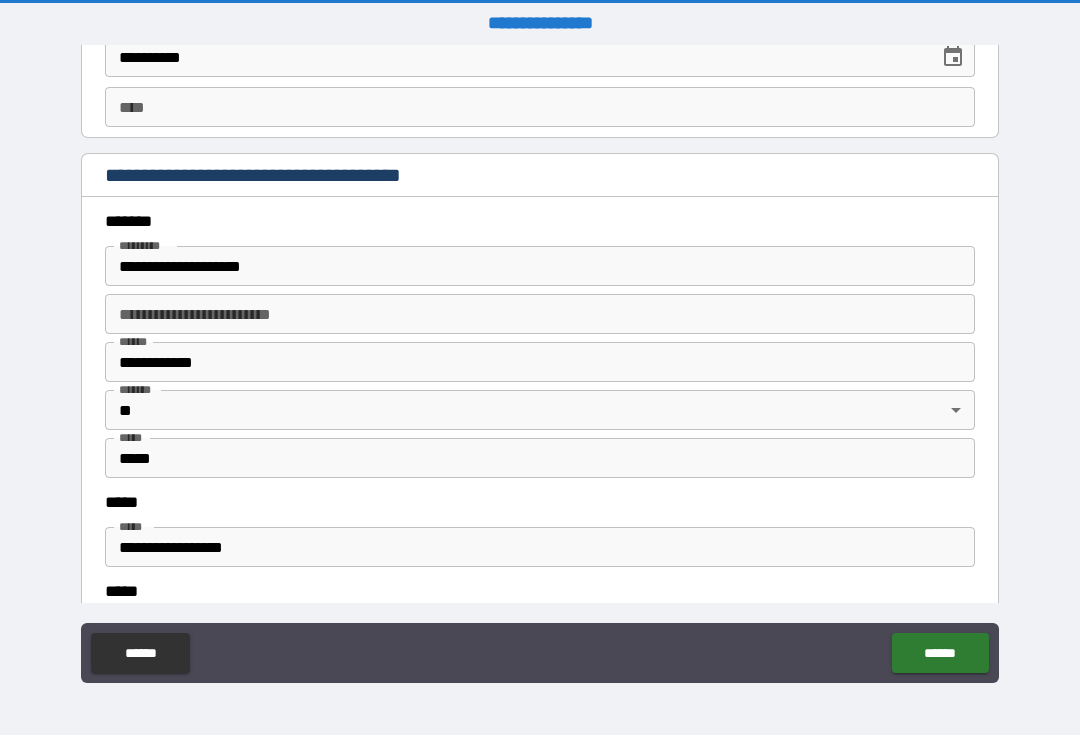 scroll, scrollTop: 2158, scrollLeft: 0, axis: vertical 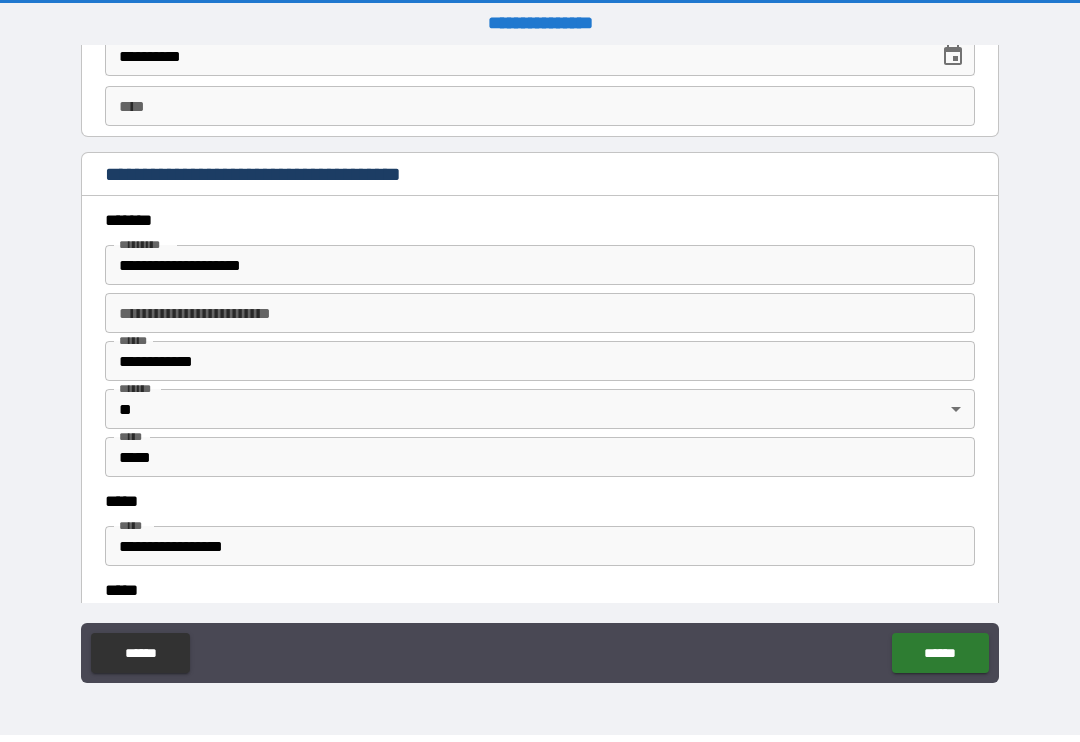 type on "**********" 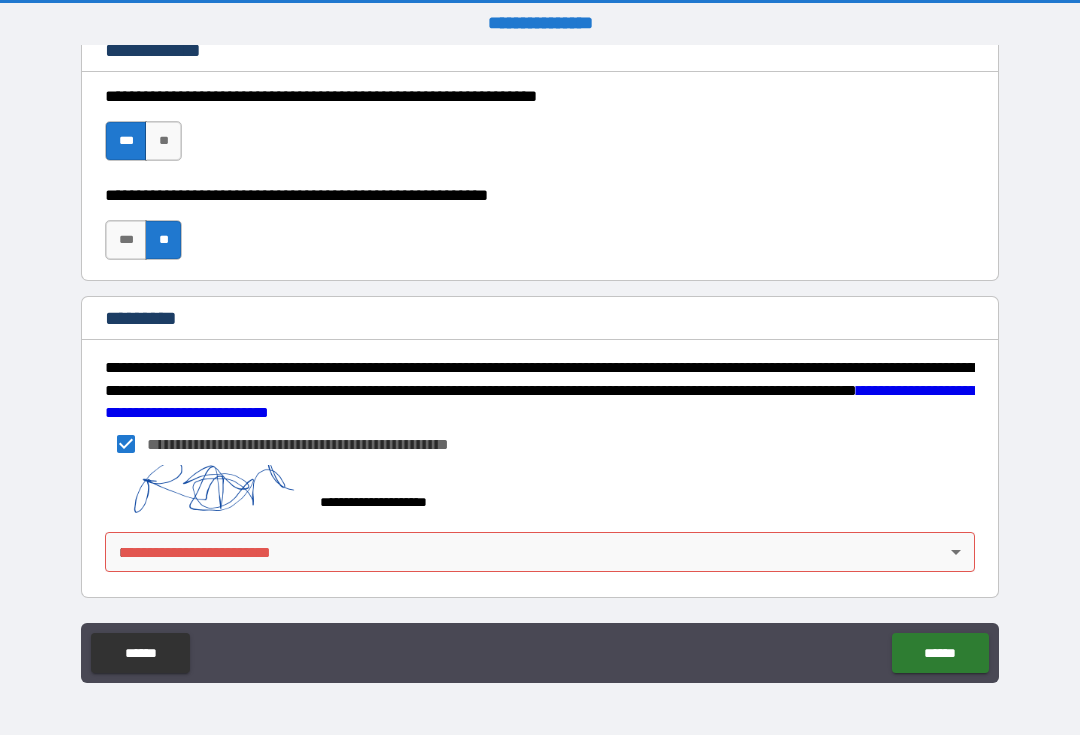 scroll, scrollTop: 2943, scrollLeft: 0, axis: vertical 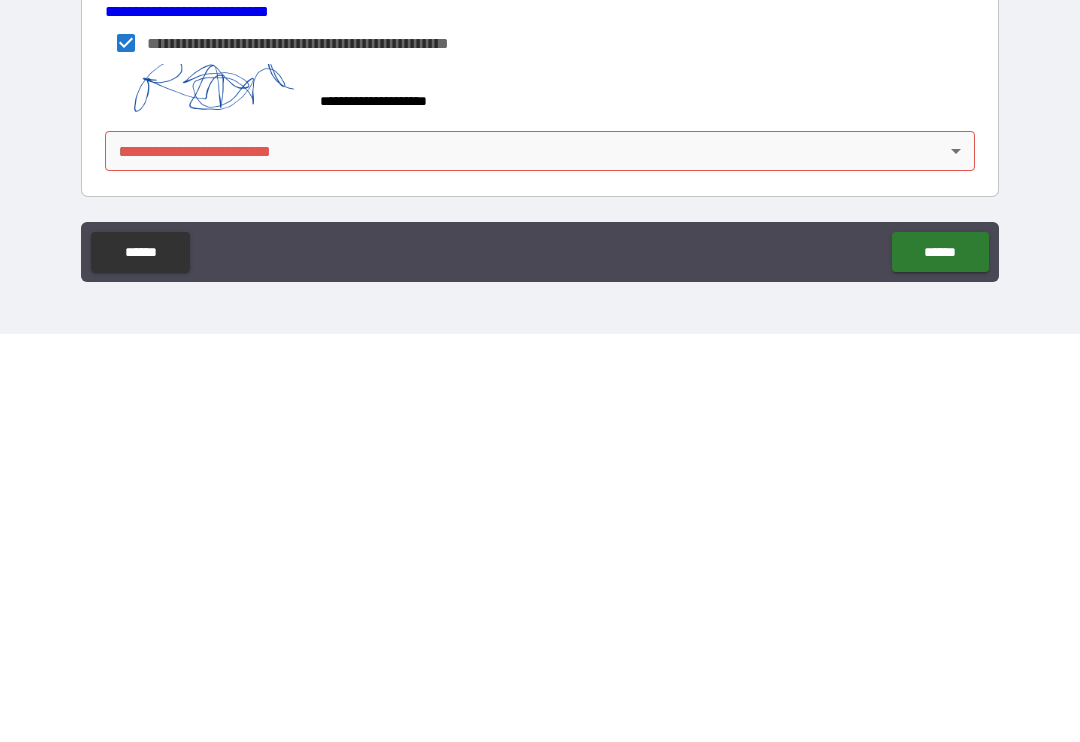 type on "**********" 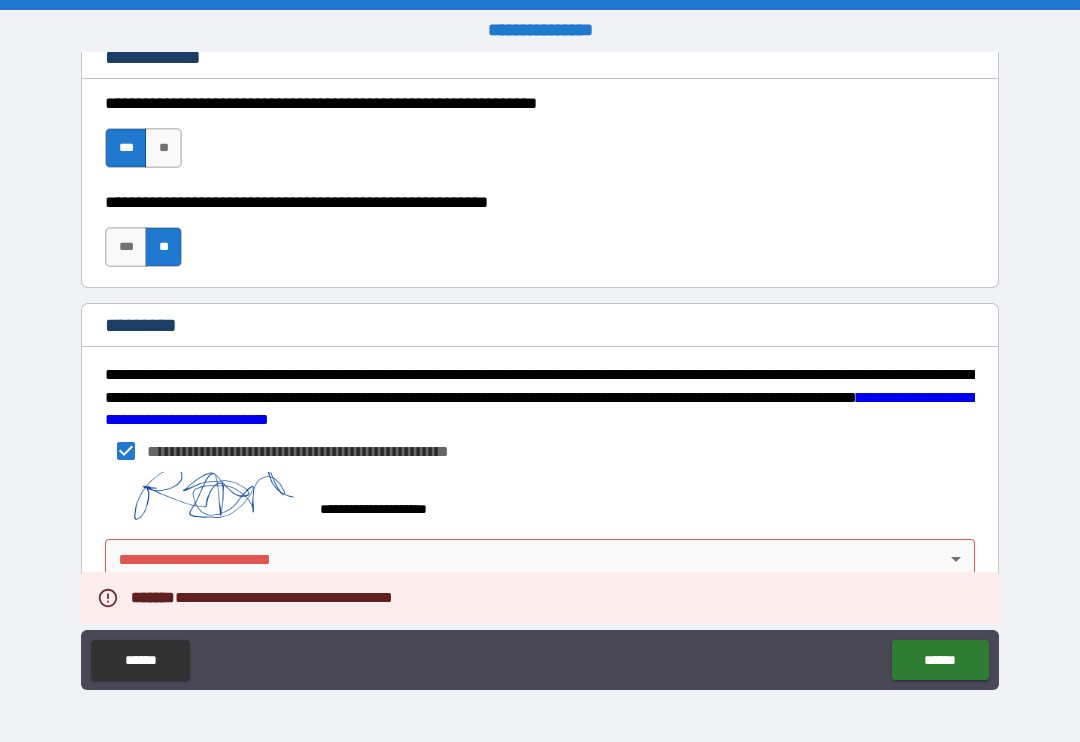 click on "**********" at bounding box center (540, 371) 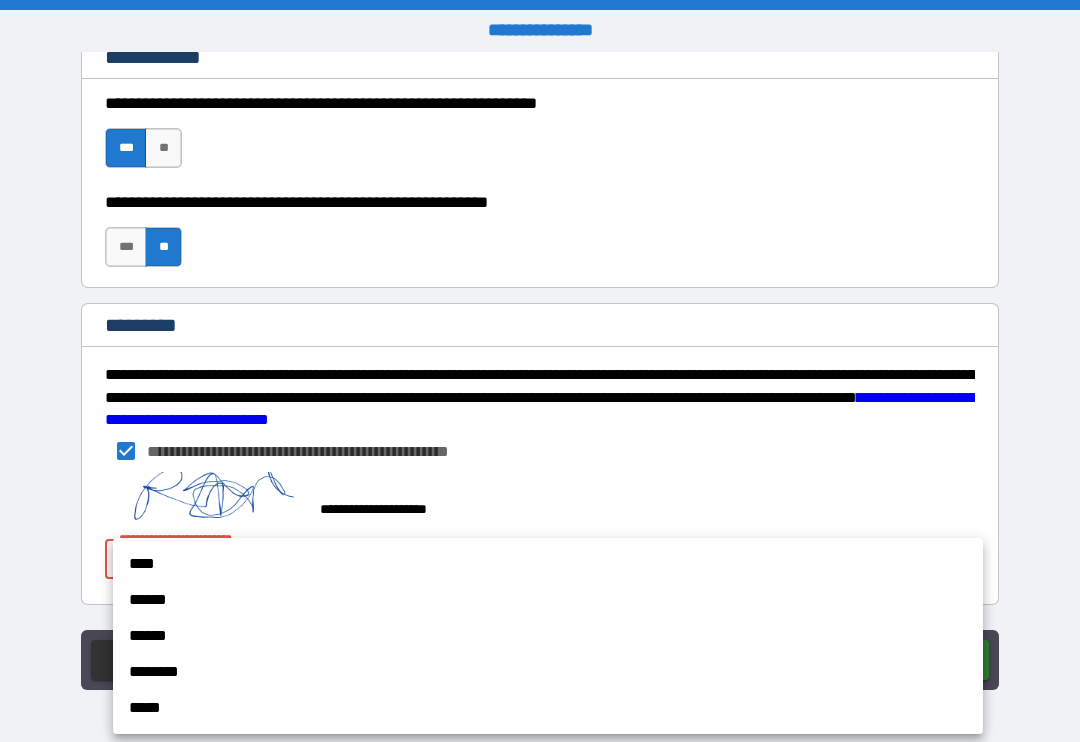 click on "****" at bounding box center [548, 564] 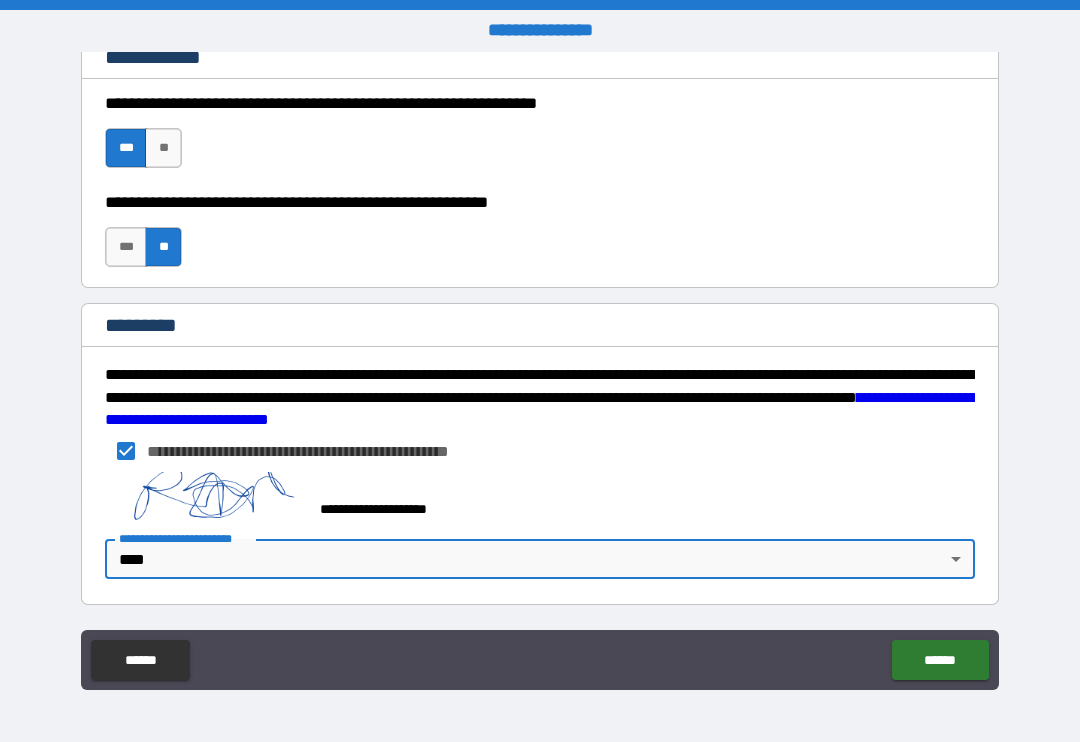 click on "******" at bounding box center [940, 660] 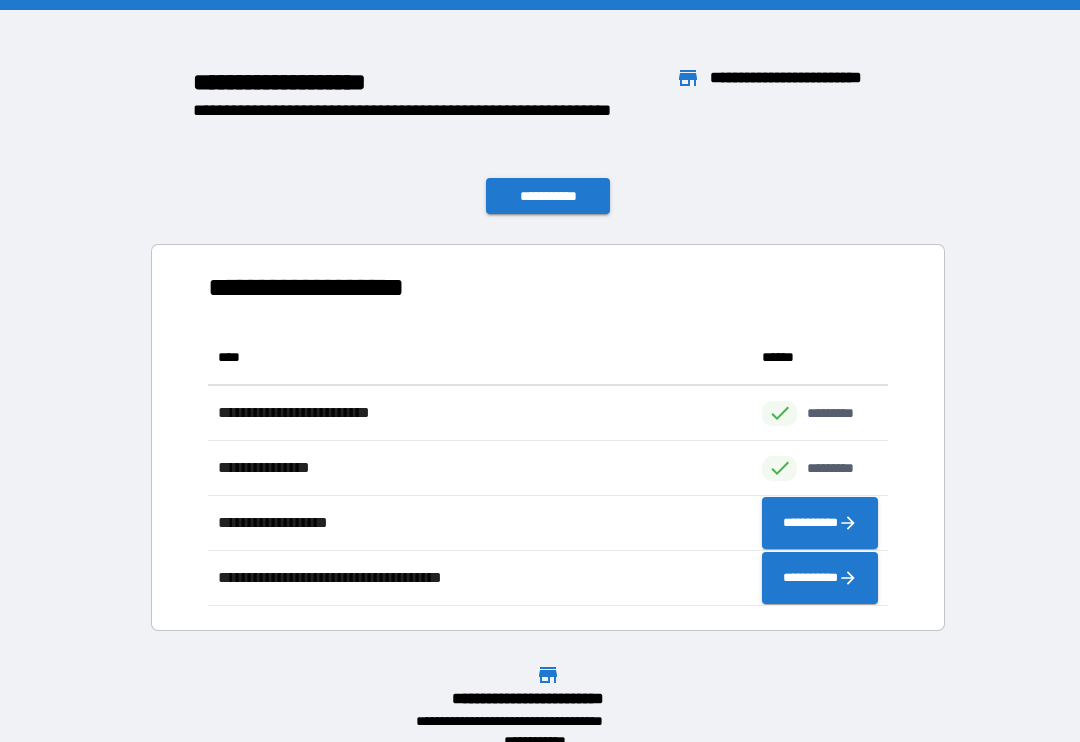 scroll, scrollTop: 1, scrollLeft: 1, axis: both 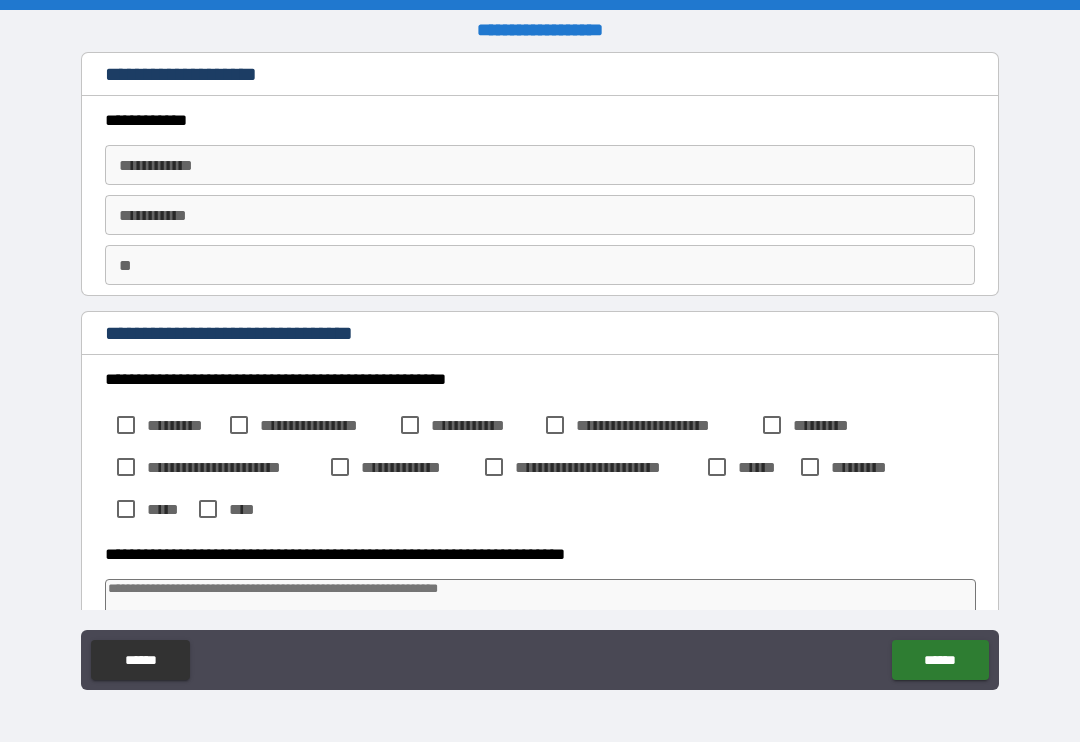 type on "*" 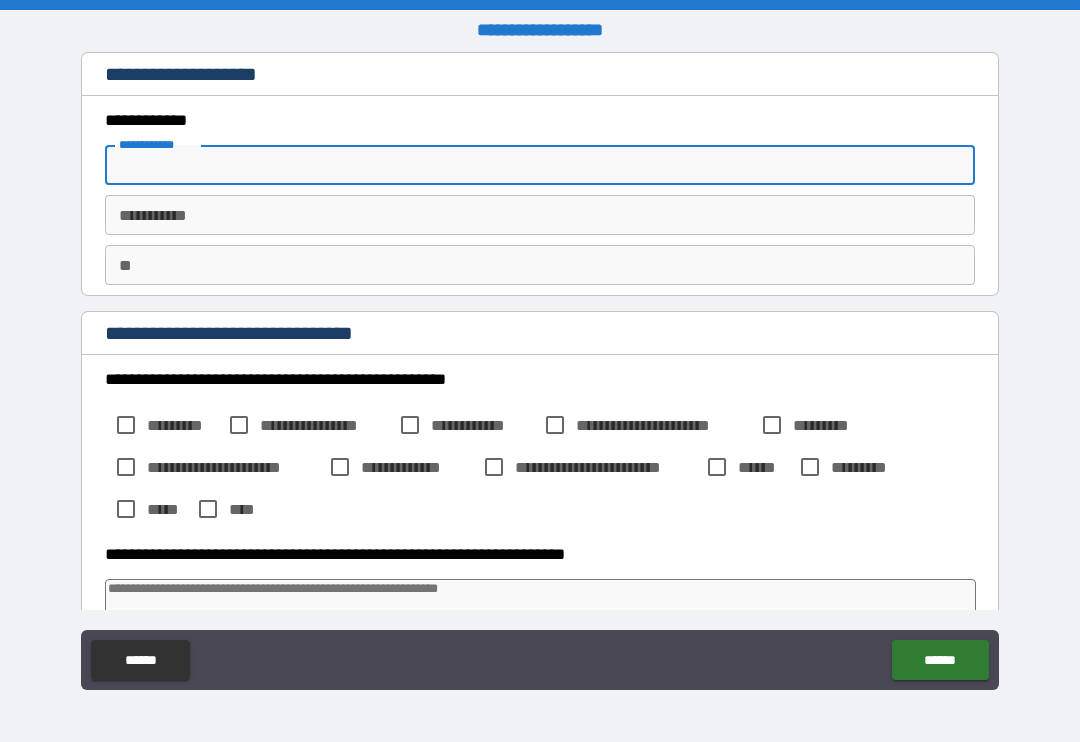 type on "*" 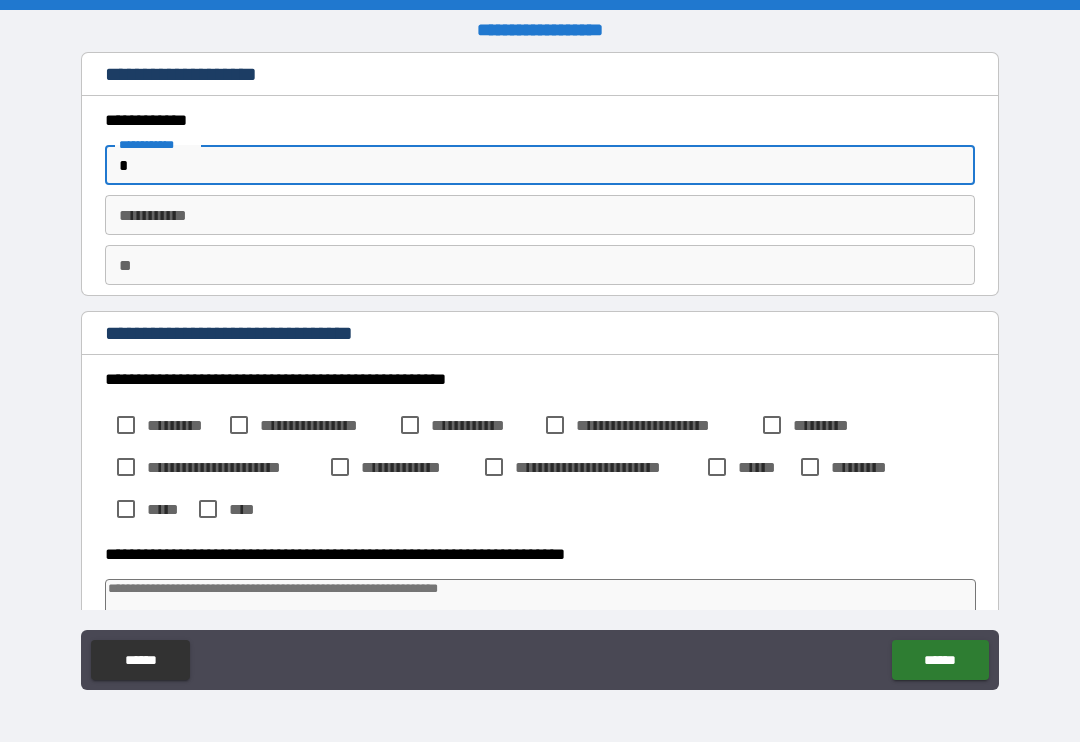 type on "*" 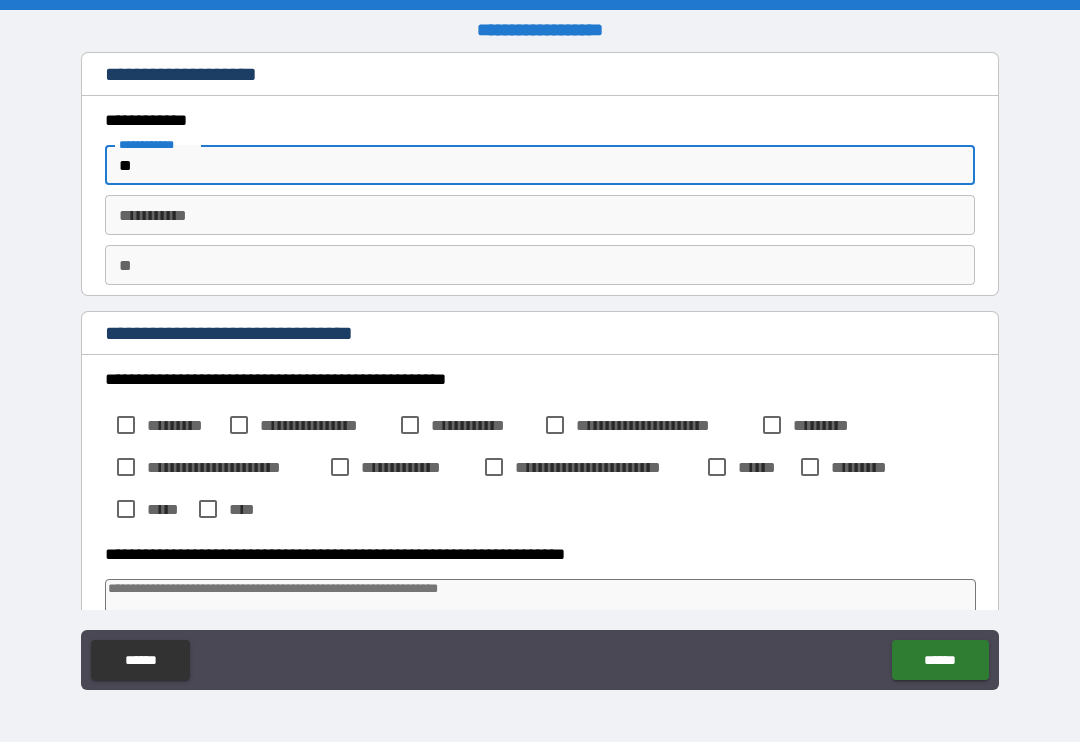 type on "*" 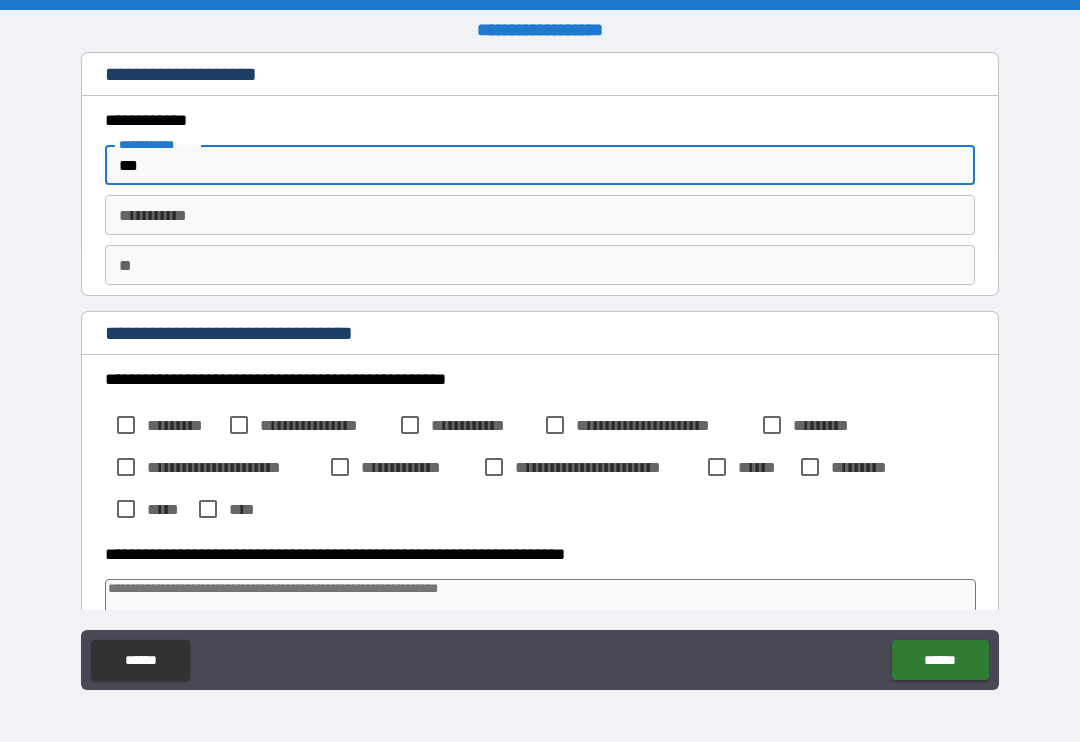 type on "*" 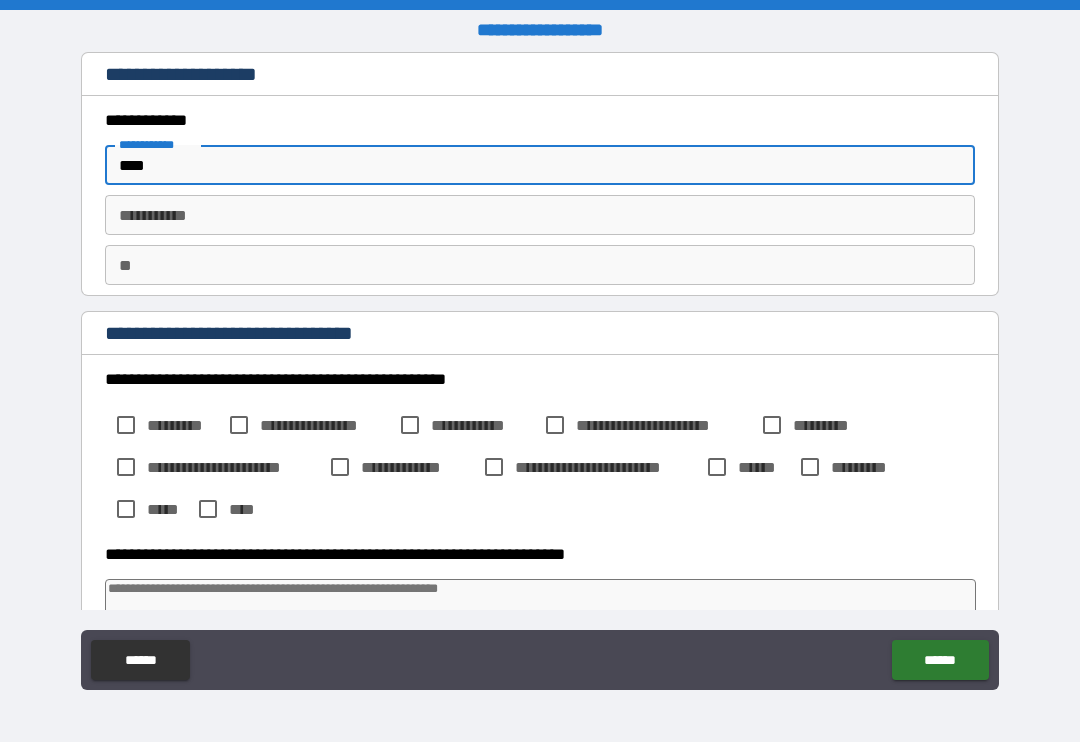 type on "*" 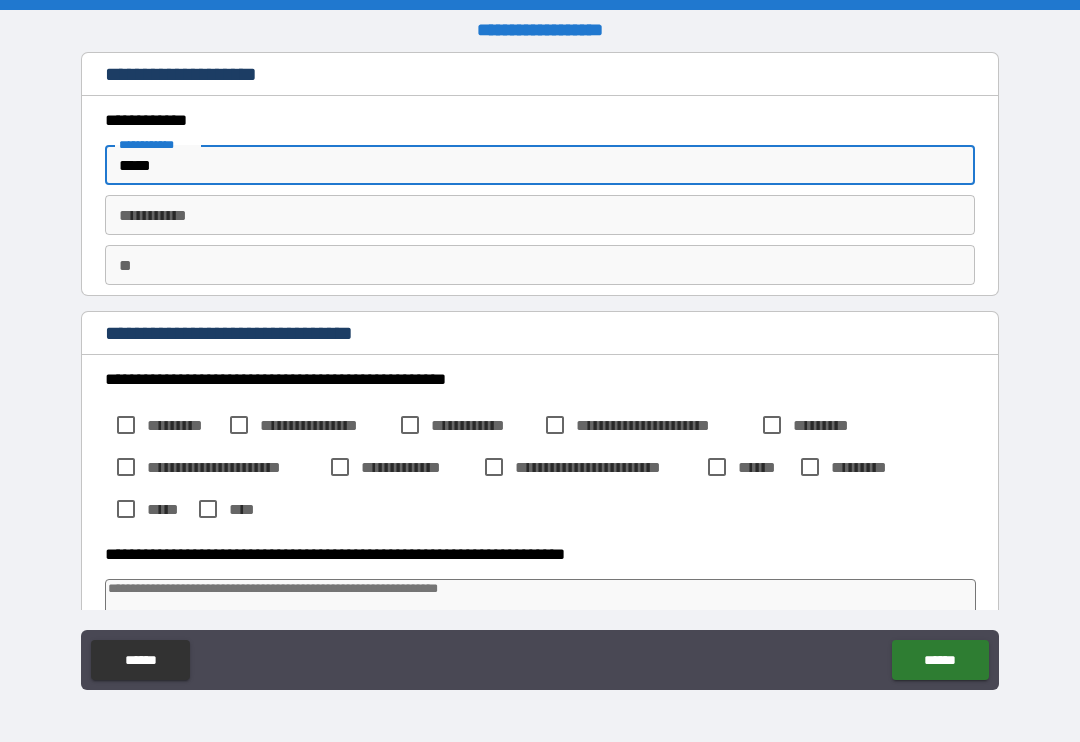 type on "*" 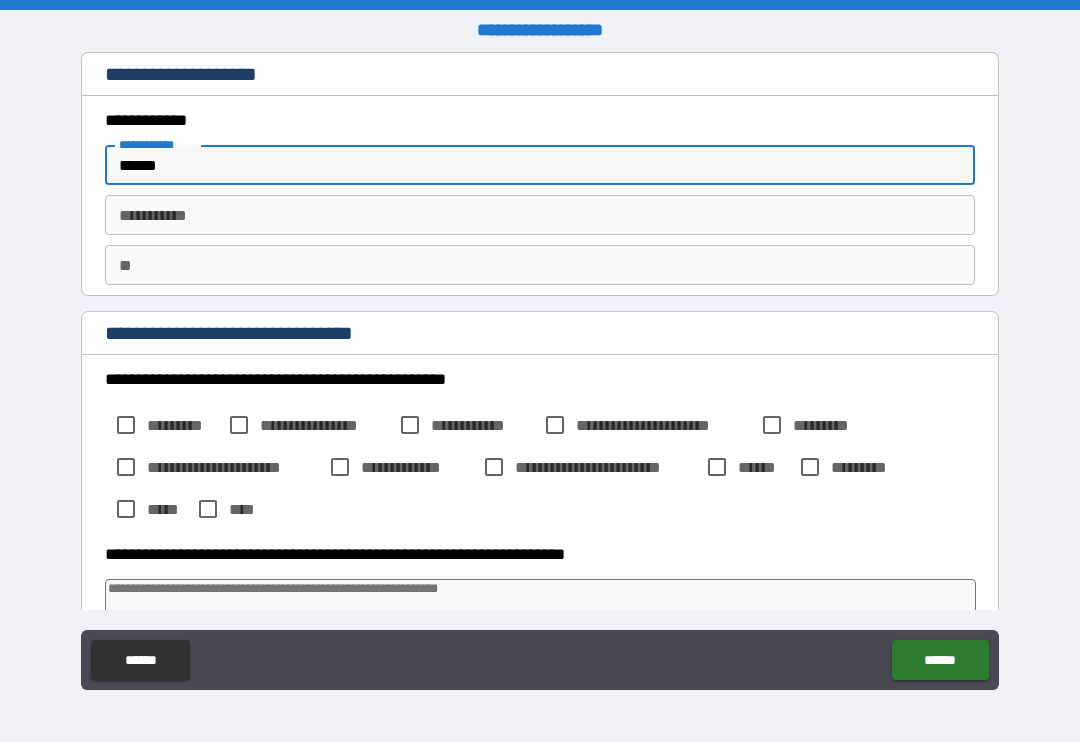 type on "*" 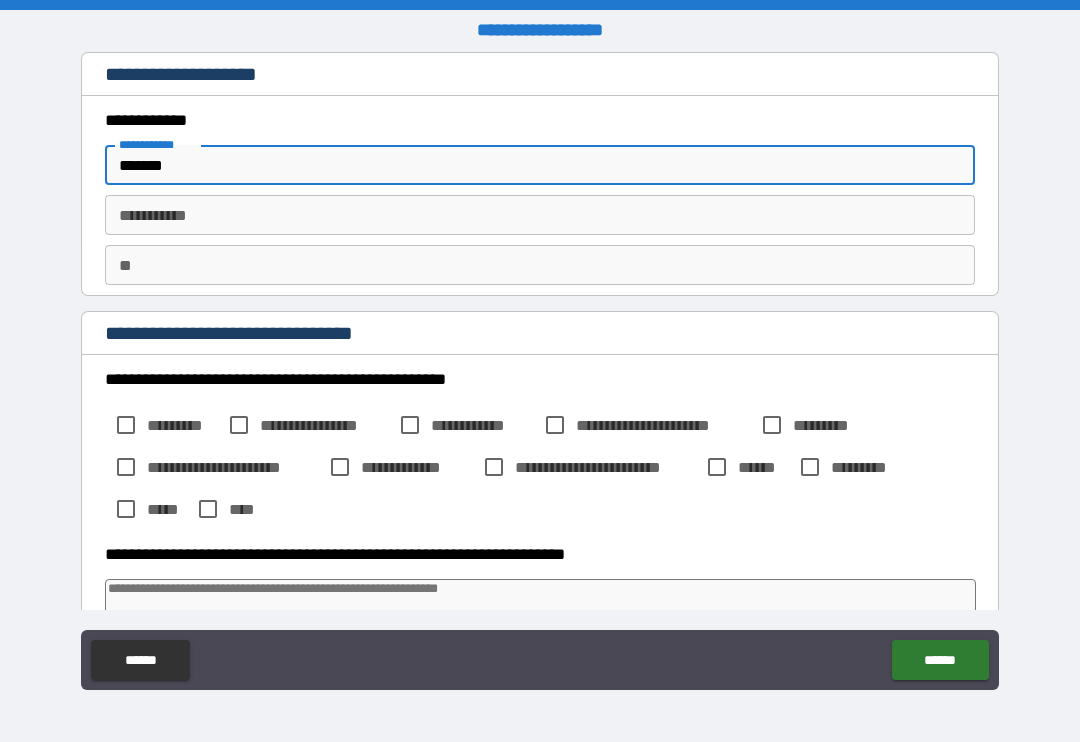 type on "*" 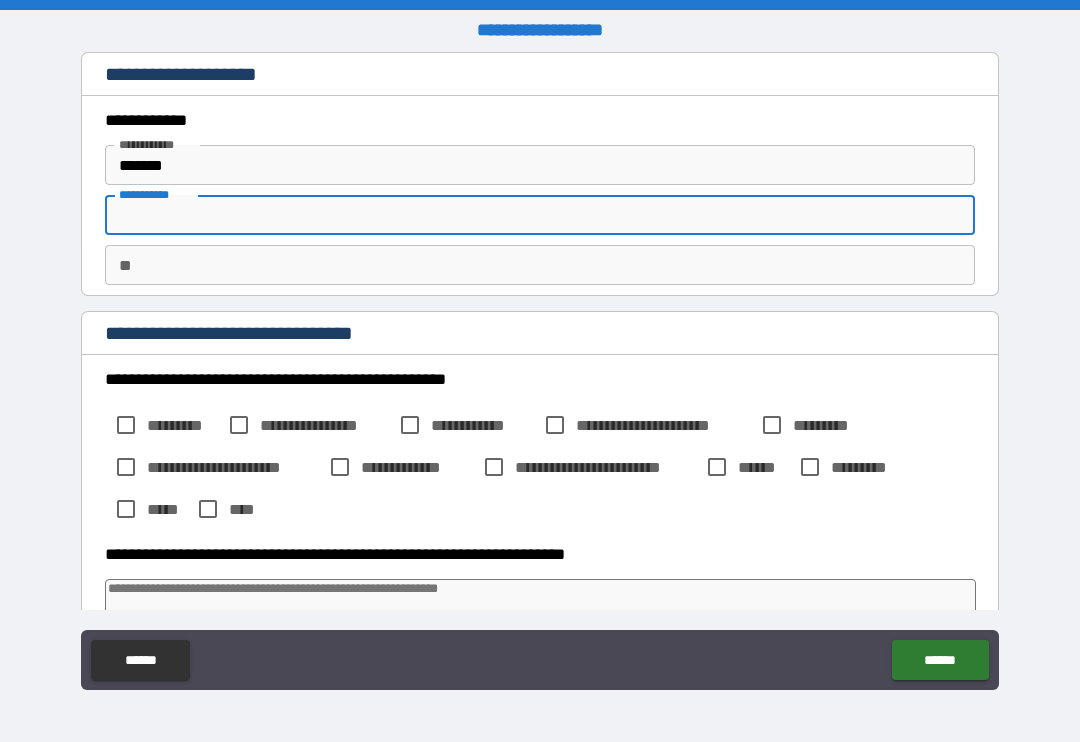 type on "*" 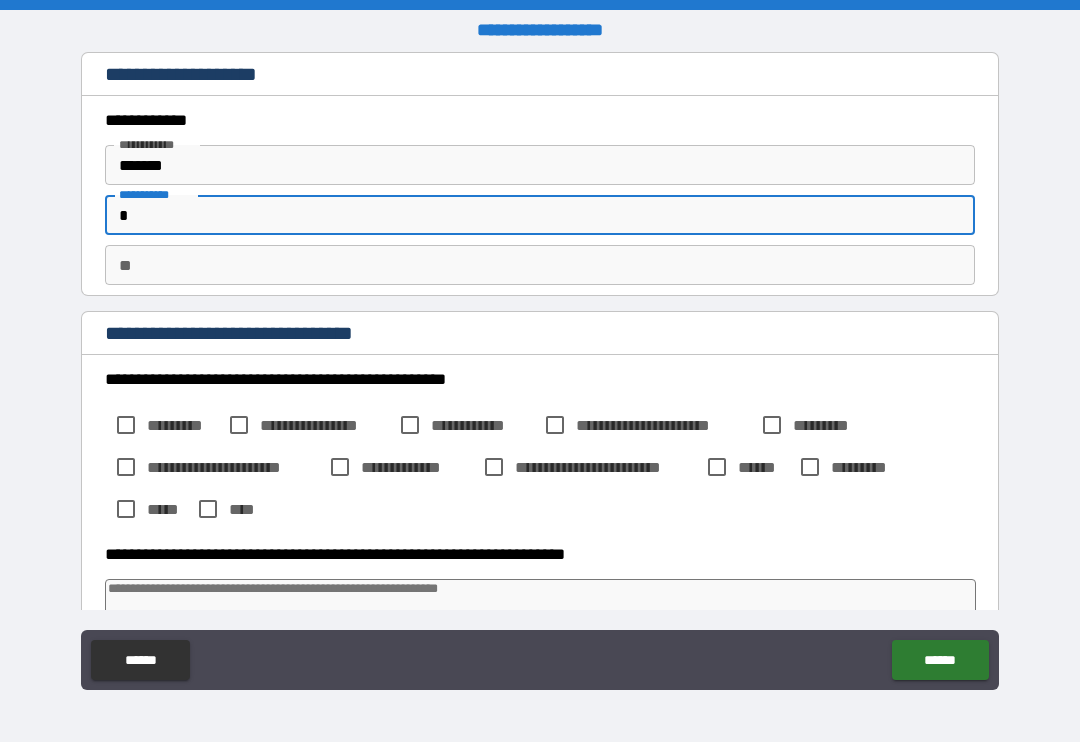 type on "*" 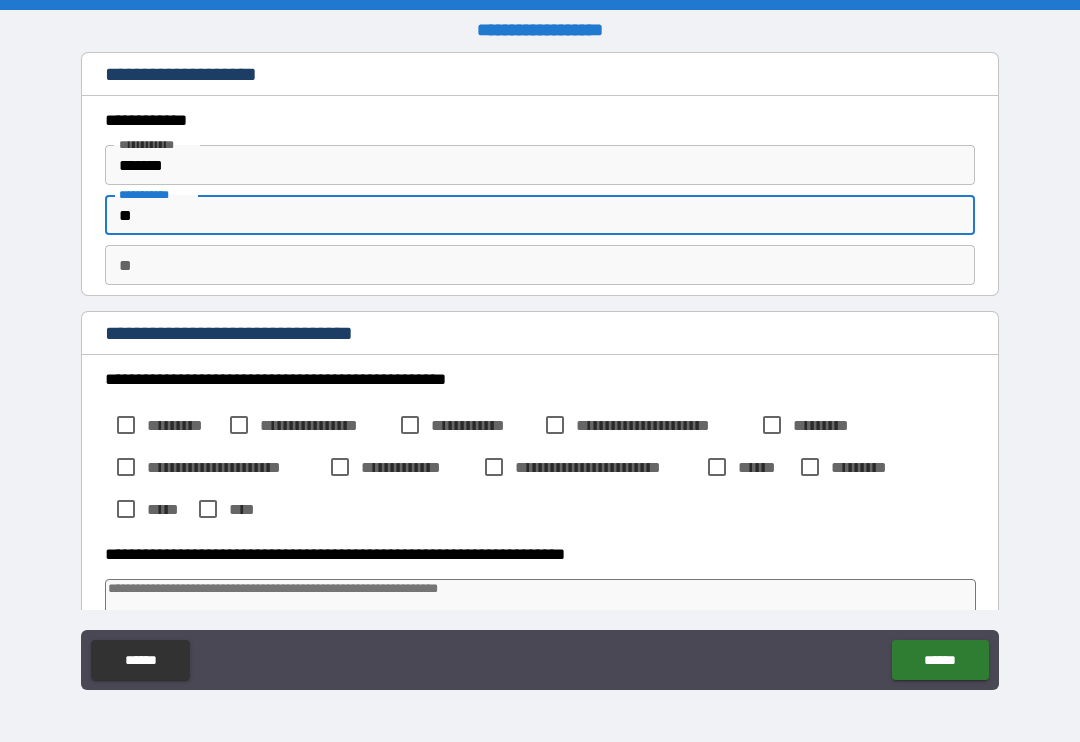 type on "*" 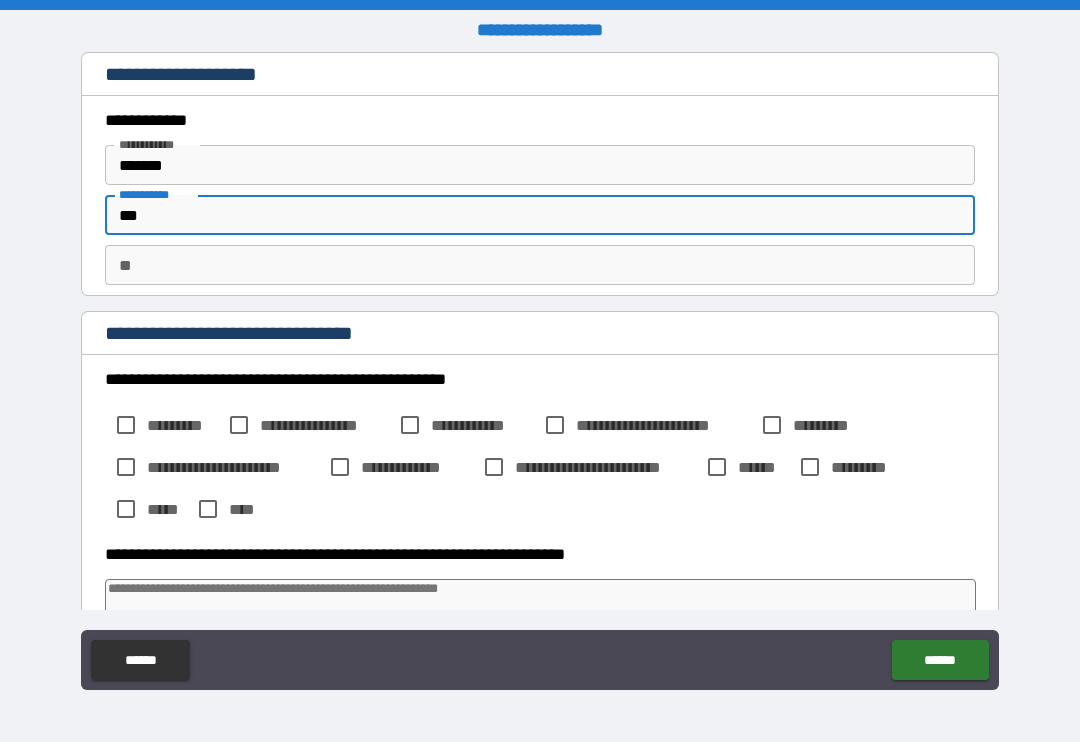 type on "*" 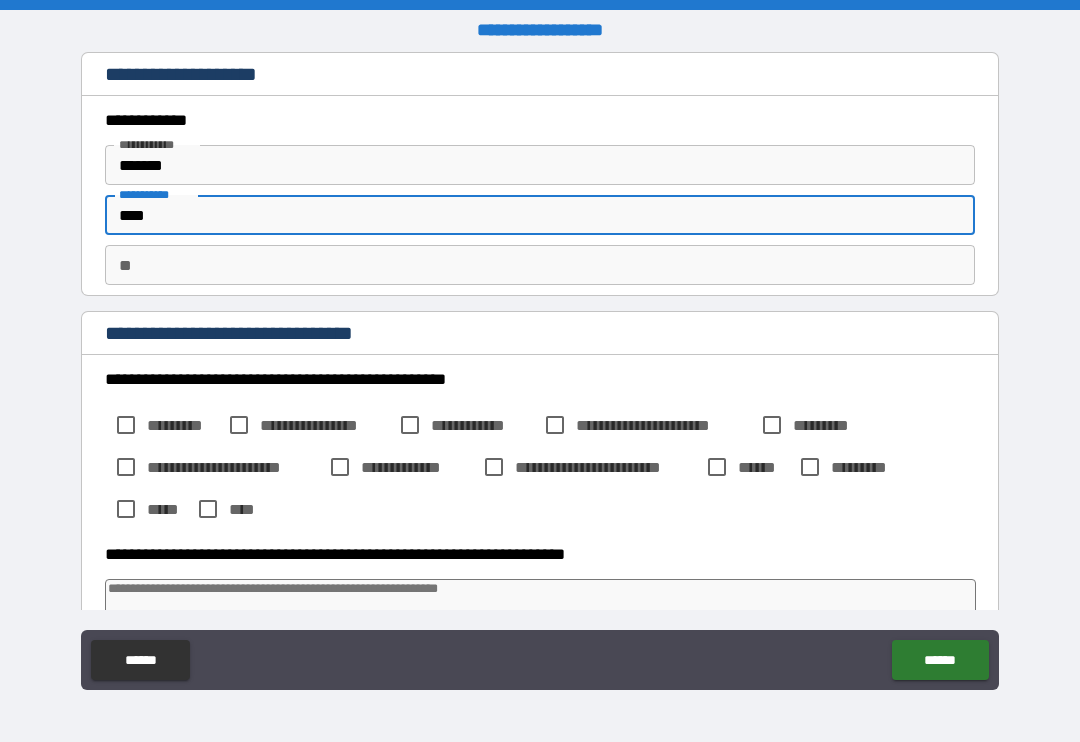 type on "*" 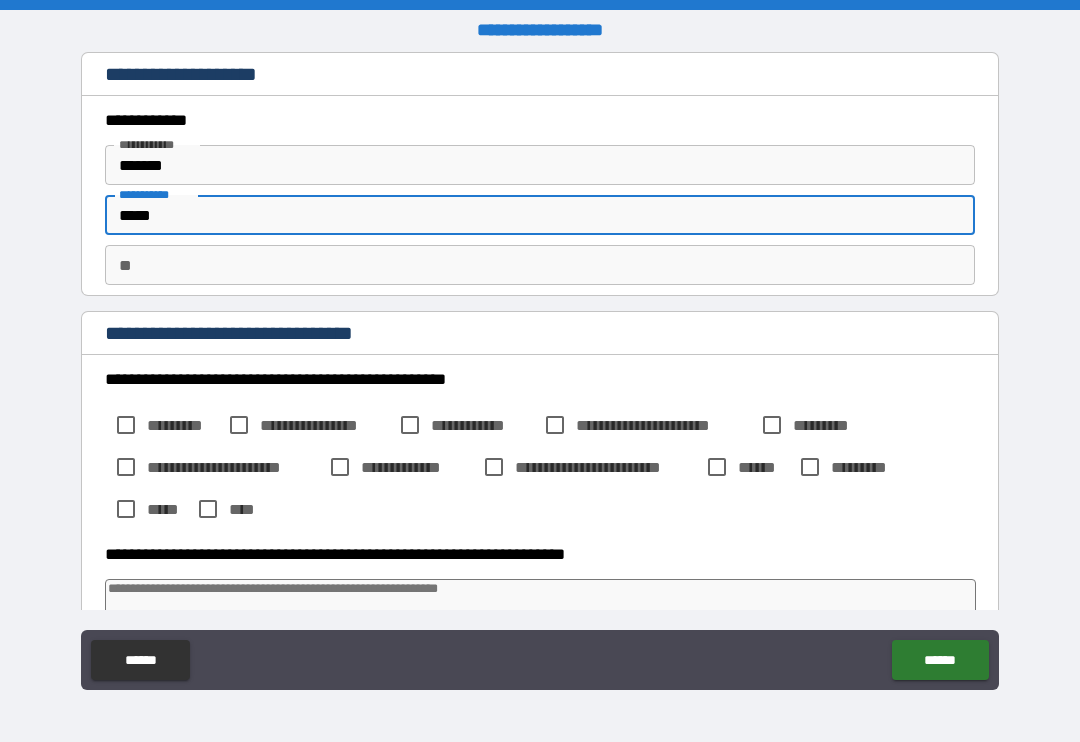 type on "*" 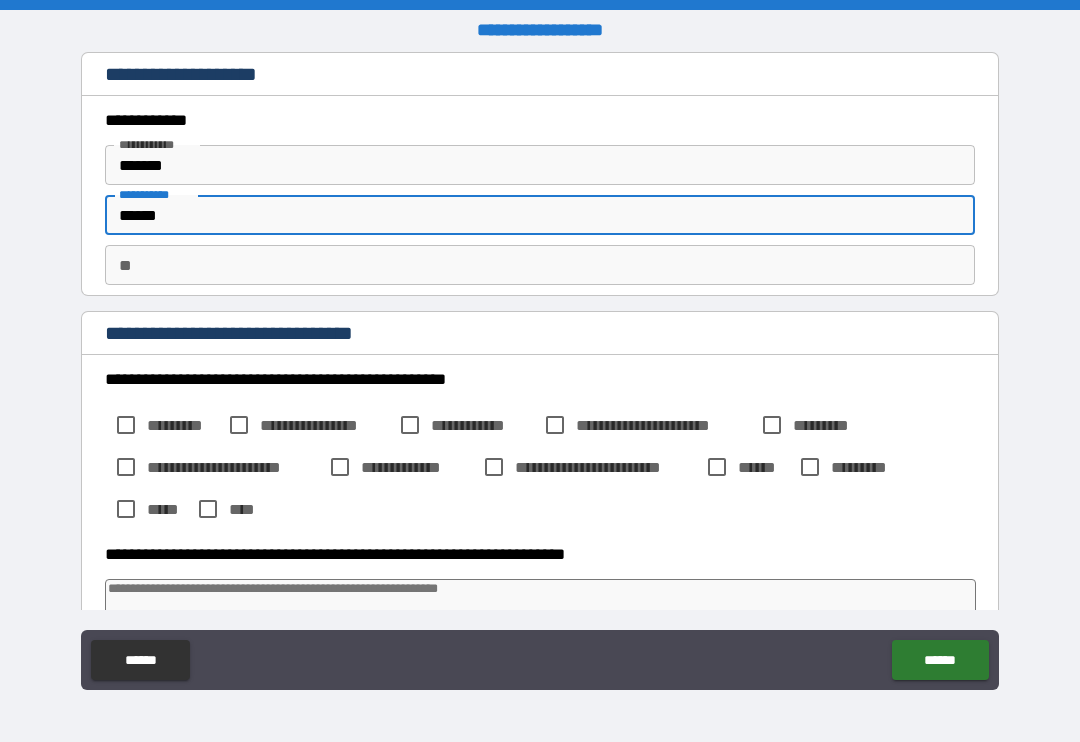 type on "*" 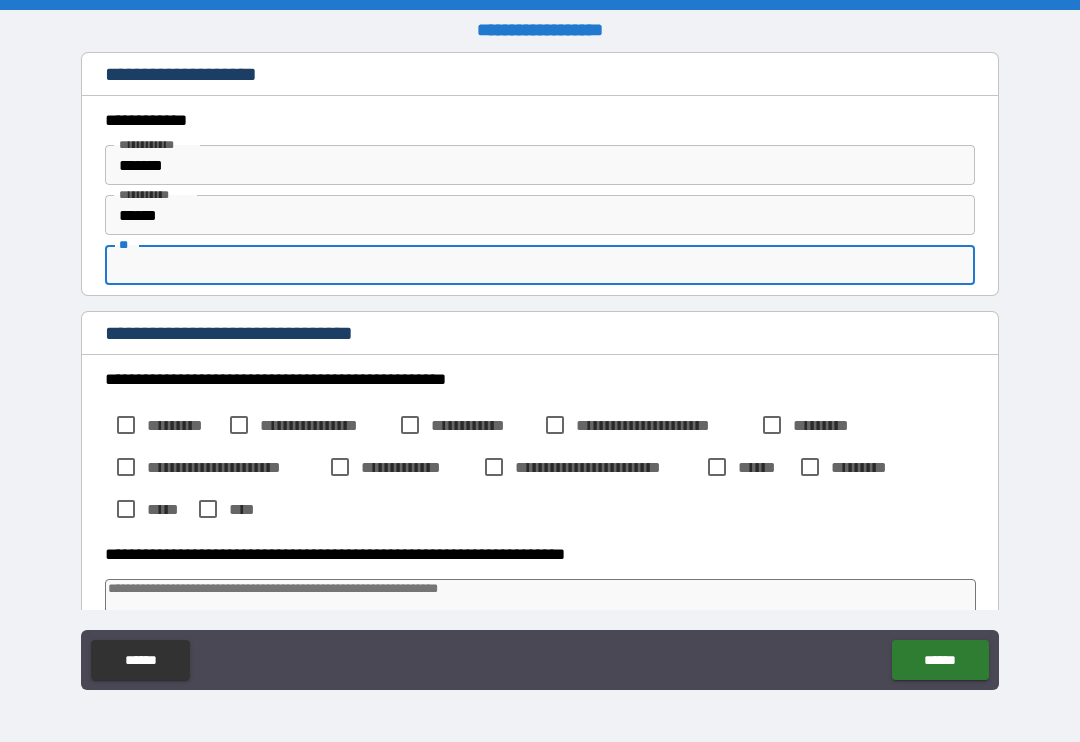 type on "*" 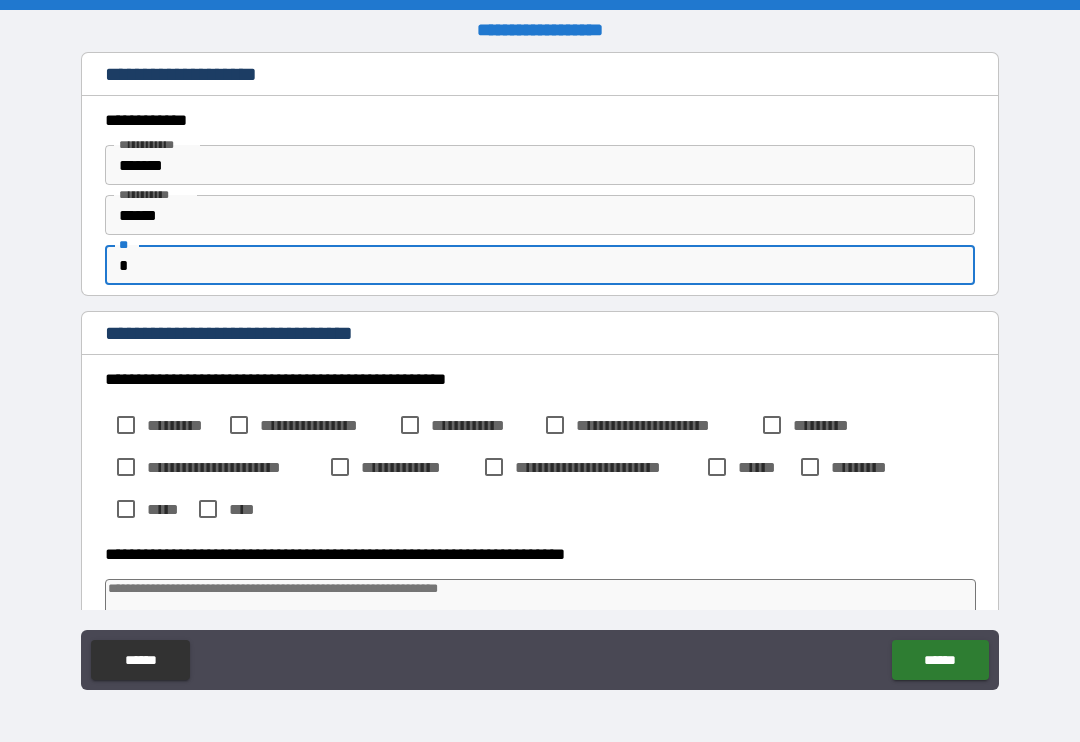type on "*" 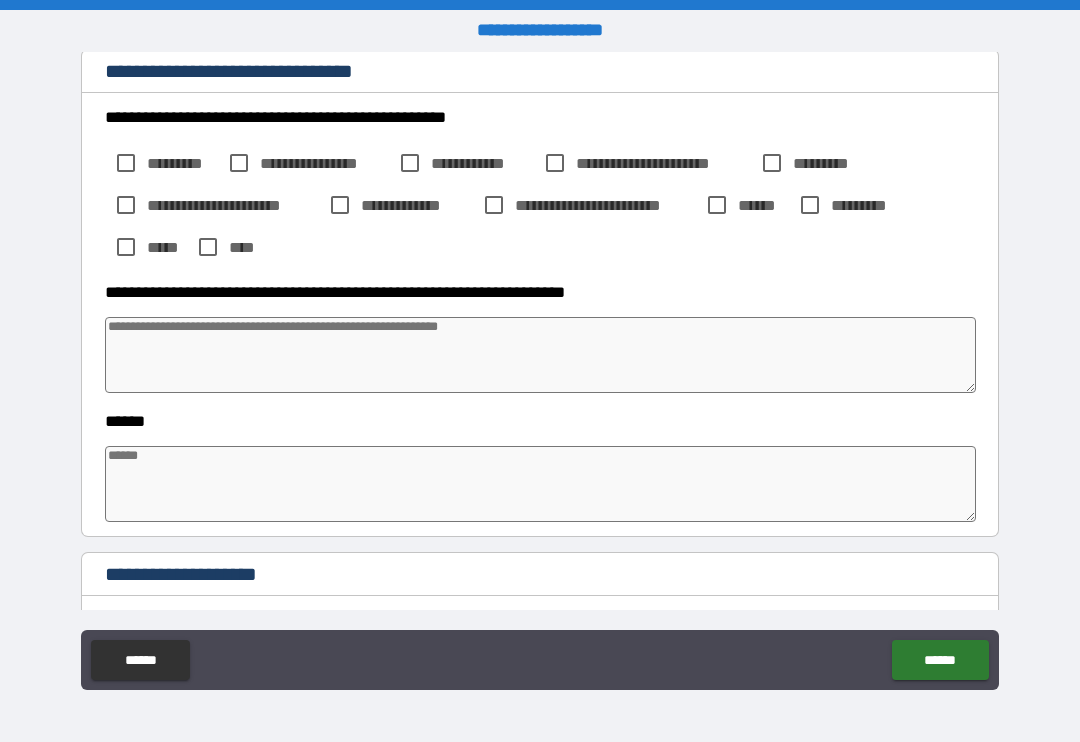 scroll, scrollTop: 269, scrollLeft: 0, axis: vertical 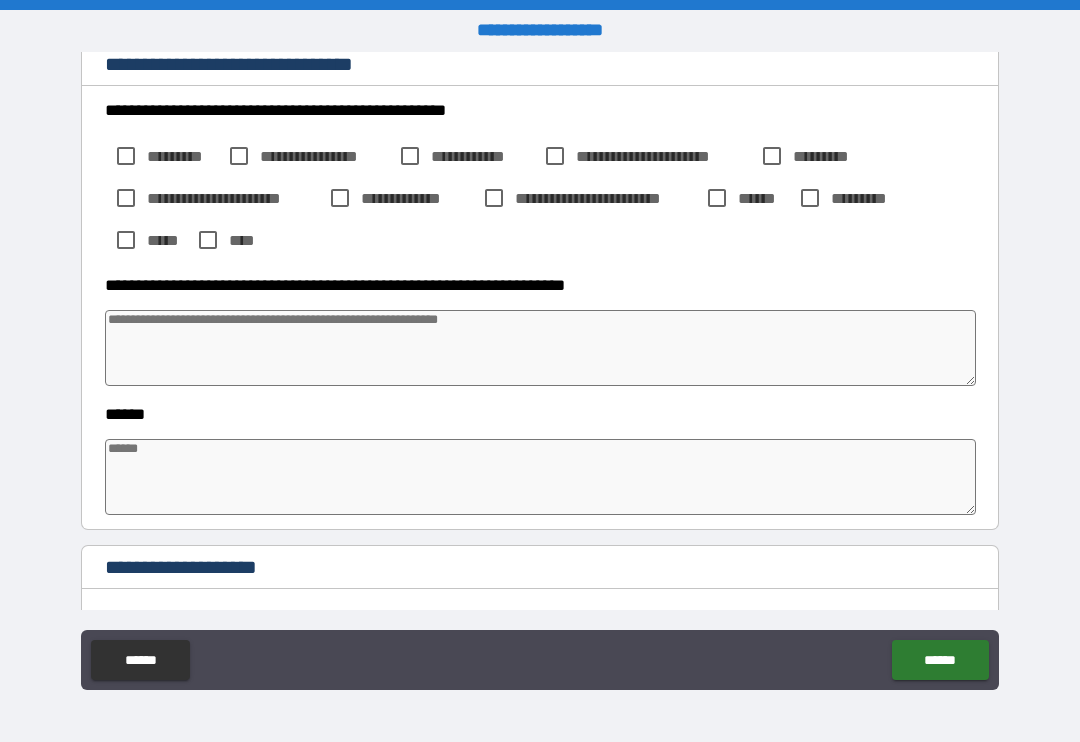 type on "*" 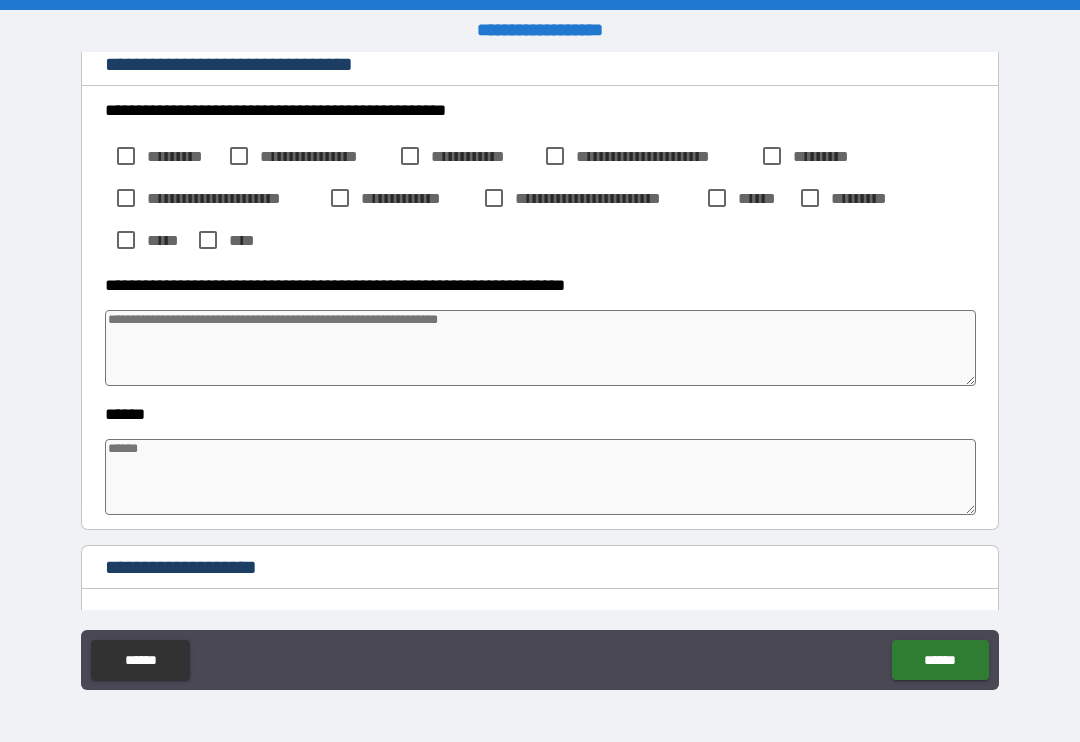 type on "*" 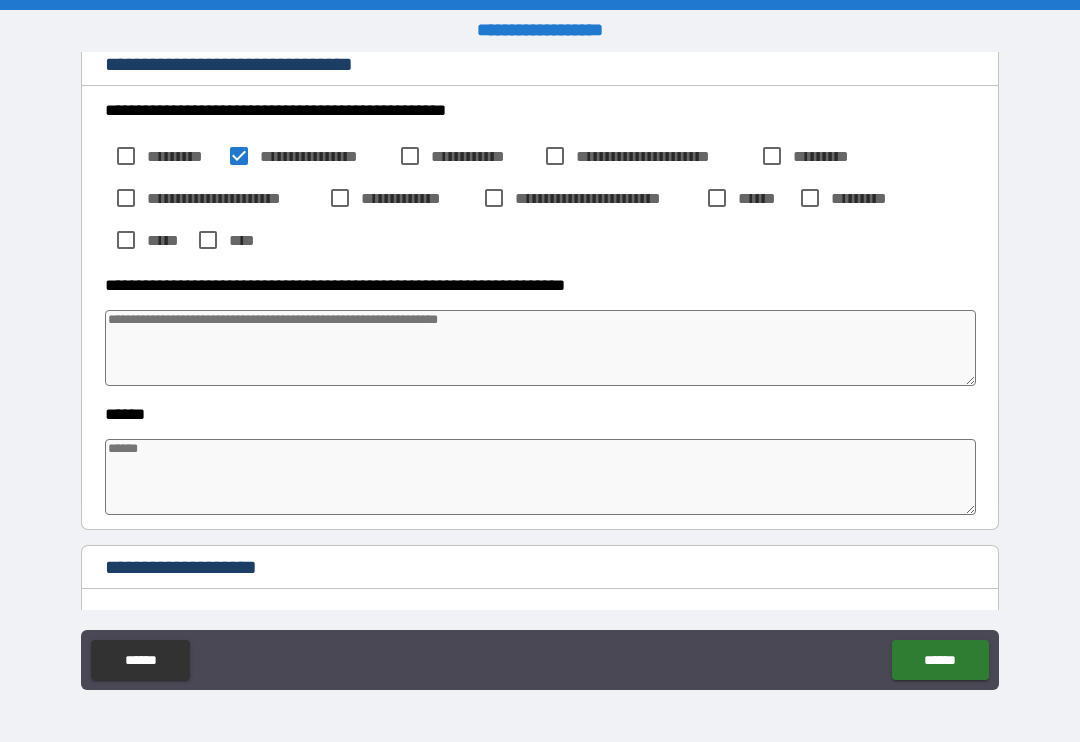 type on "*" 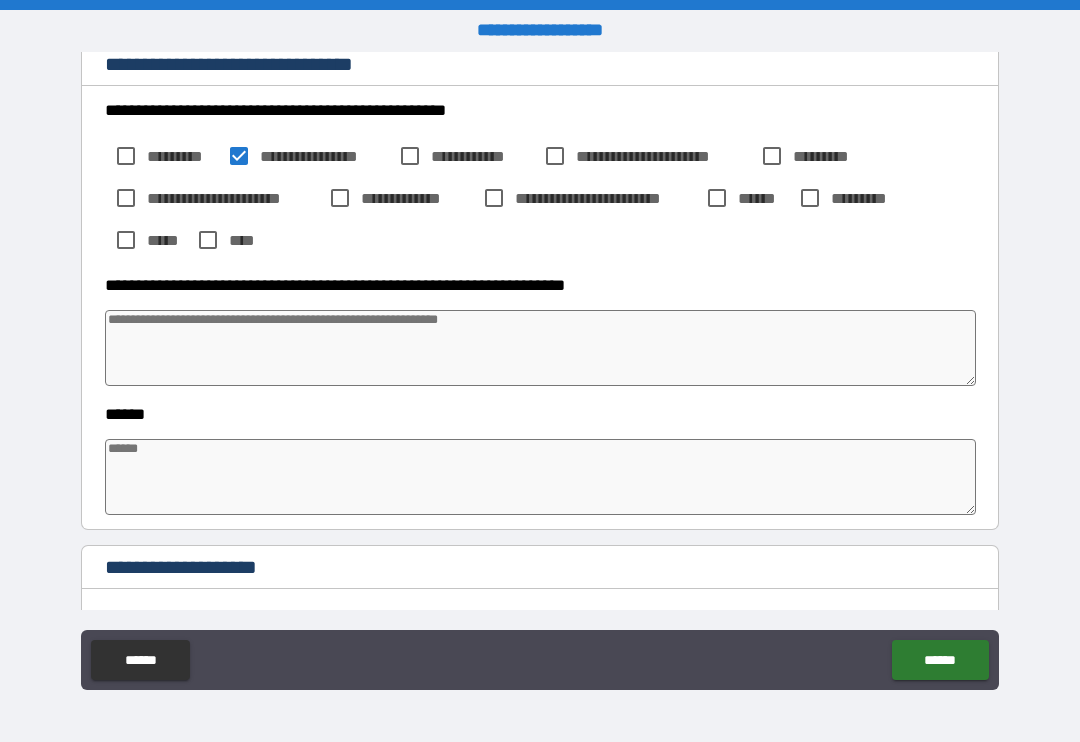 type on "*" 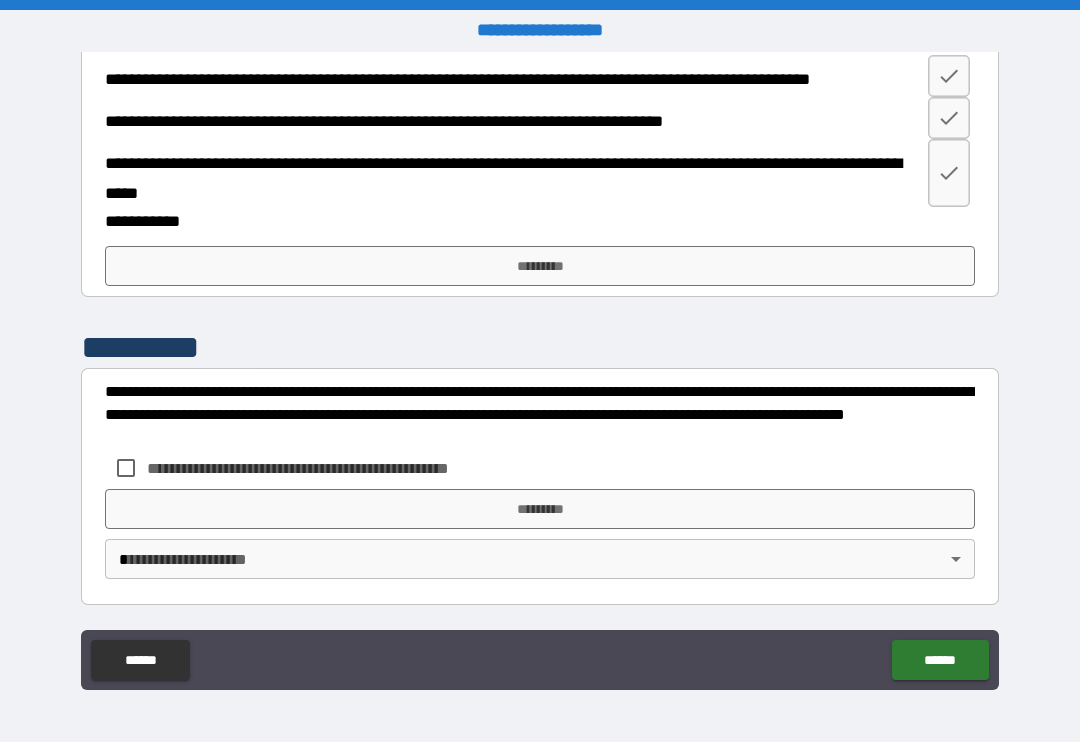 scroll, scrollTop: 1326, scrollLeft: 0, axis: vertical 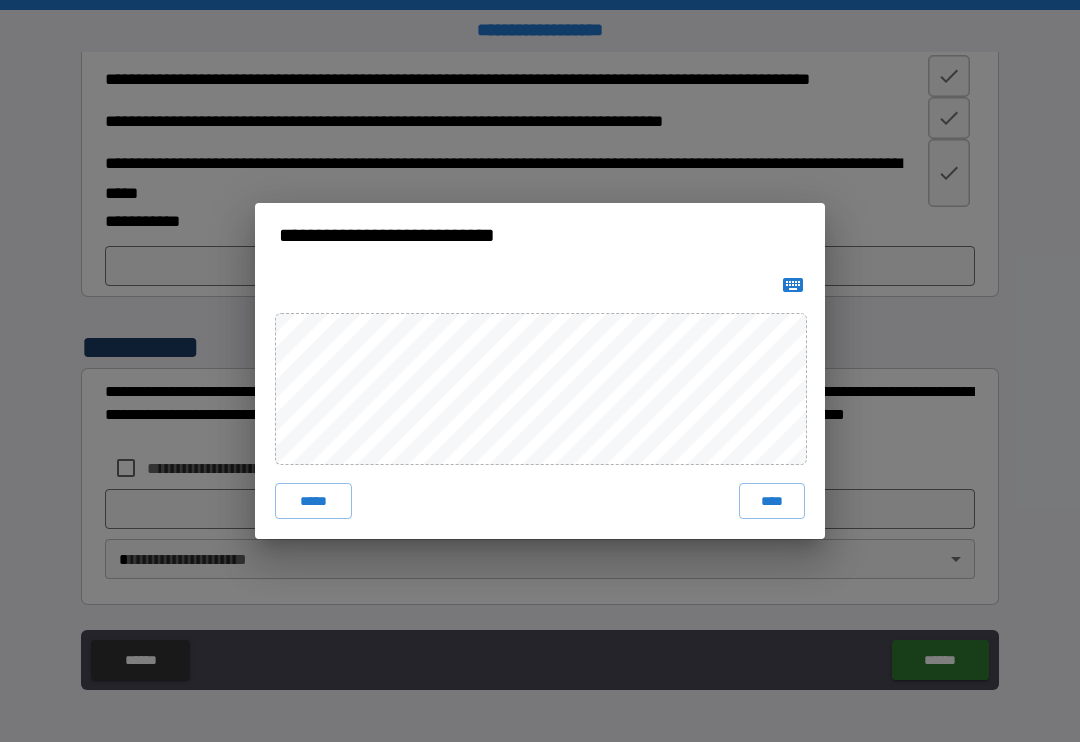 click on "****" at bounding box center (772, 501) 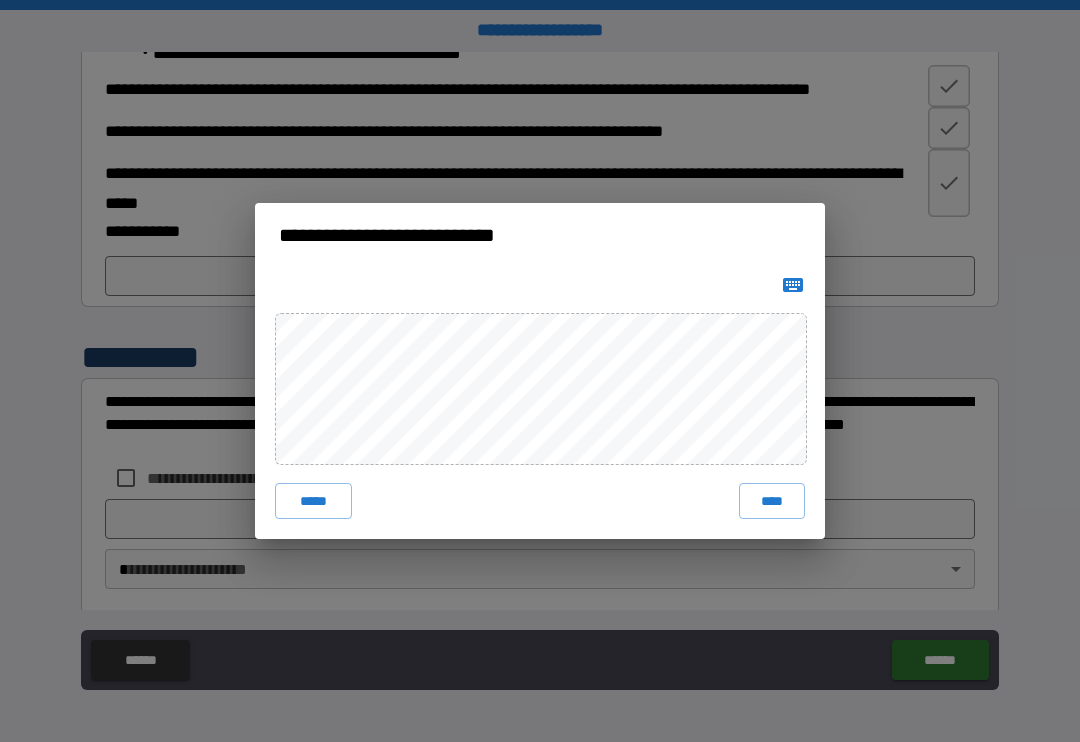 type on "*" 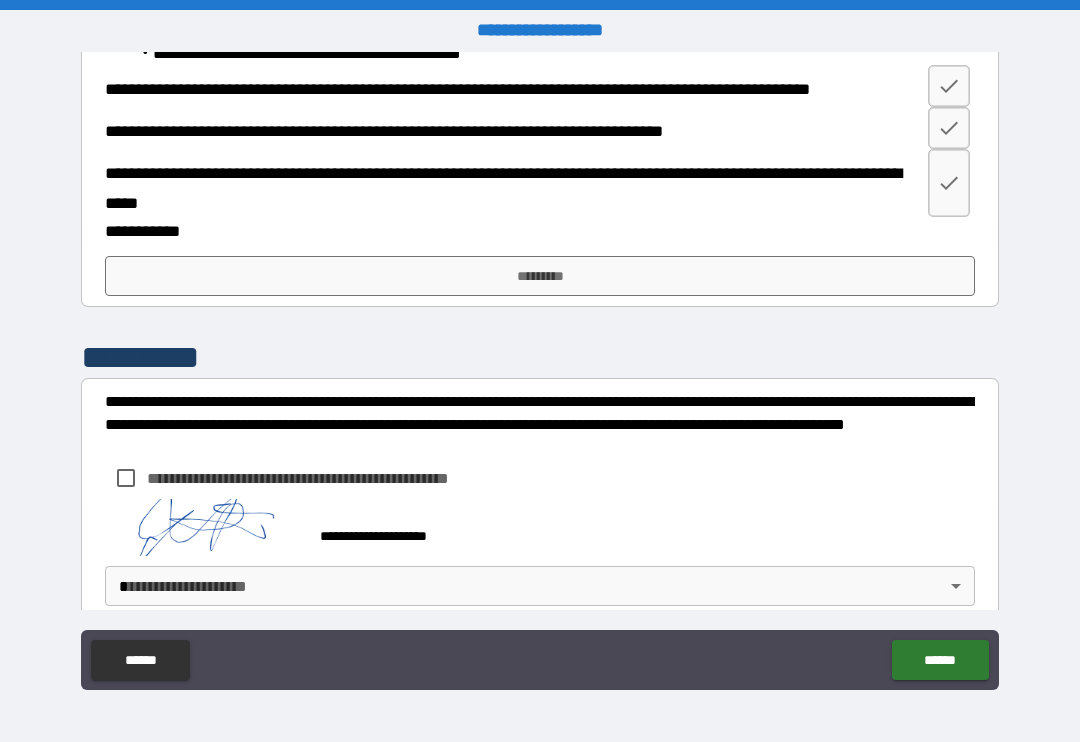 click on "******" at bounding box center [940, 660] 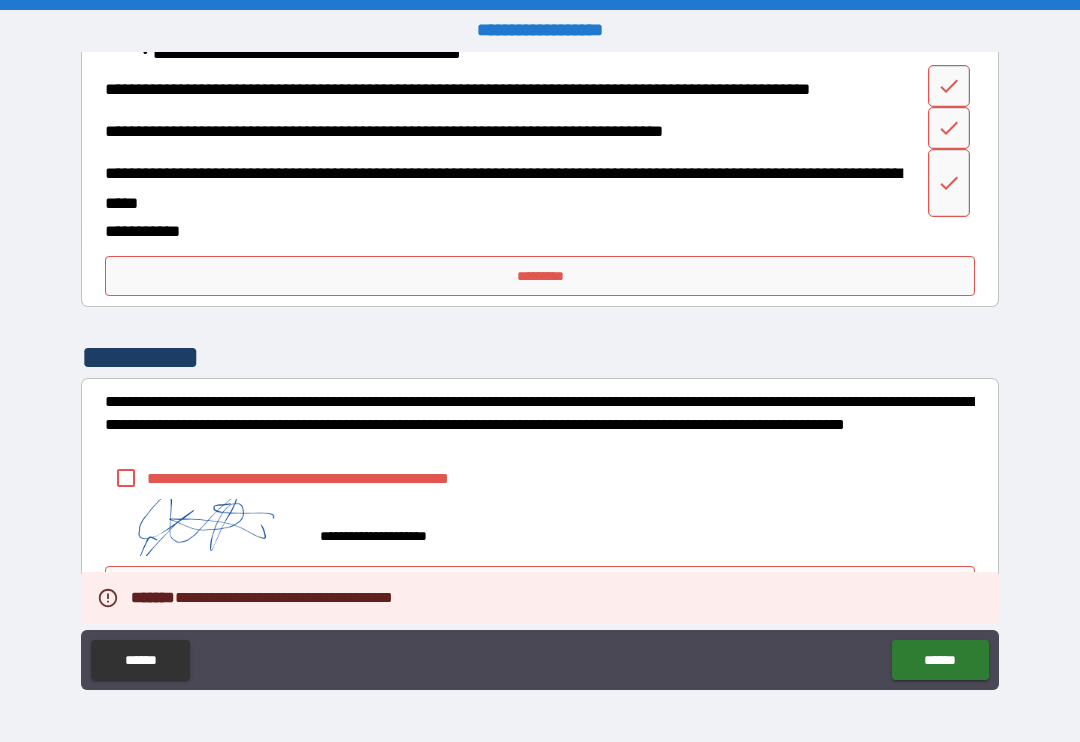 click on "*********" at bounding box center [540, 276] 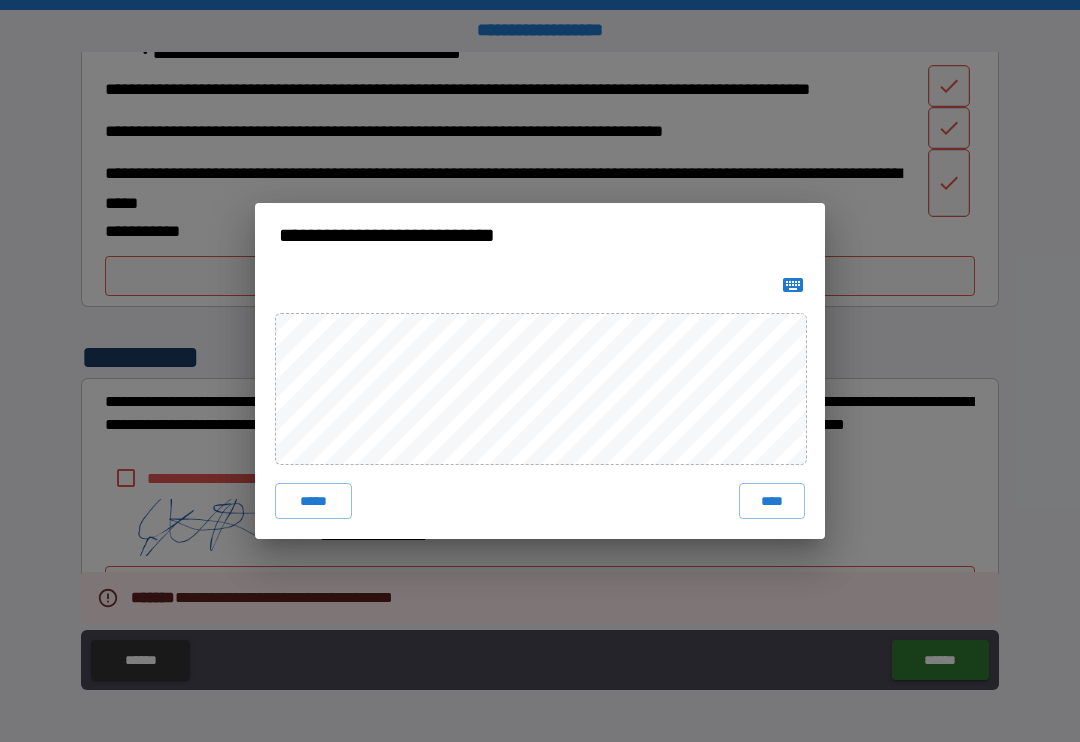 click on "****" at bounding box center (772, 501) 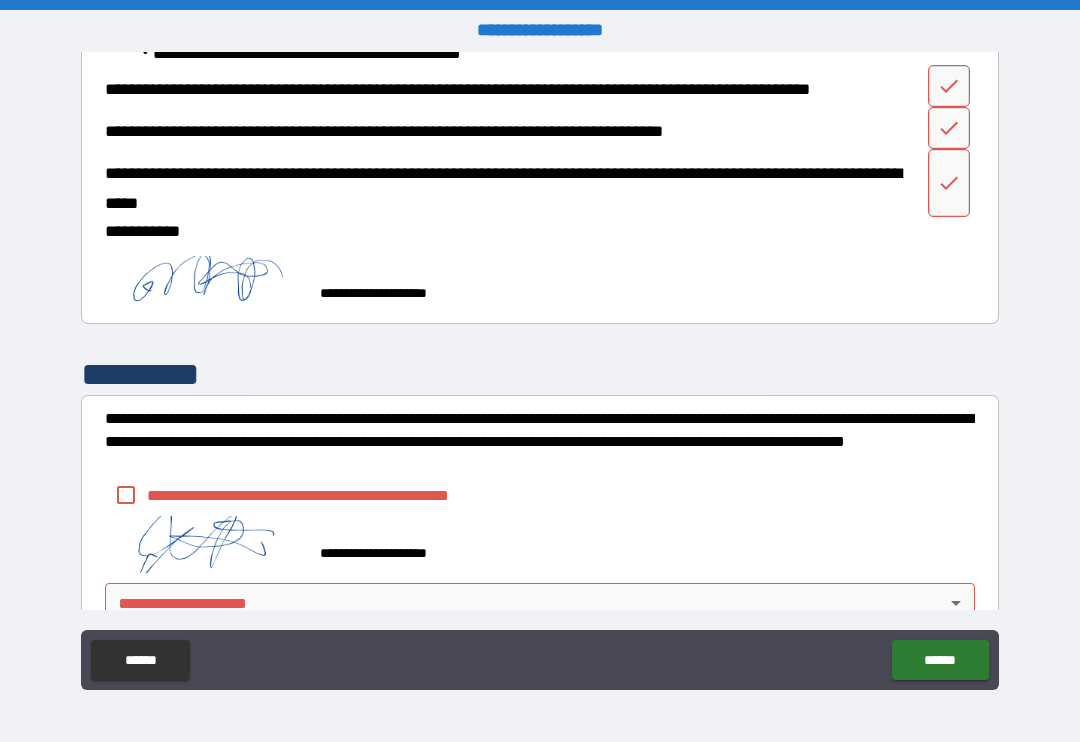 type on "*" 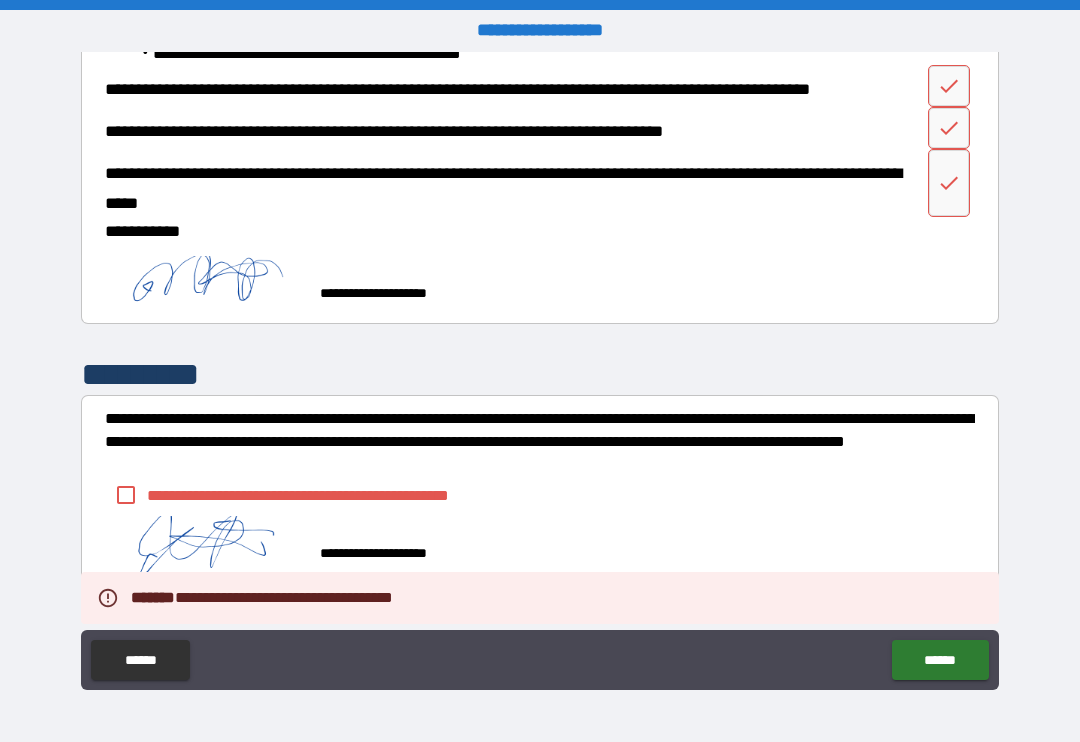 type on "*" 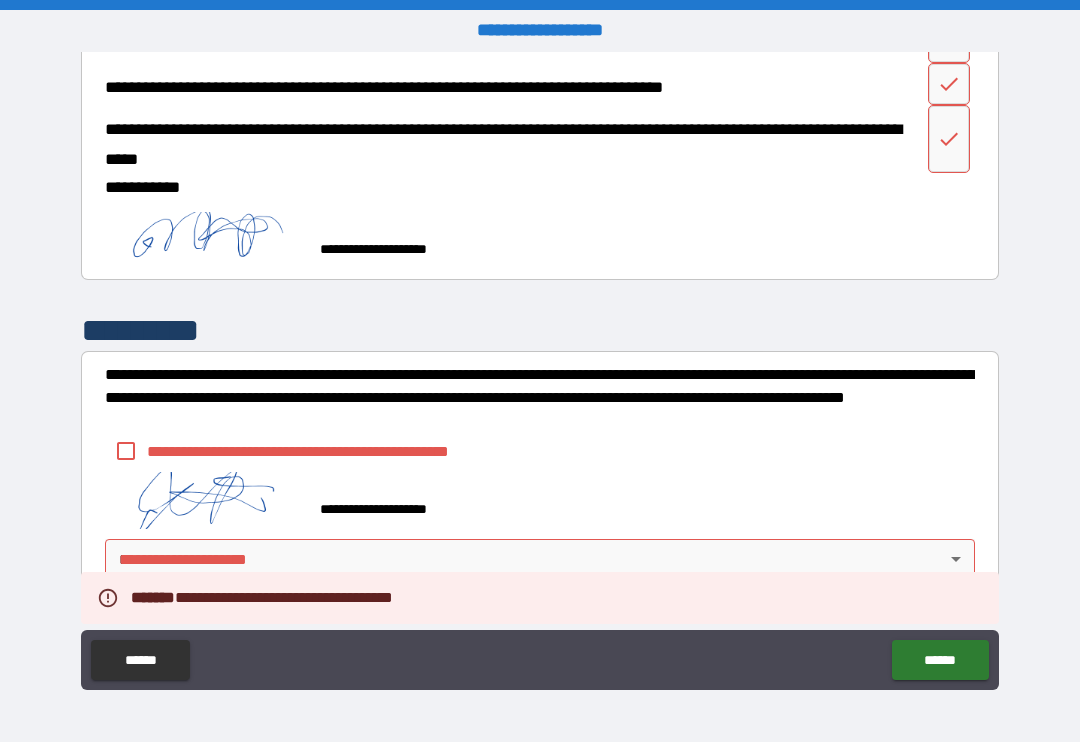scroll, scrollTop: 1360, scrollLeft: 0, axis: vertical 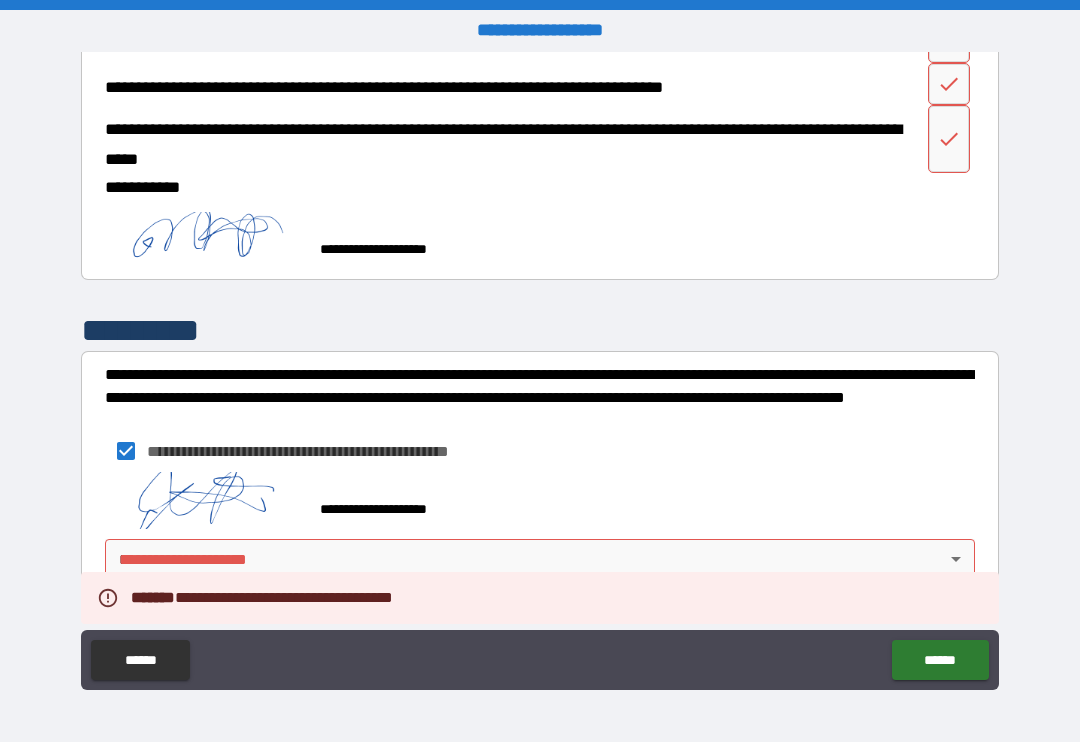 type on "*" 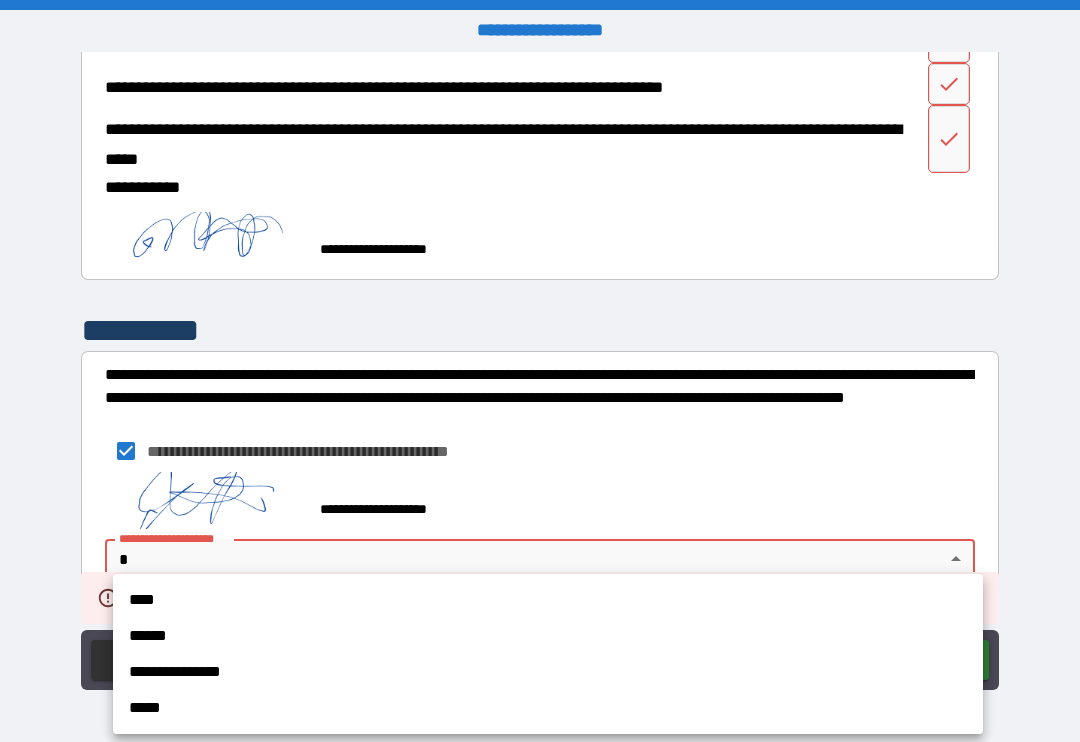 click on "****" at bounding box center [548, 600] 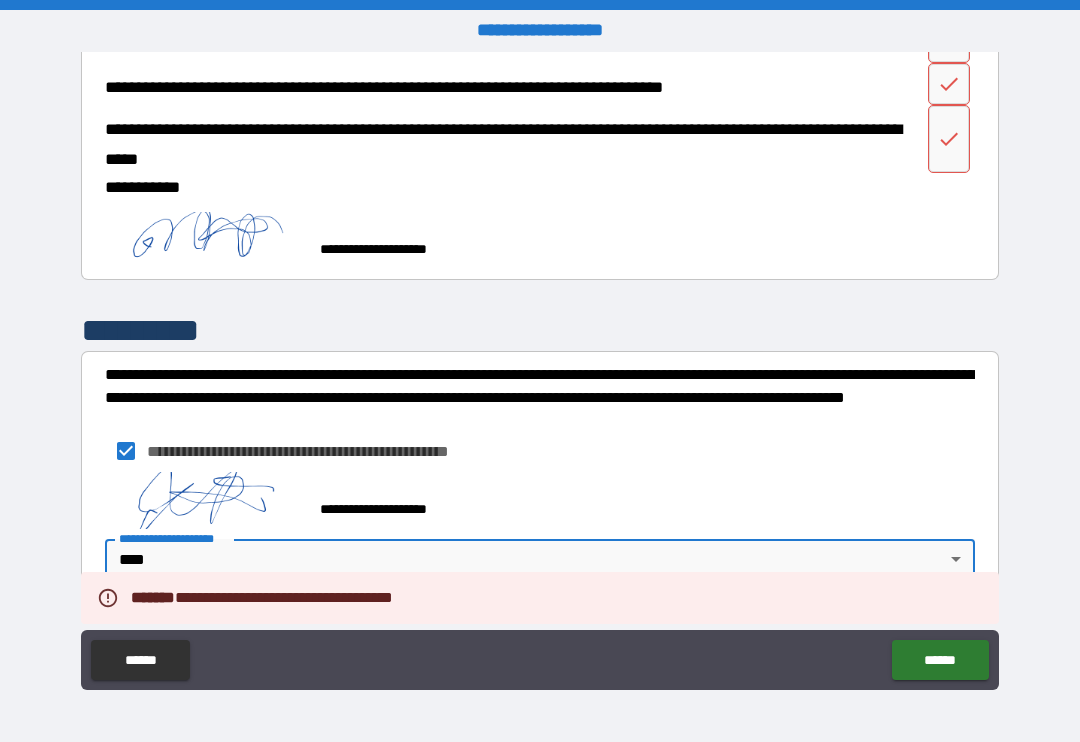 click on "******" at bounding box center [940, 660] 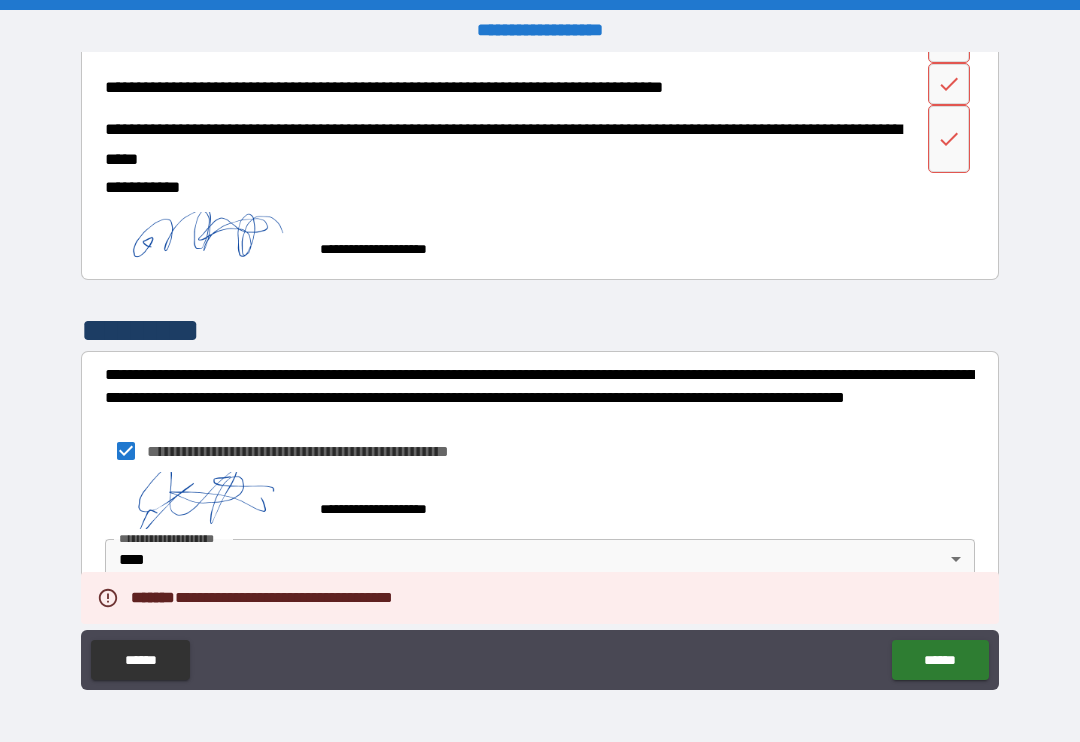 type on "*" 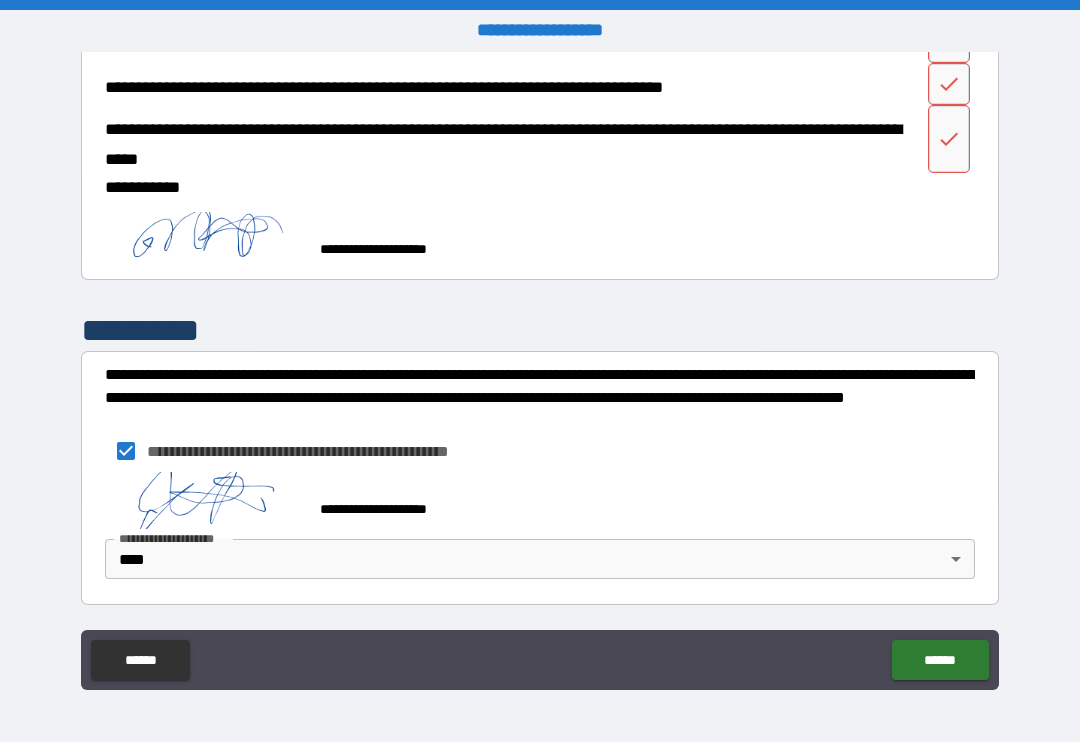 scroll, scrollTop: 1360, scrollLeft: 0, axis: vertical 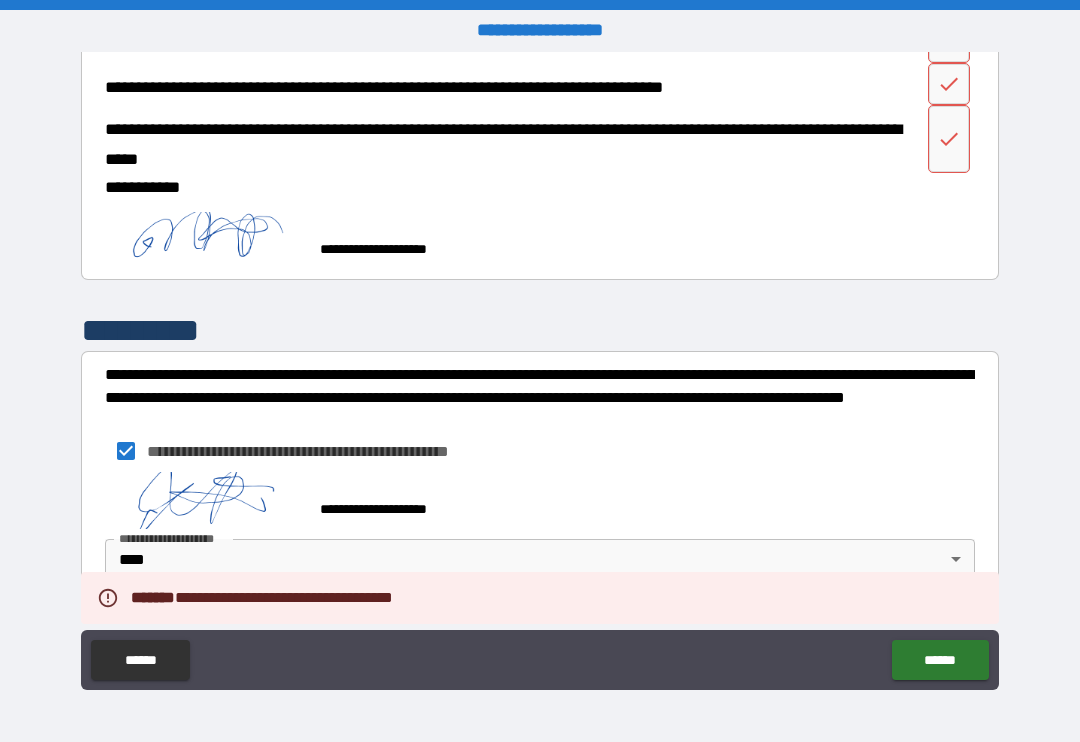 type on "*" 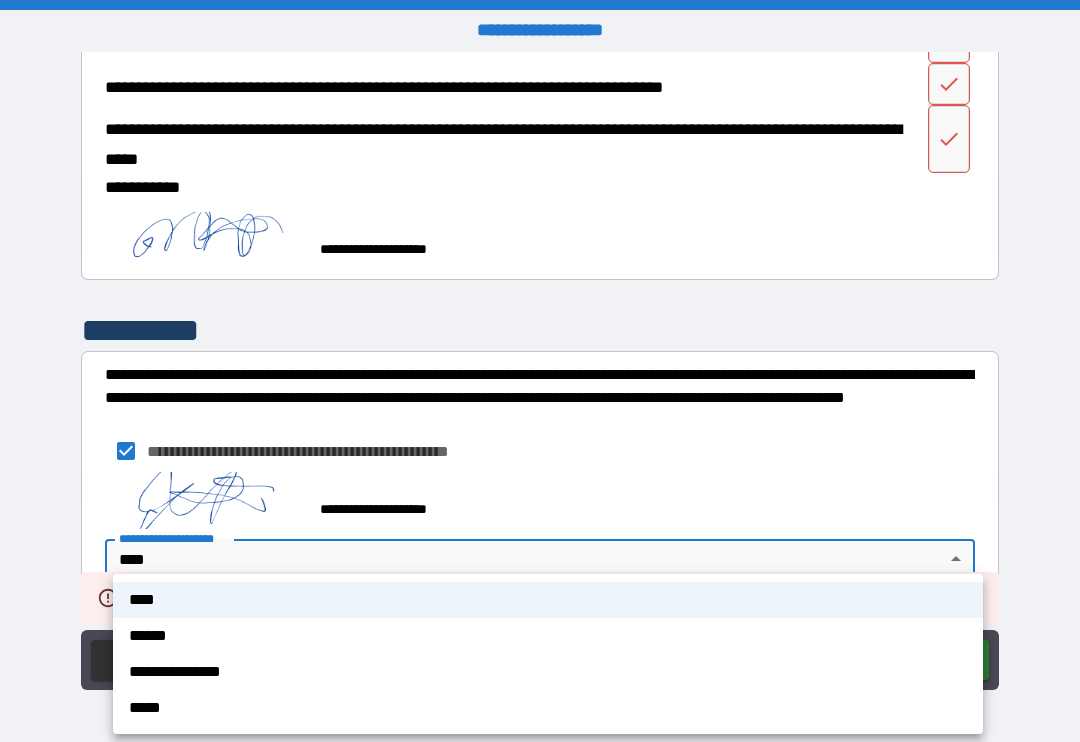 click on "****" at bounding box center [548, 600] 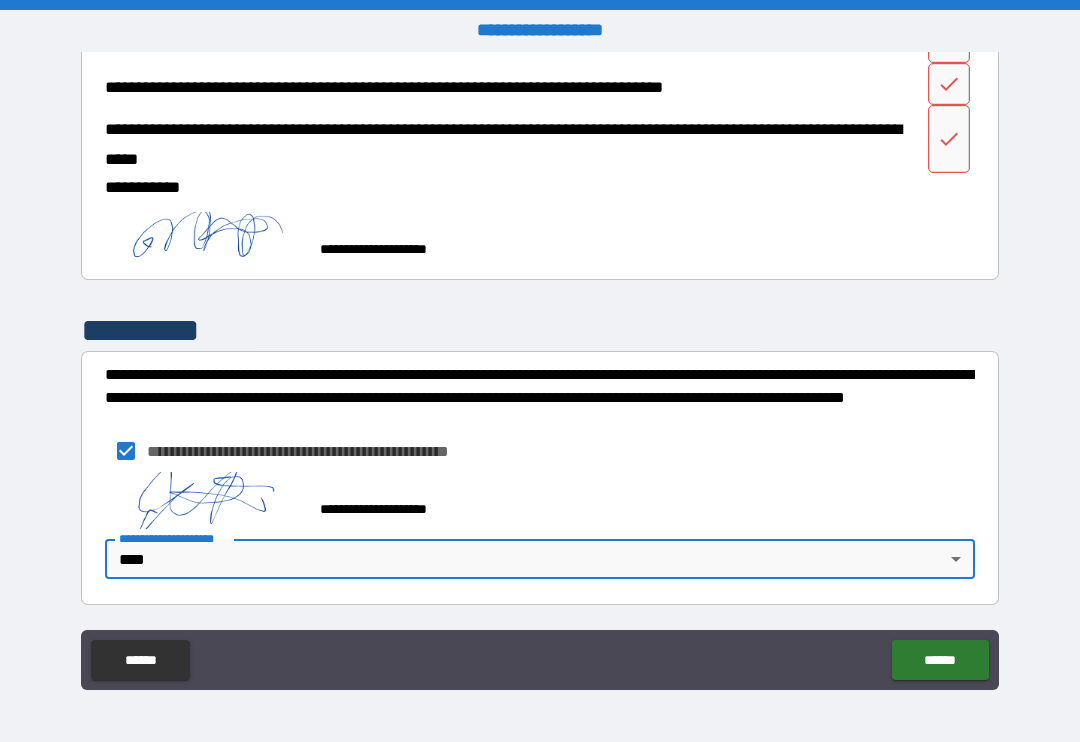 scroll, scrollTop: 1360, scrollLeft: 0, axis: vertical 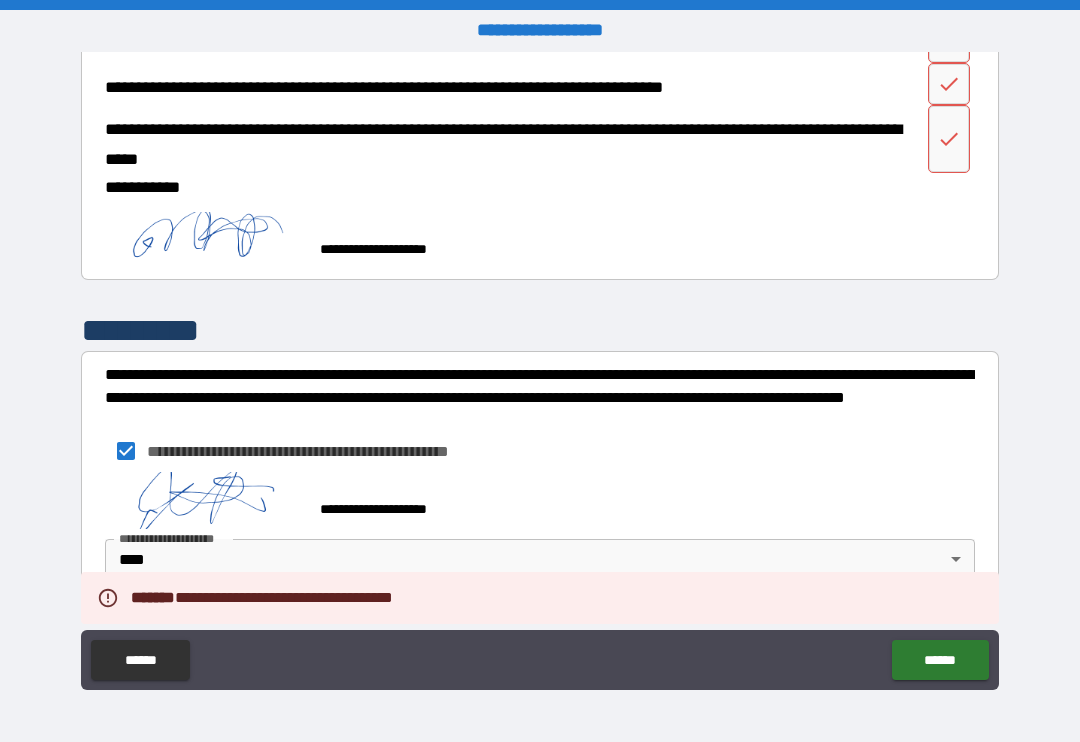 type on "*" 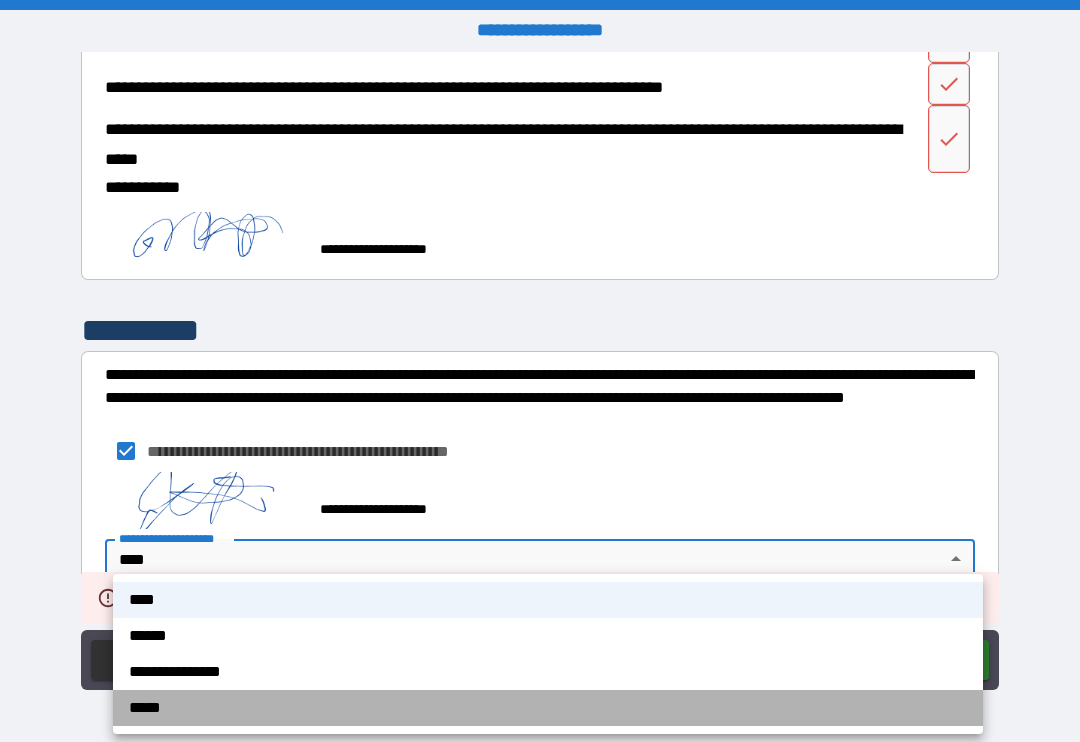 click on "*****" at bounding box center (548, 708) 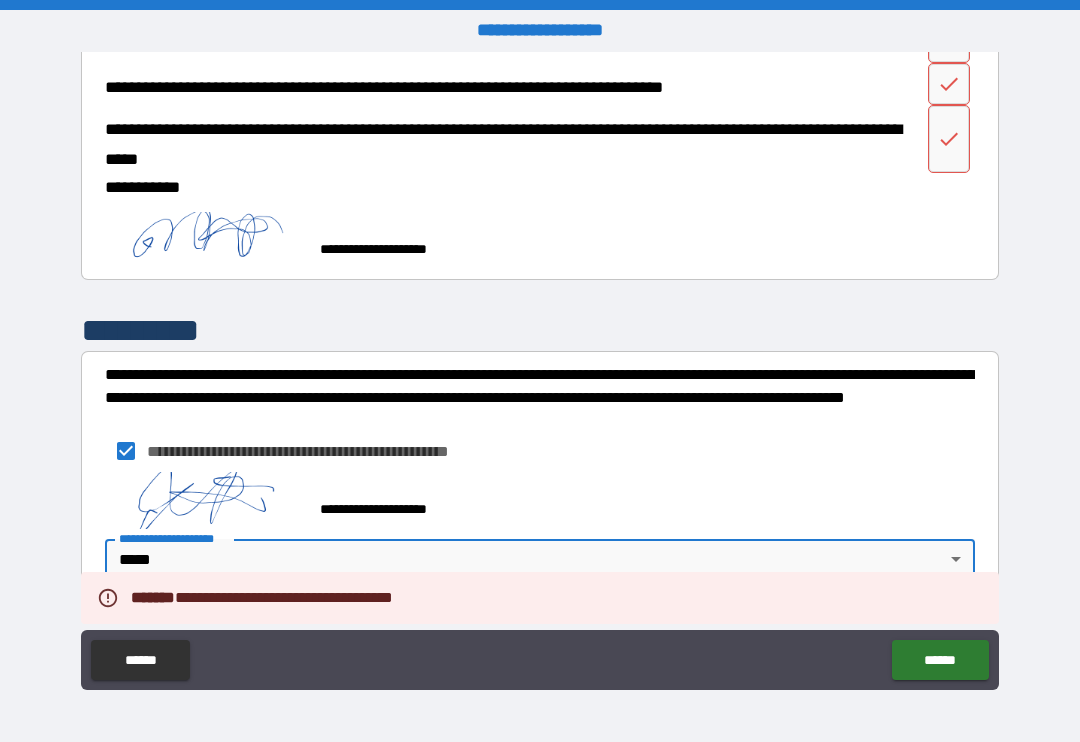 type on "*" 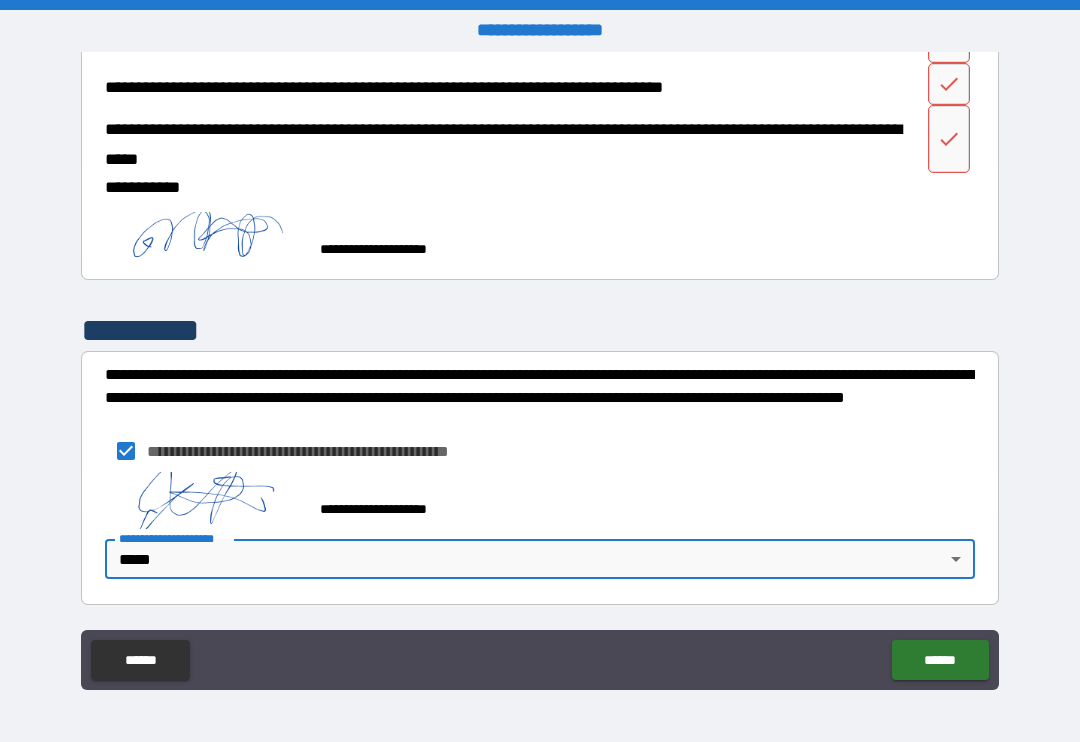 click on "******" at bounding box center (940, 660) 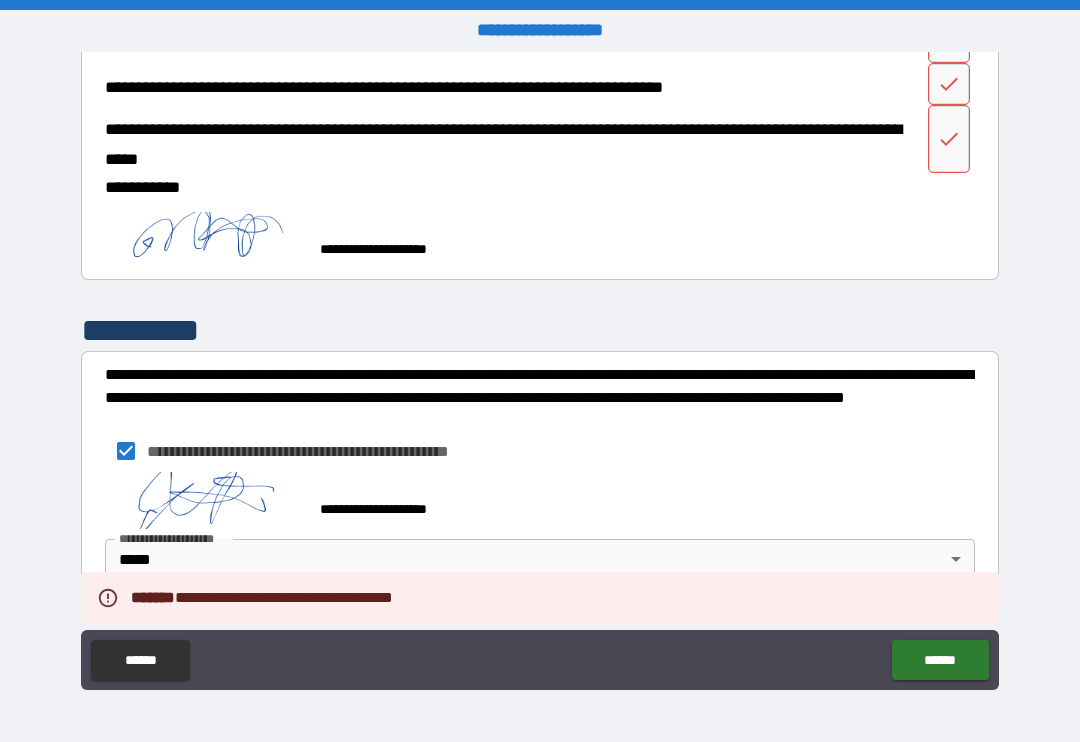 type on "*" 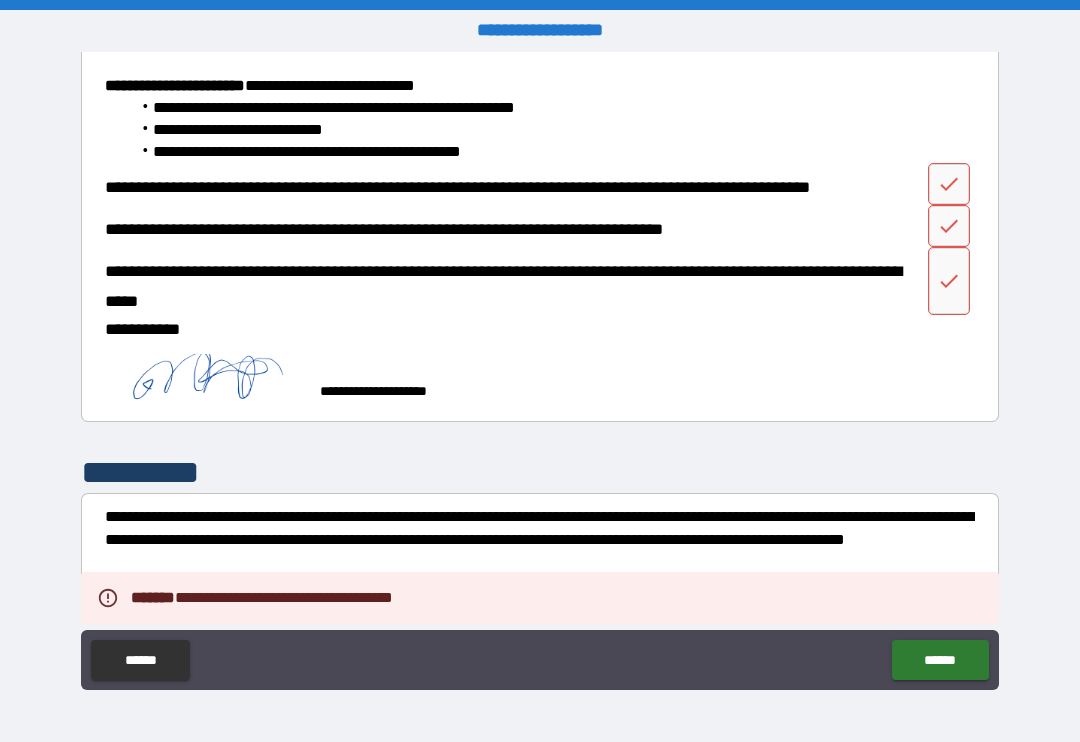 scroll, scrollTop: 1197, scrollLeft: 0, axis: vertical 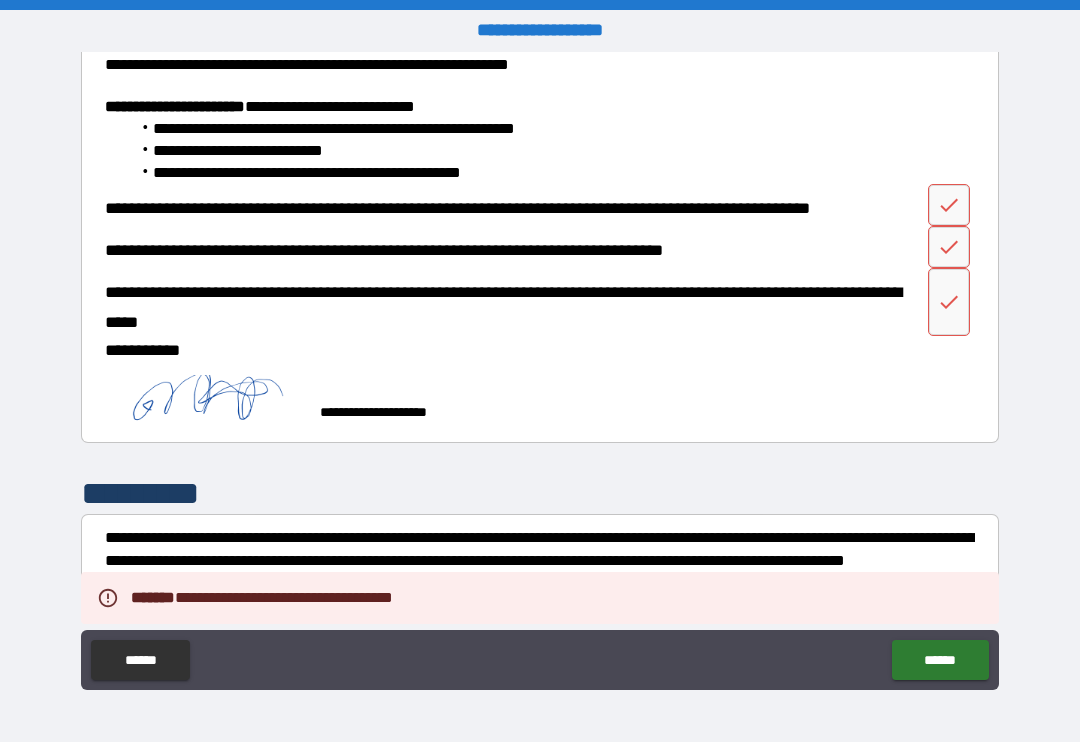 click on "**********" at bounding box center [506, 307] 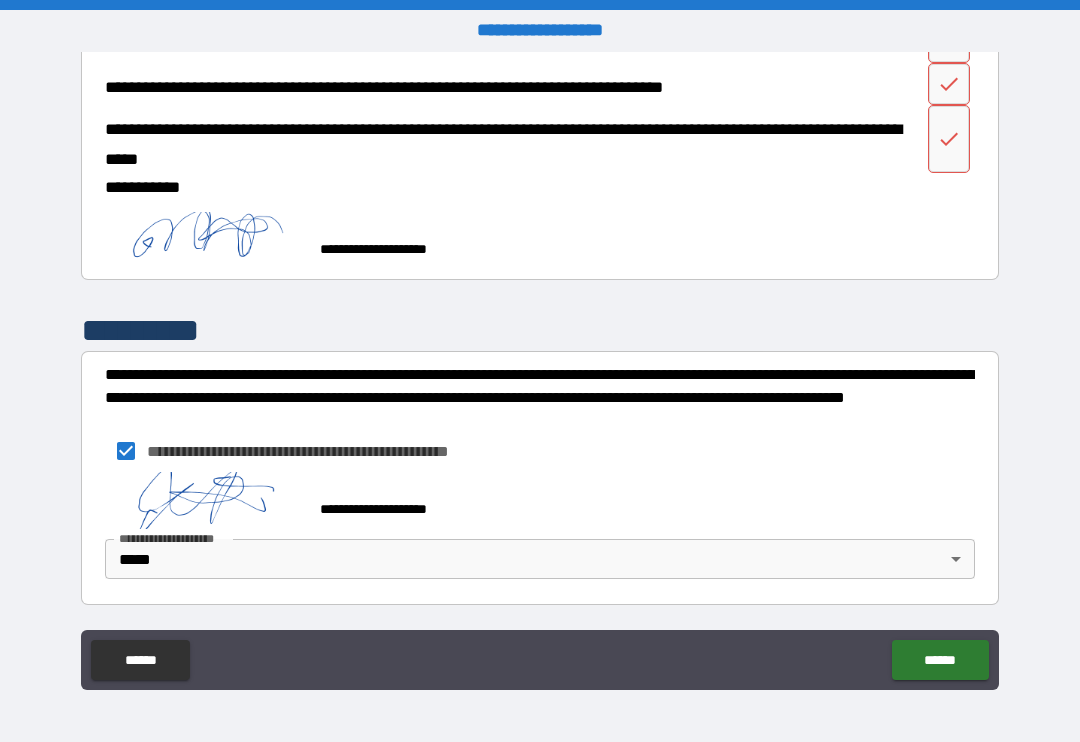 scroll, scrollTop: 1360, scrollLeft: 0, axis: vertical 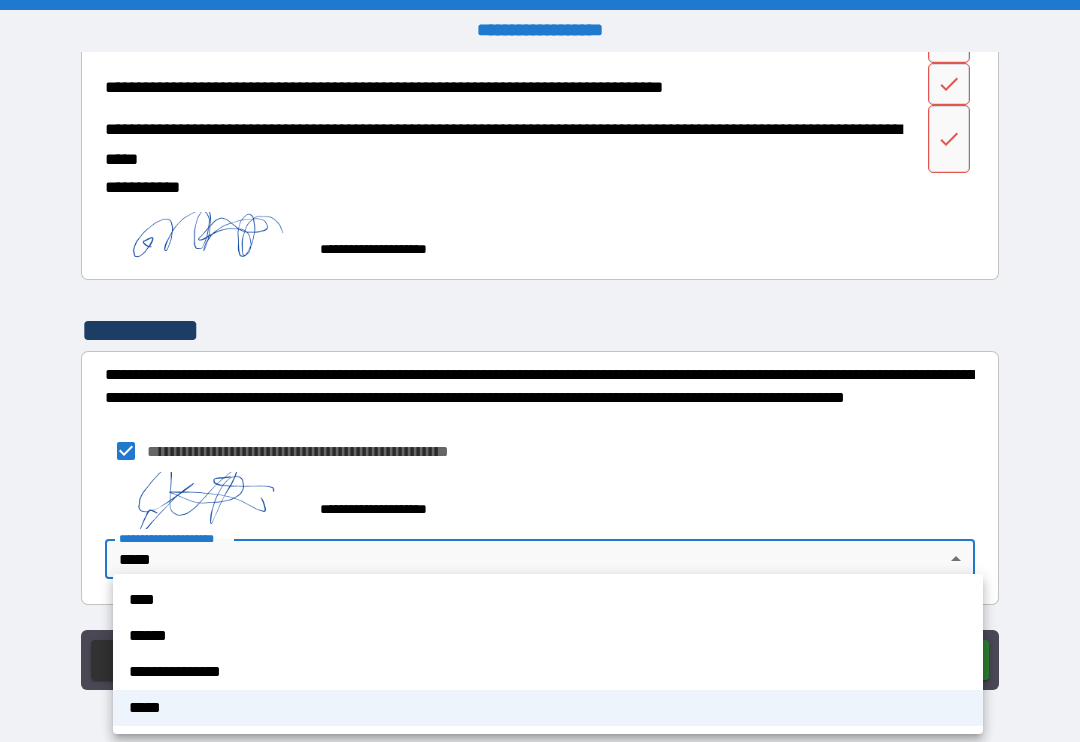 click on "****" at bounding box center (548, 600) 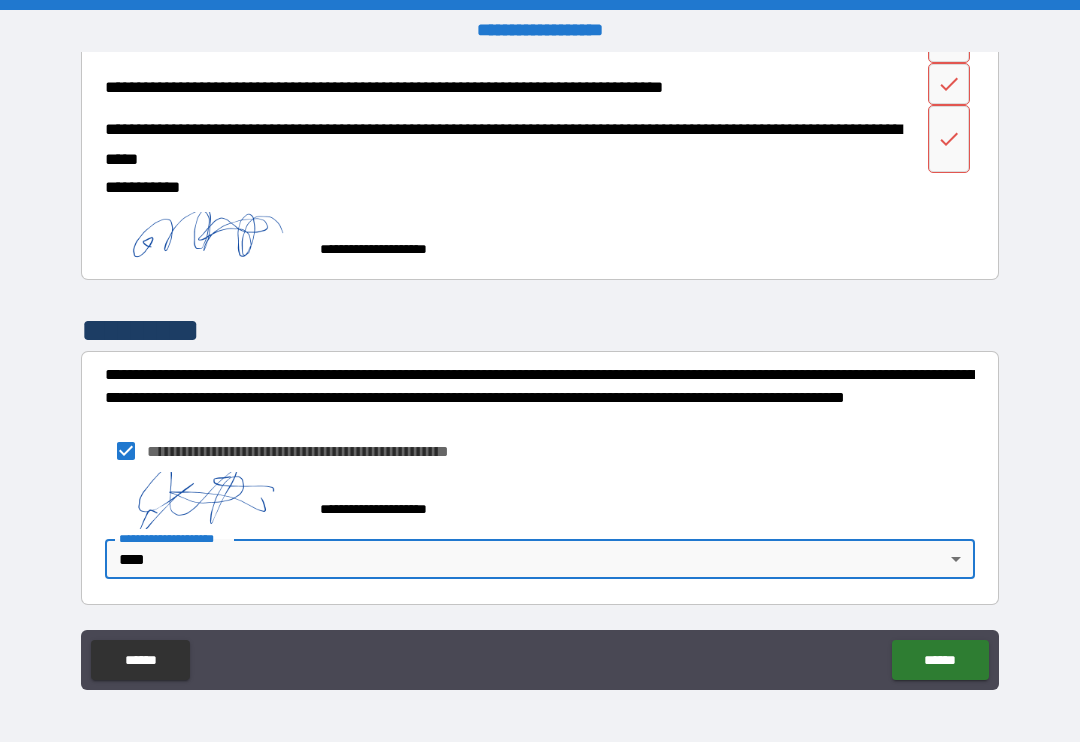type on "*" 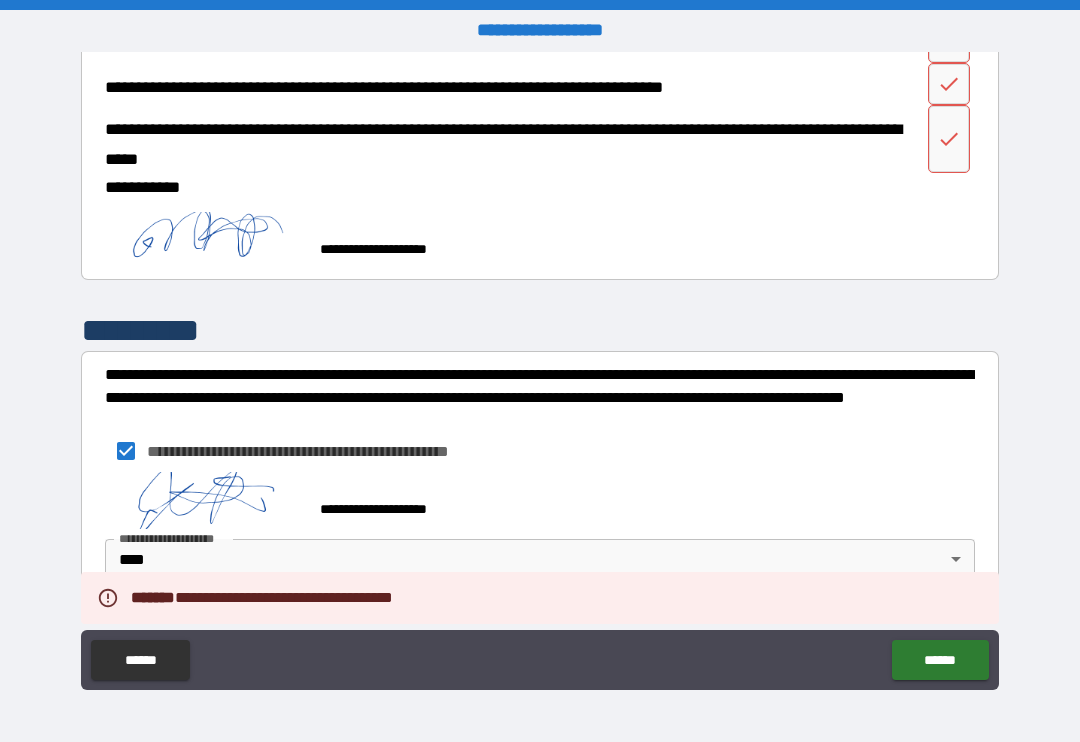 type on "*" 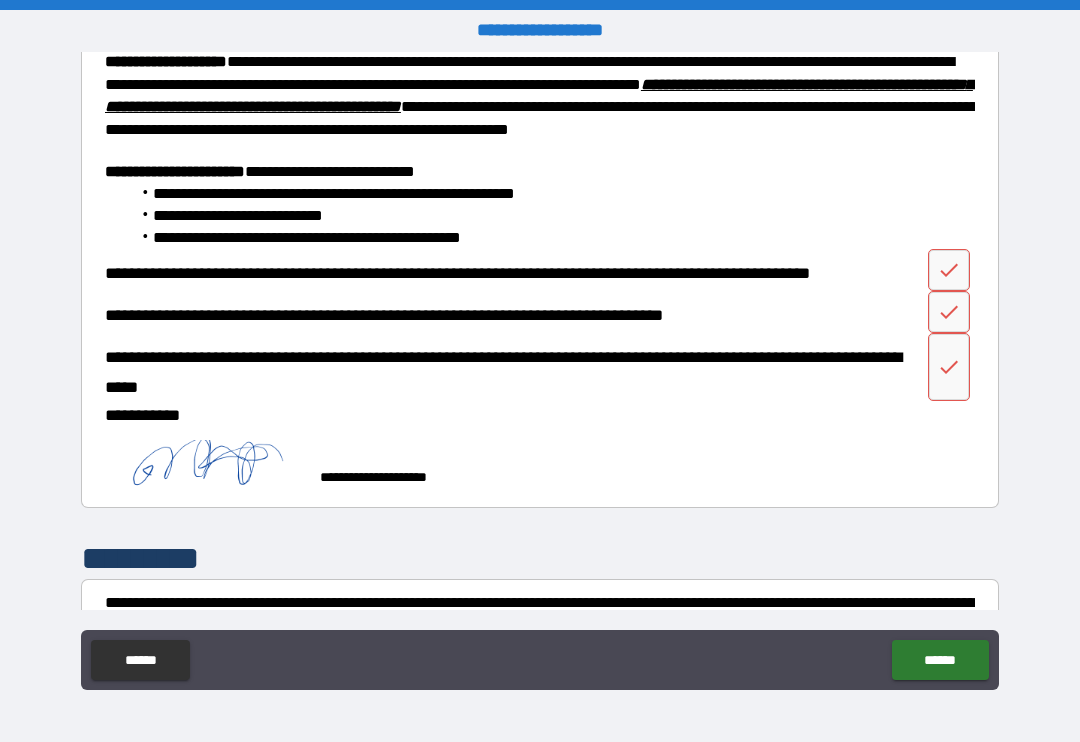 scroll, scrollTop: 1133, scrollLeft: 0, axis: vertical 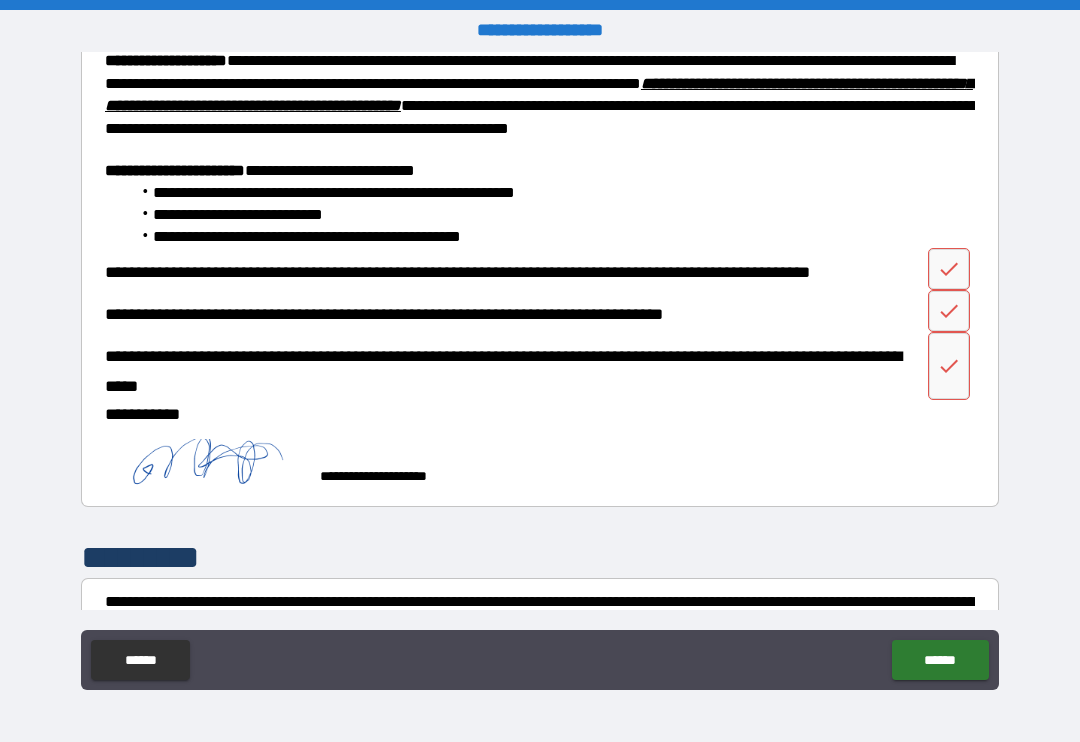 click on "**********" at bounding box center (540, 467) 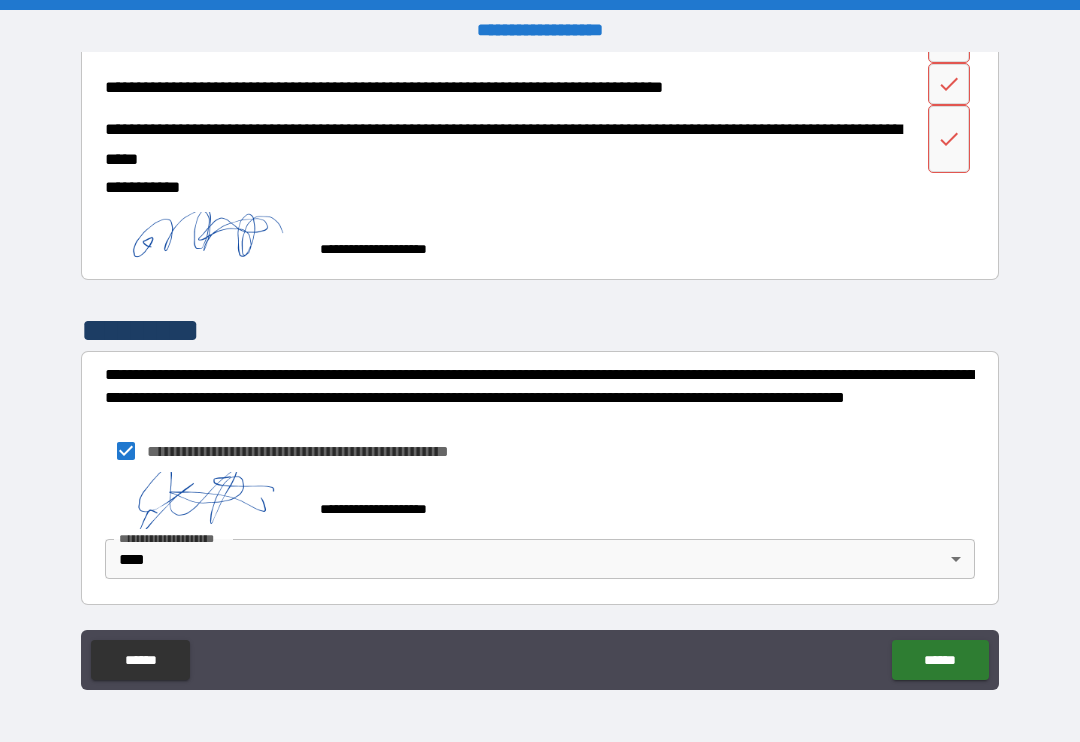 scroll, scrollTop: 1360, scrollLeft: 0, axis: vertical 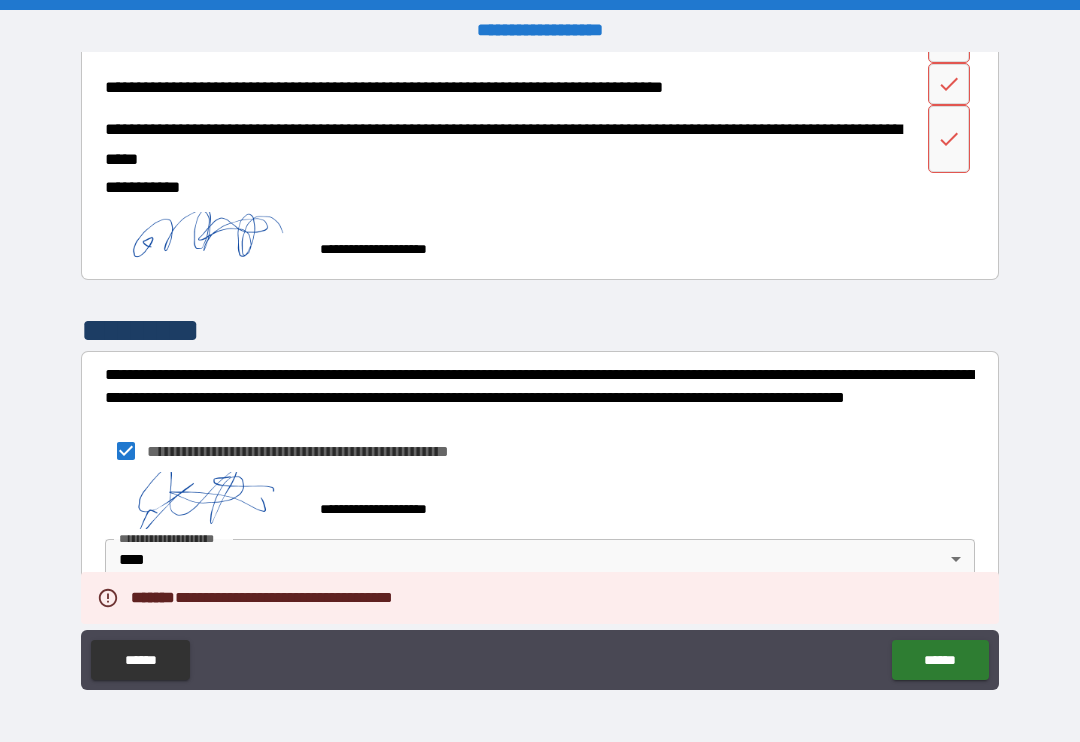 type on "*" 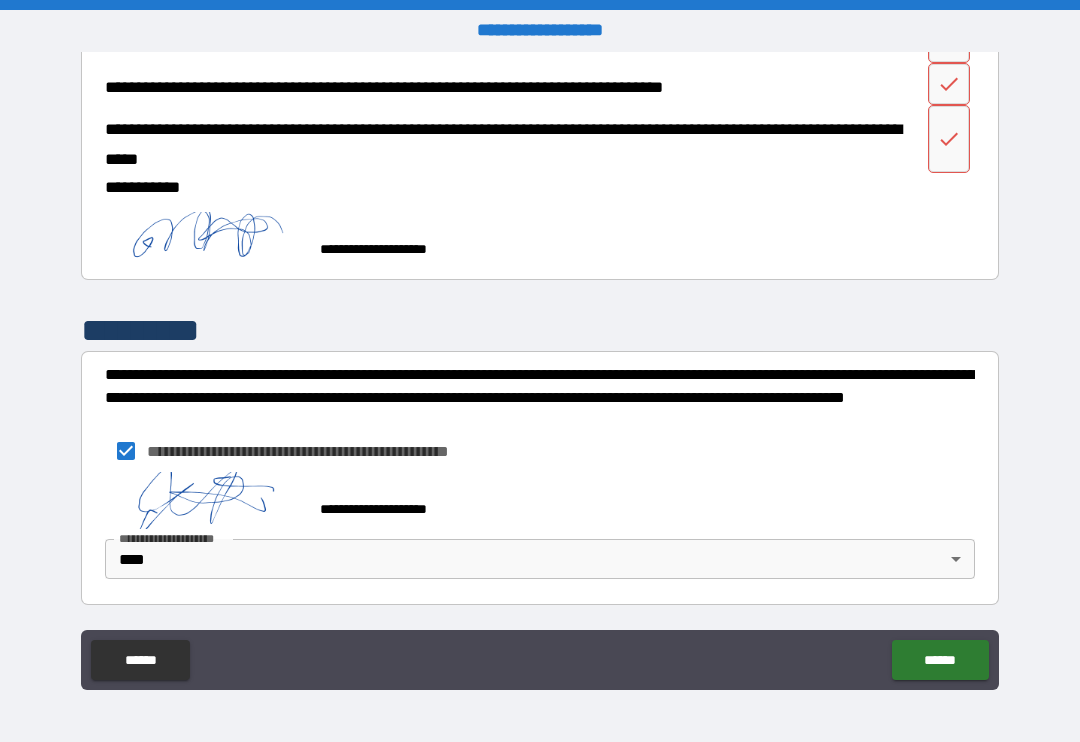 scroll, scrollTop: 1360, scrollLeft: 0, axis: vertical 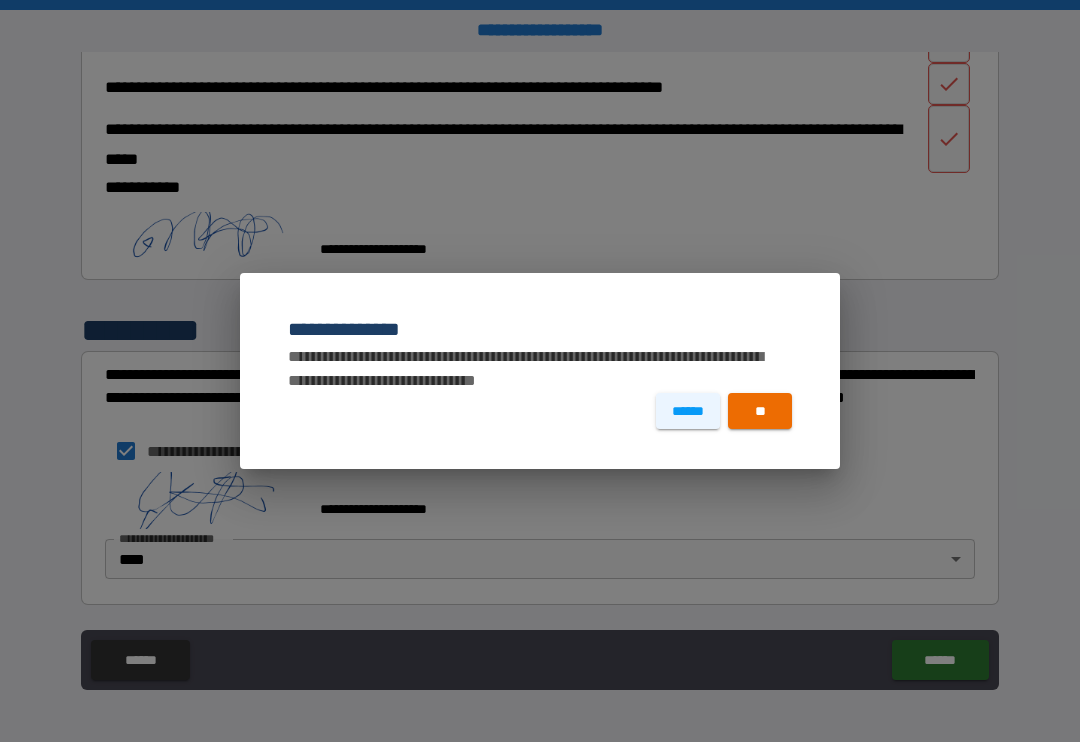 type on "*" 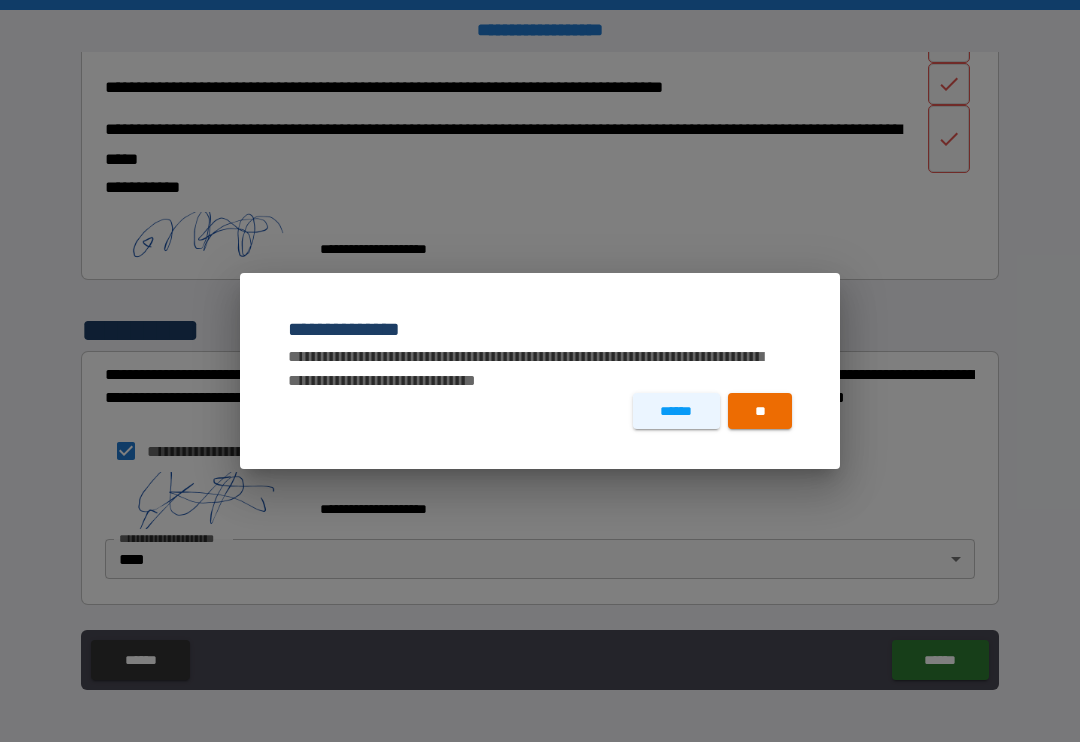 type on "*" 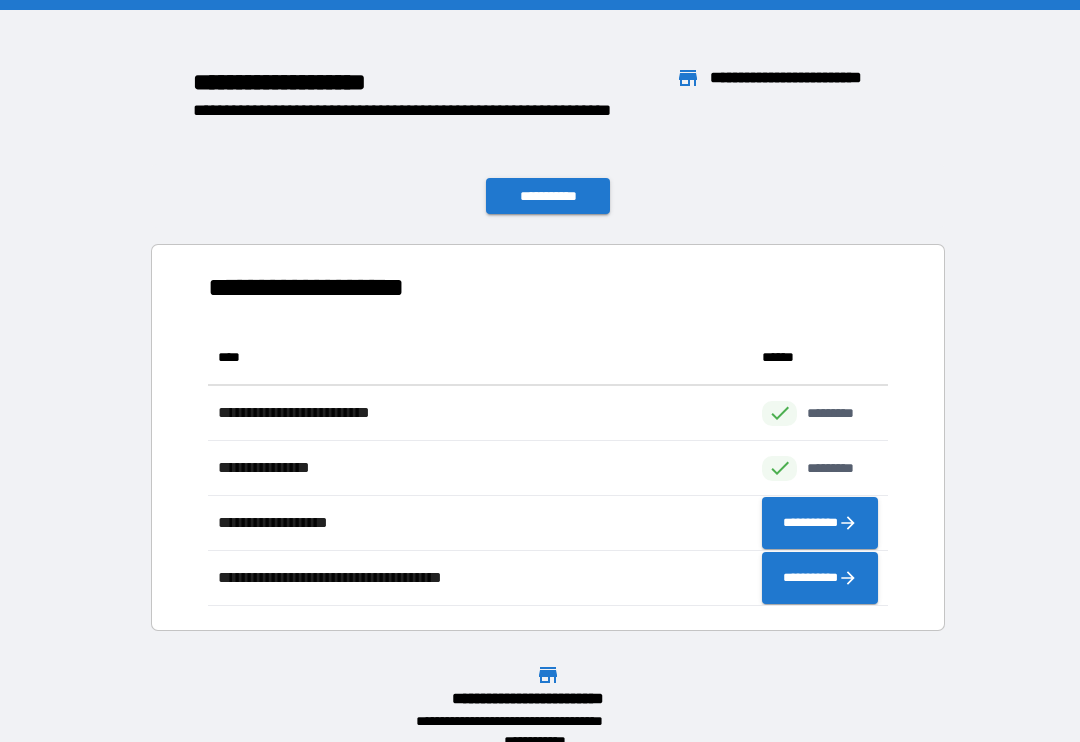 scroll, scrollTop: 1, scrollLeft: 1, axis: both 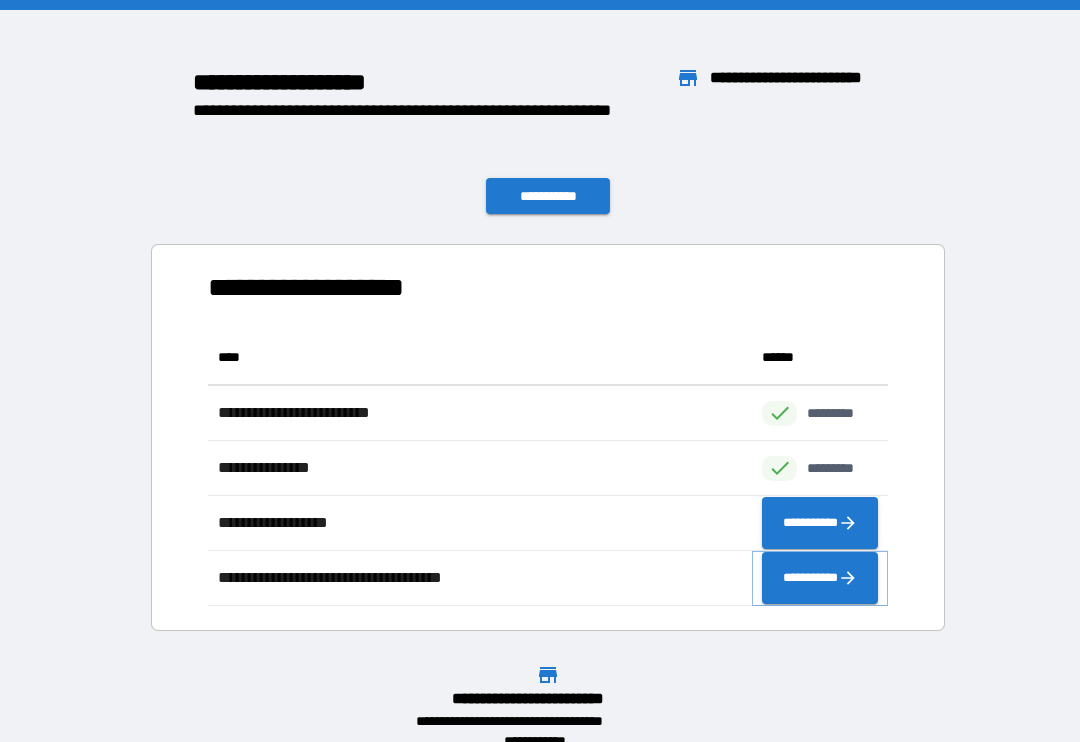 click on "**********" at bounding box center (820, 578) 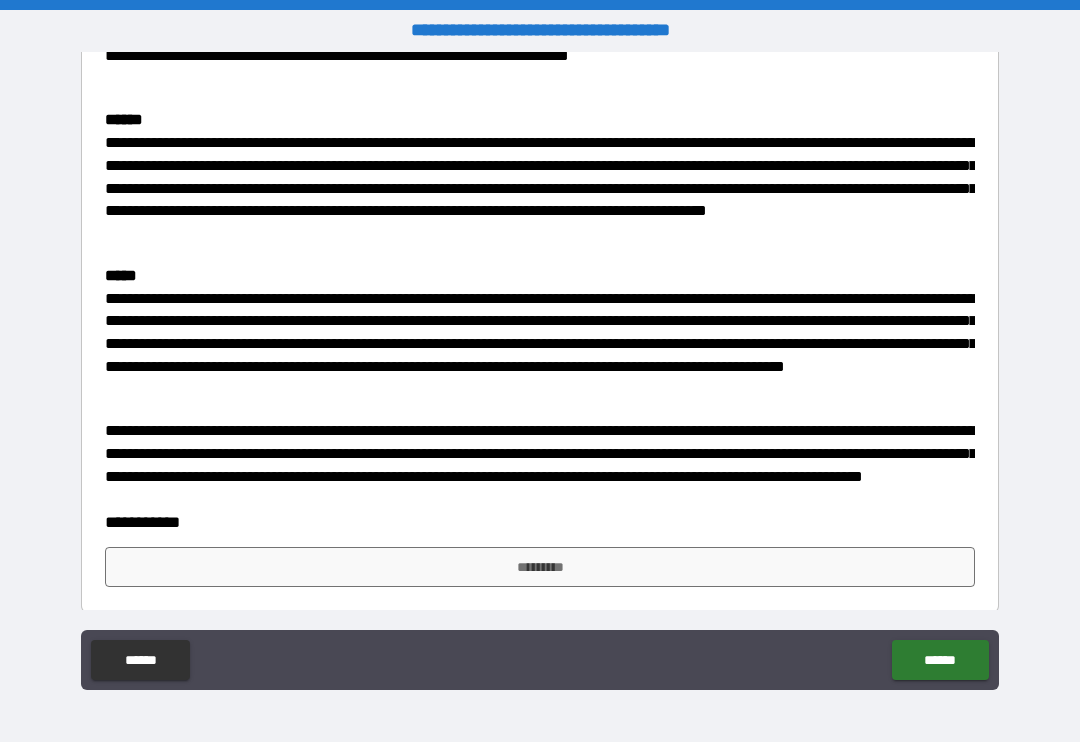 scroll, scrollTop: 1492, scrollLeft: 0, axis: vertical 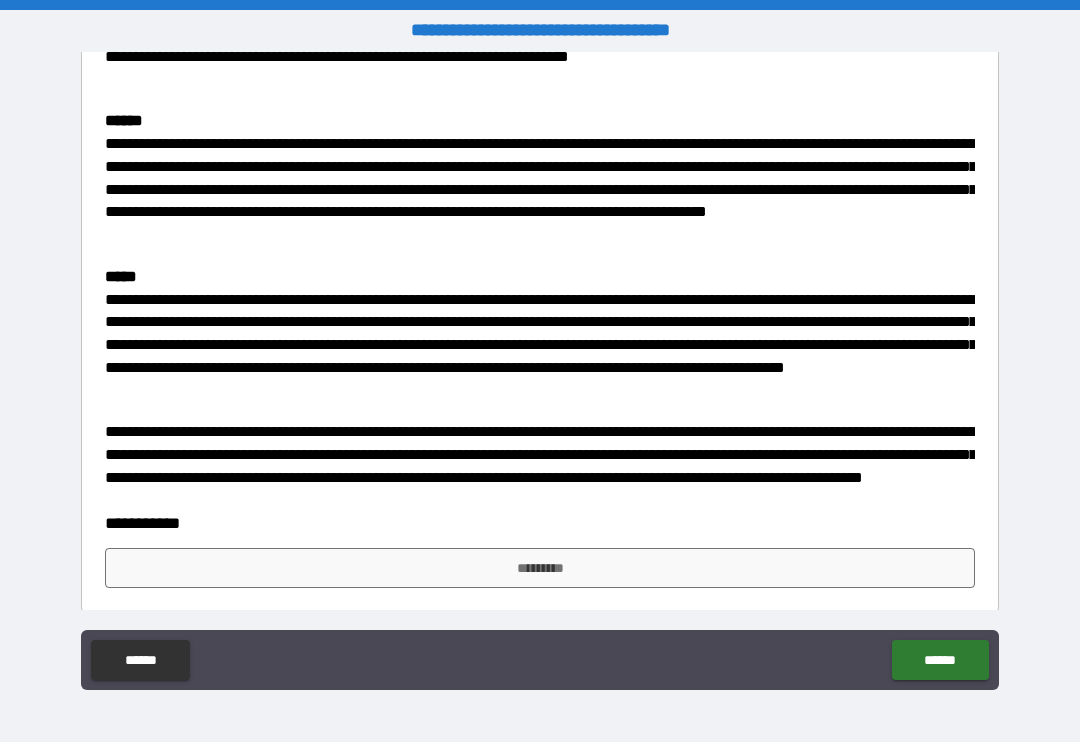 click on "*********" at bounding box center [540, 568] 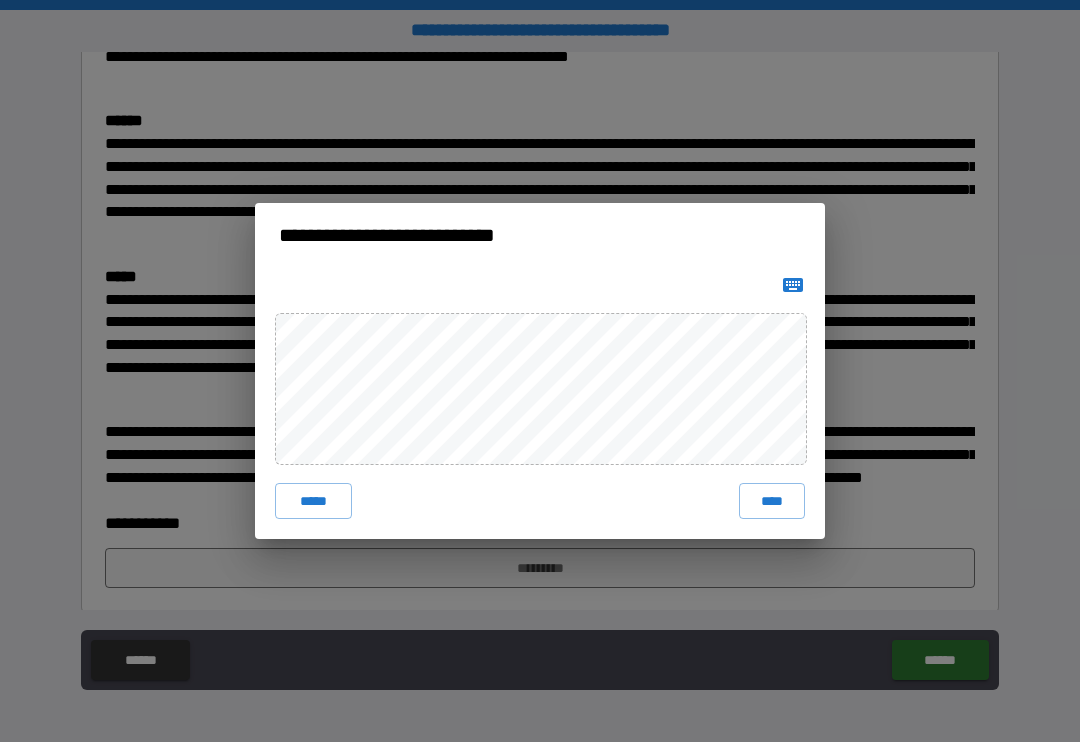 click on "****" at bounding box center [772, 501] 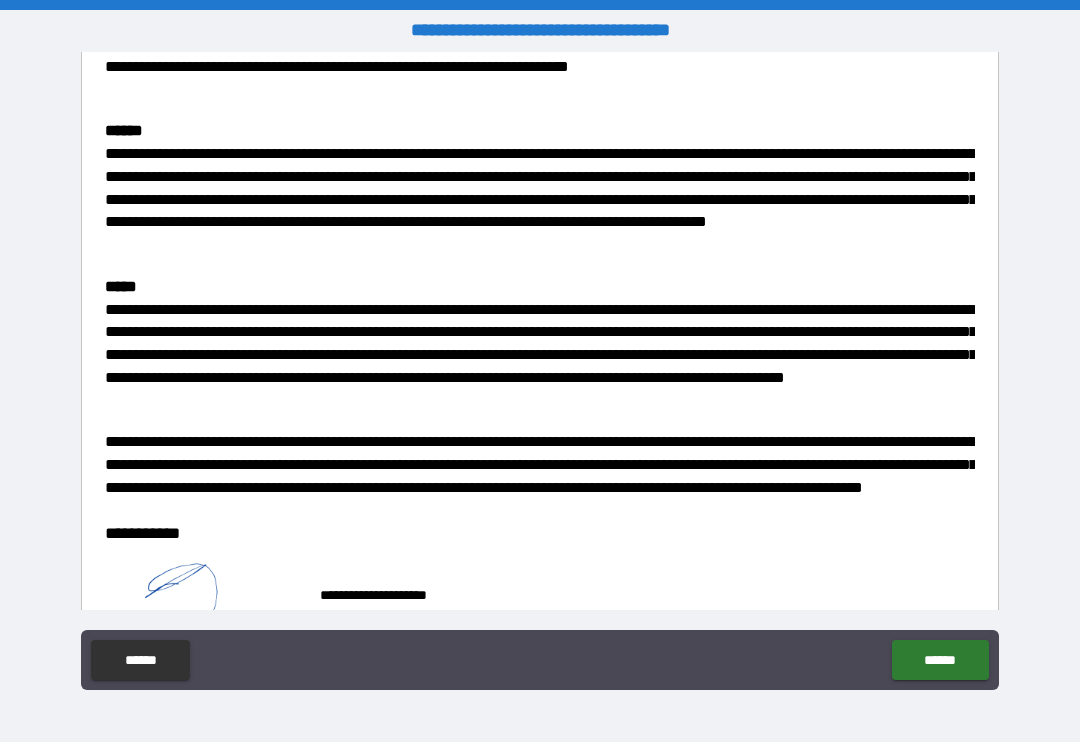 click on "******" at bounding box center [940, 660] 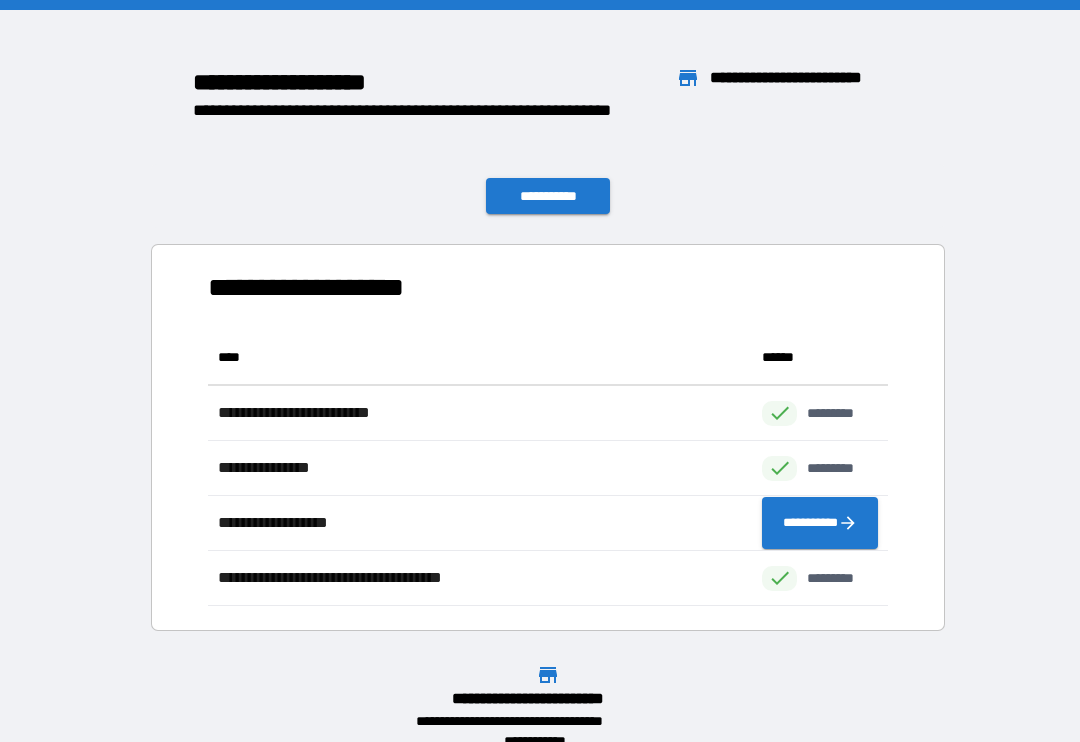 scroll, scrollTop: 1, scrollLeft: 1, axis: both 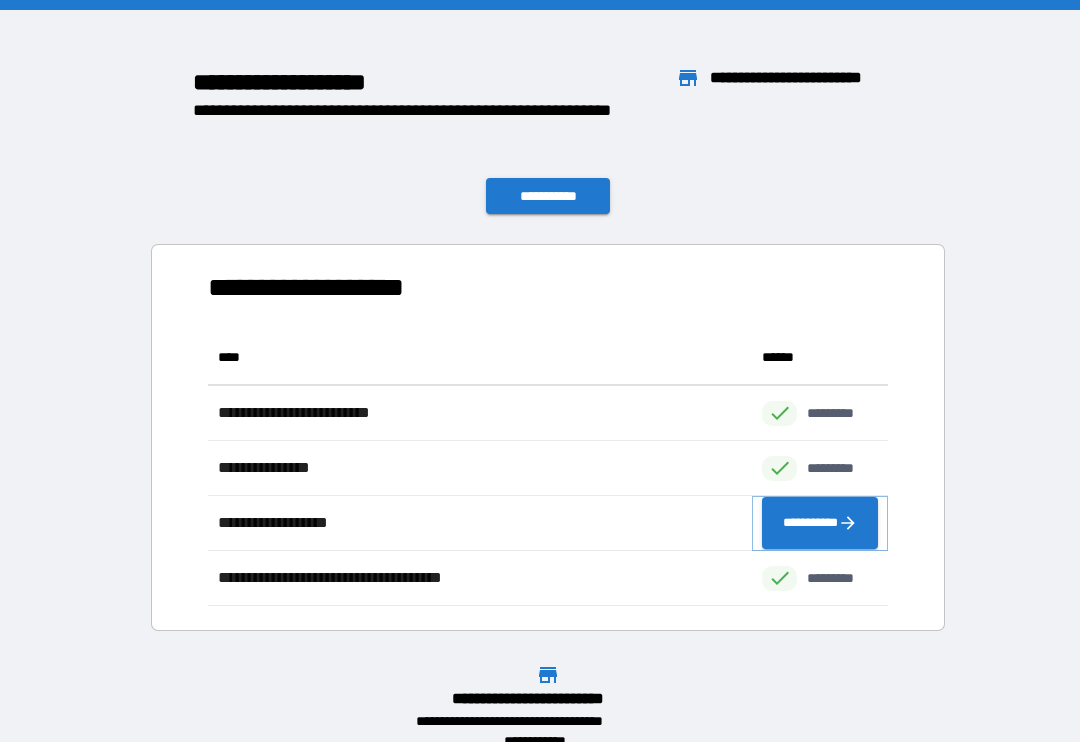 click on "**********" at bounding box center [820, 523] 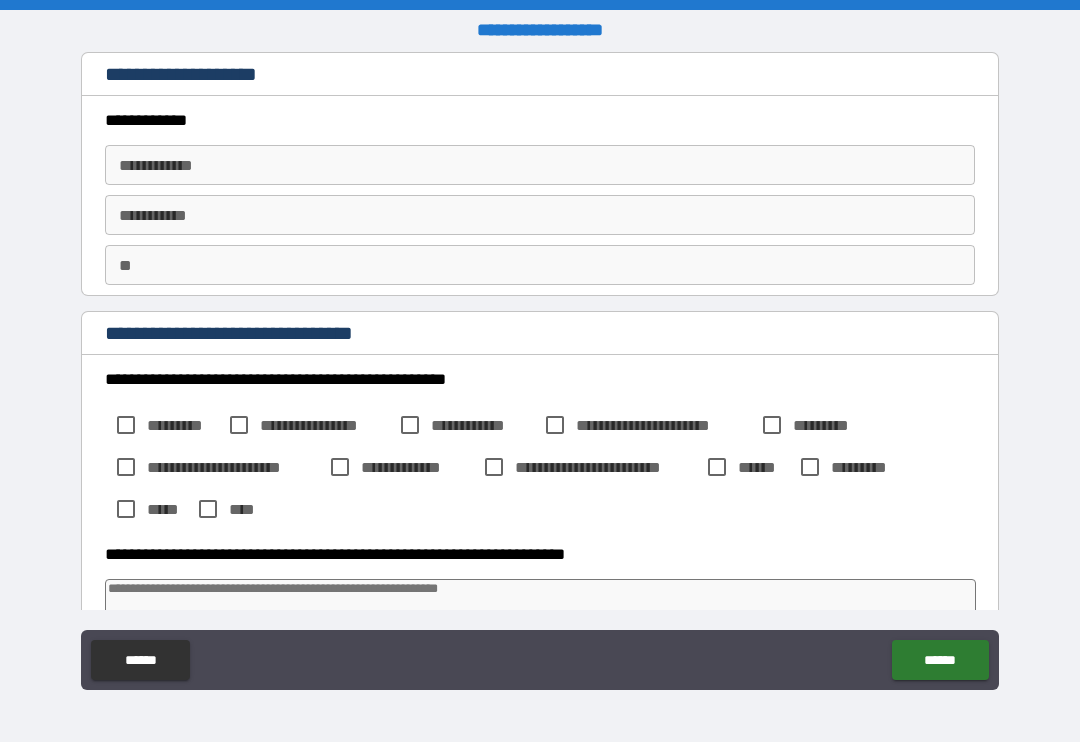 type on "*" 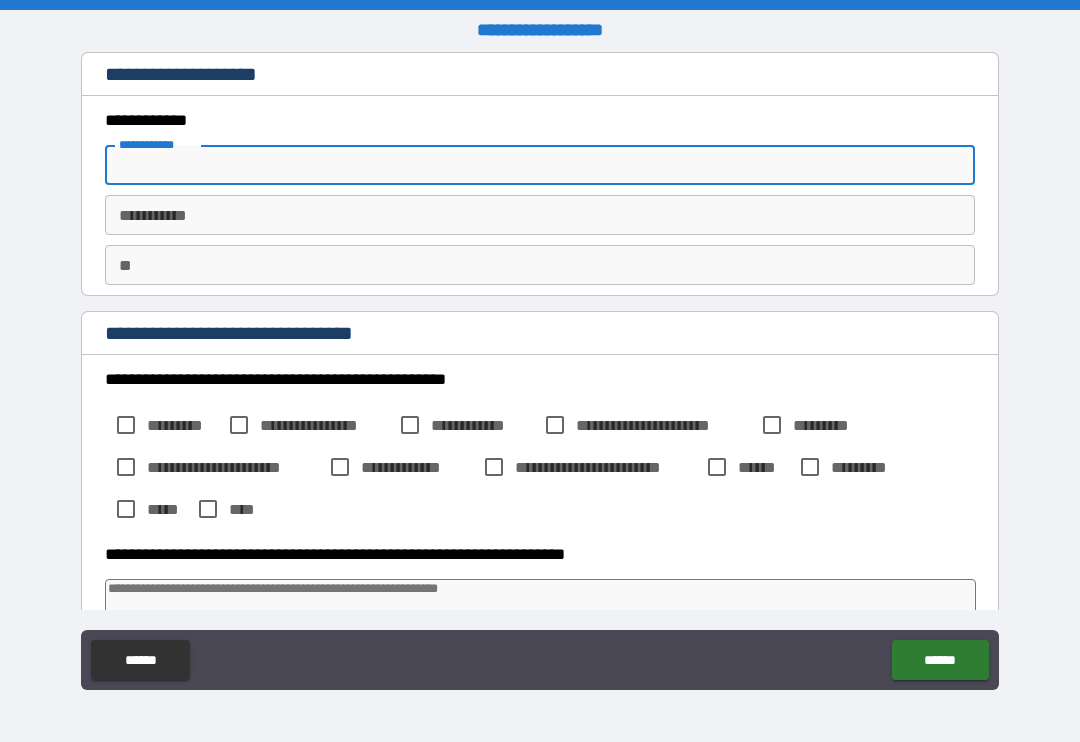 type on "*" 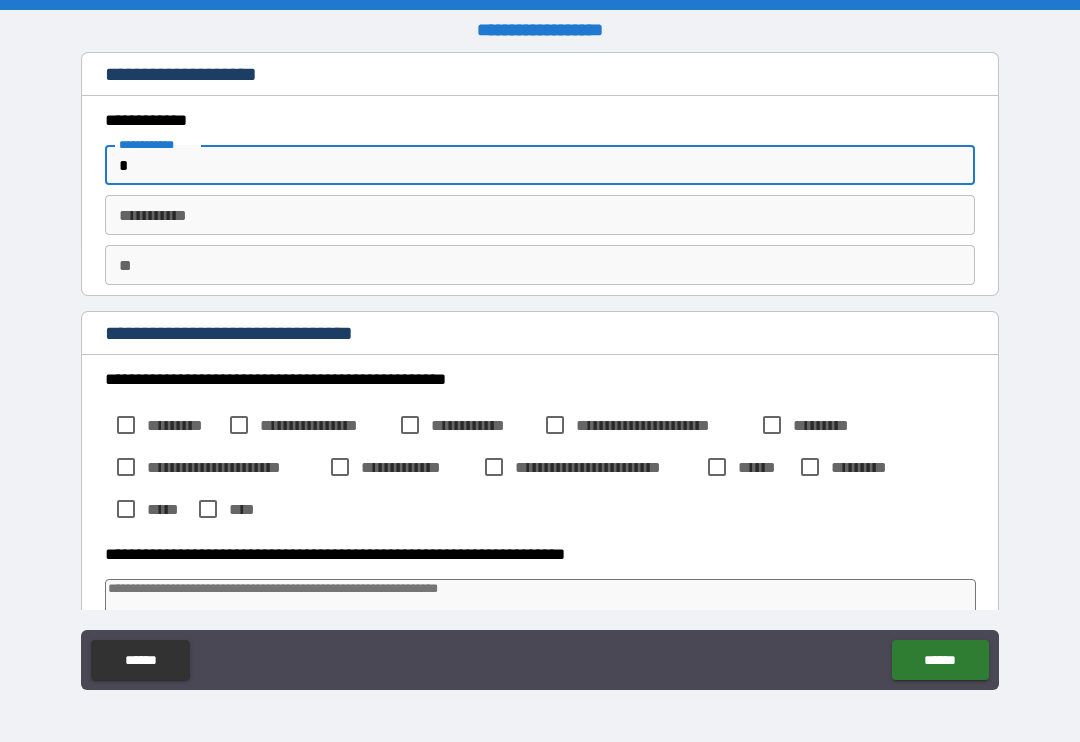 type on "*" 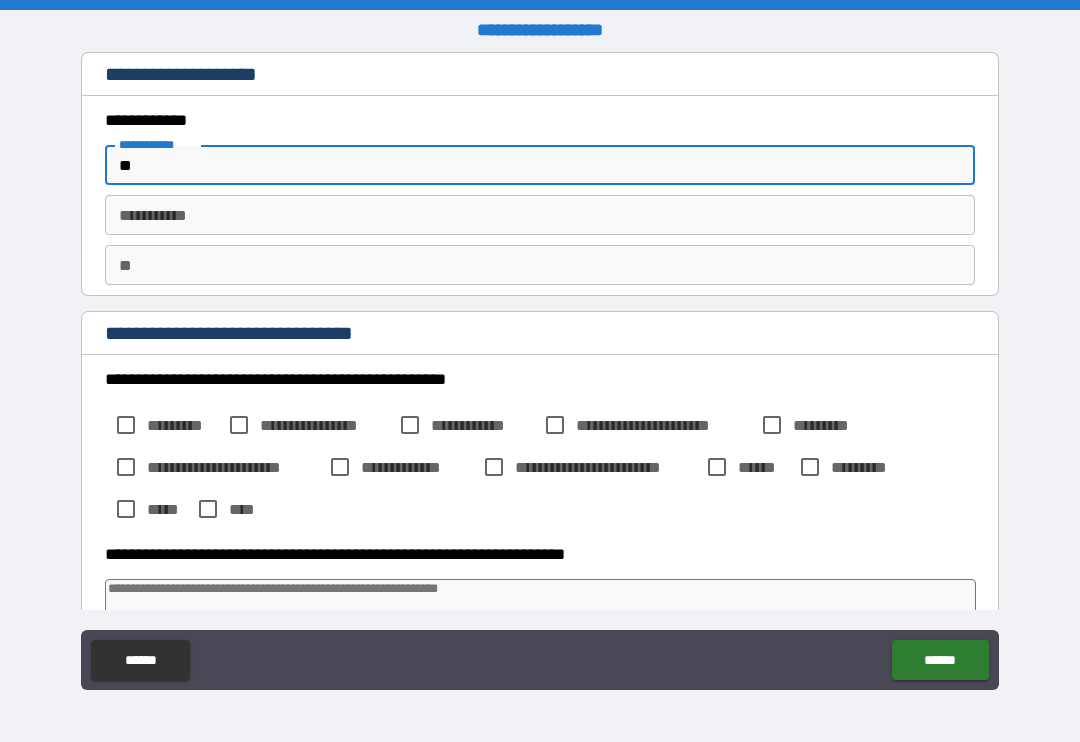 type on "*" 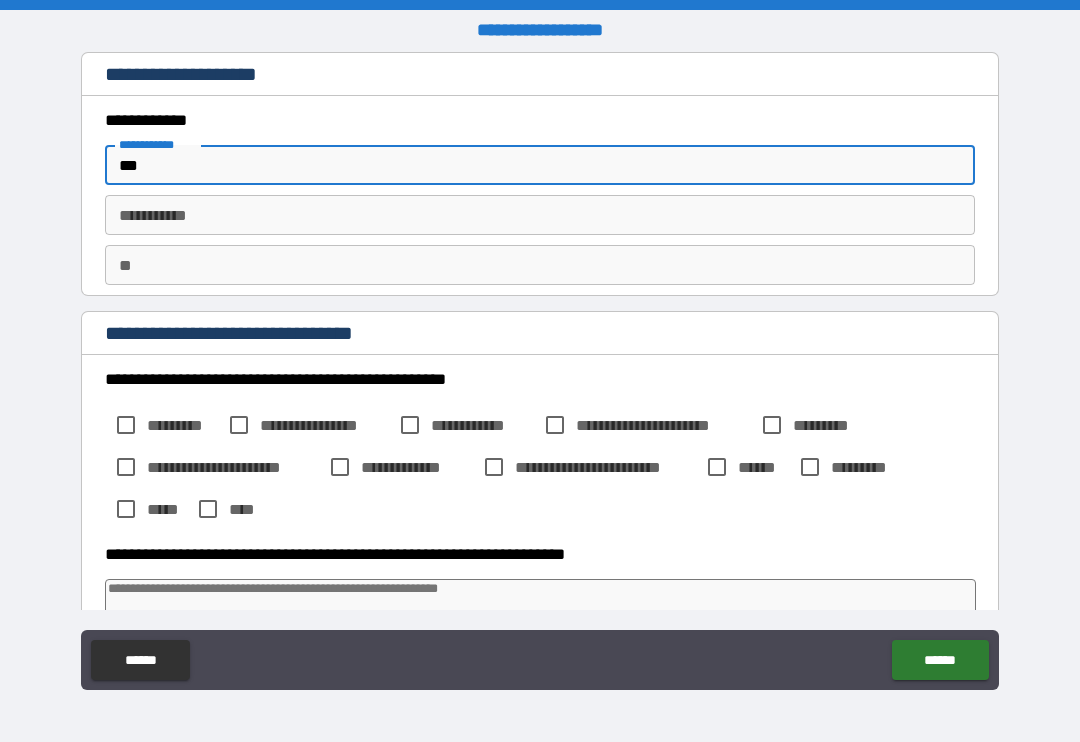 type on "*" 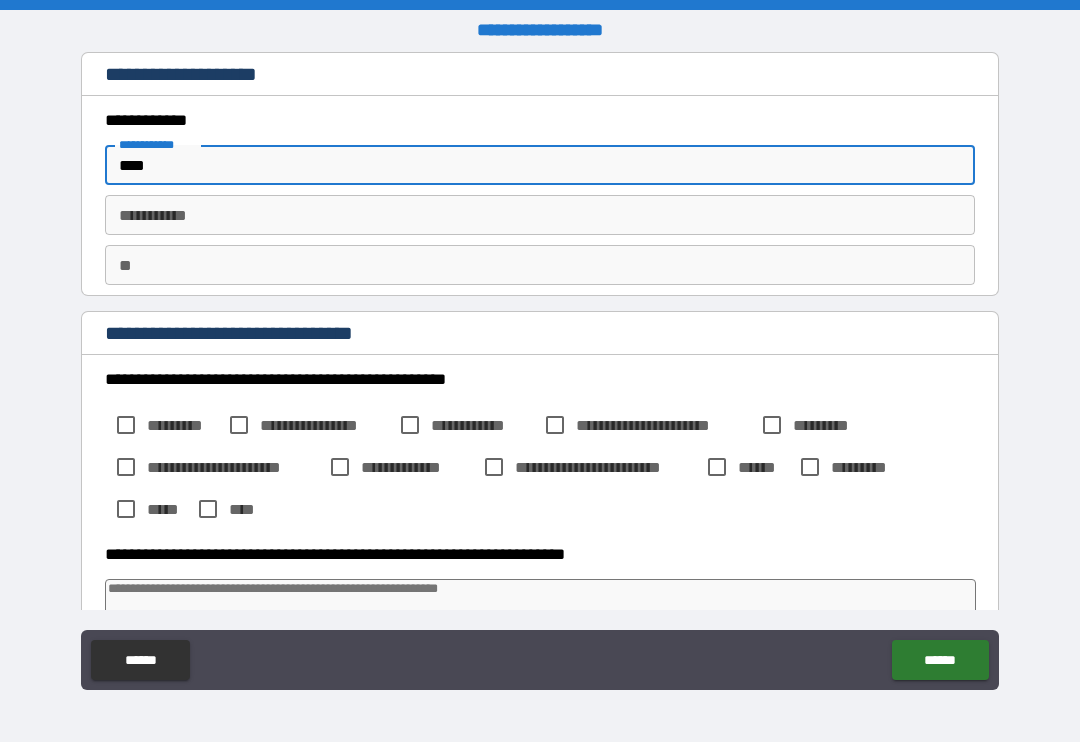 type on "*" 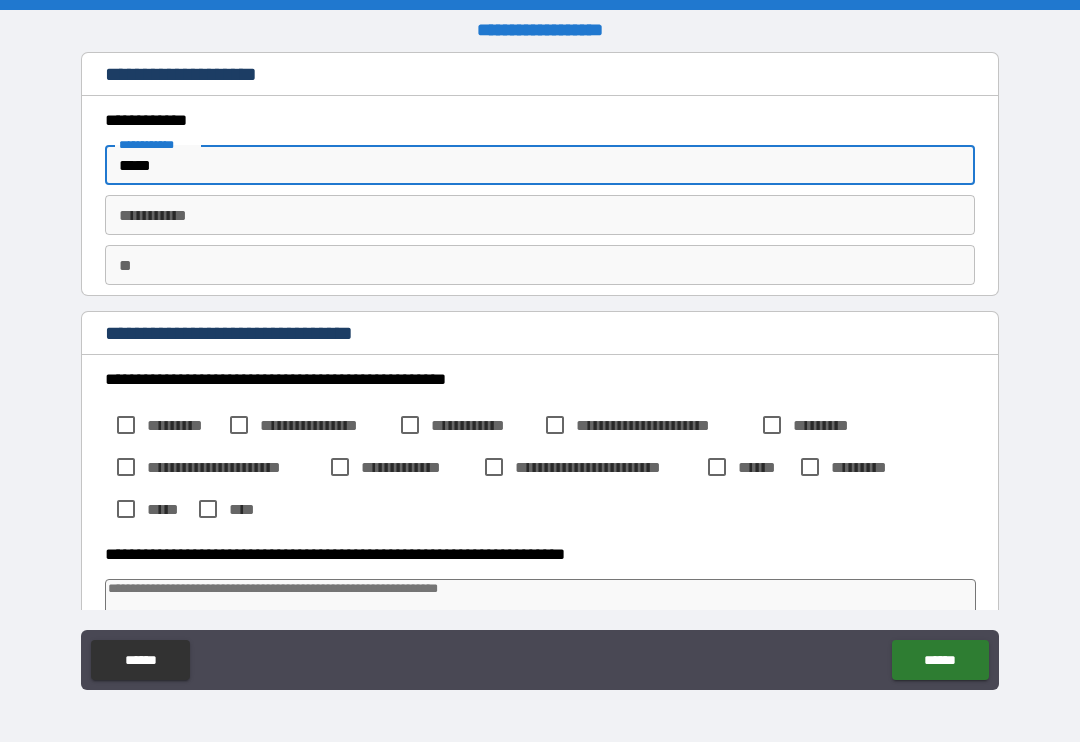 type on "*" 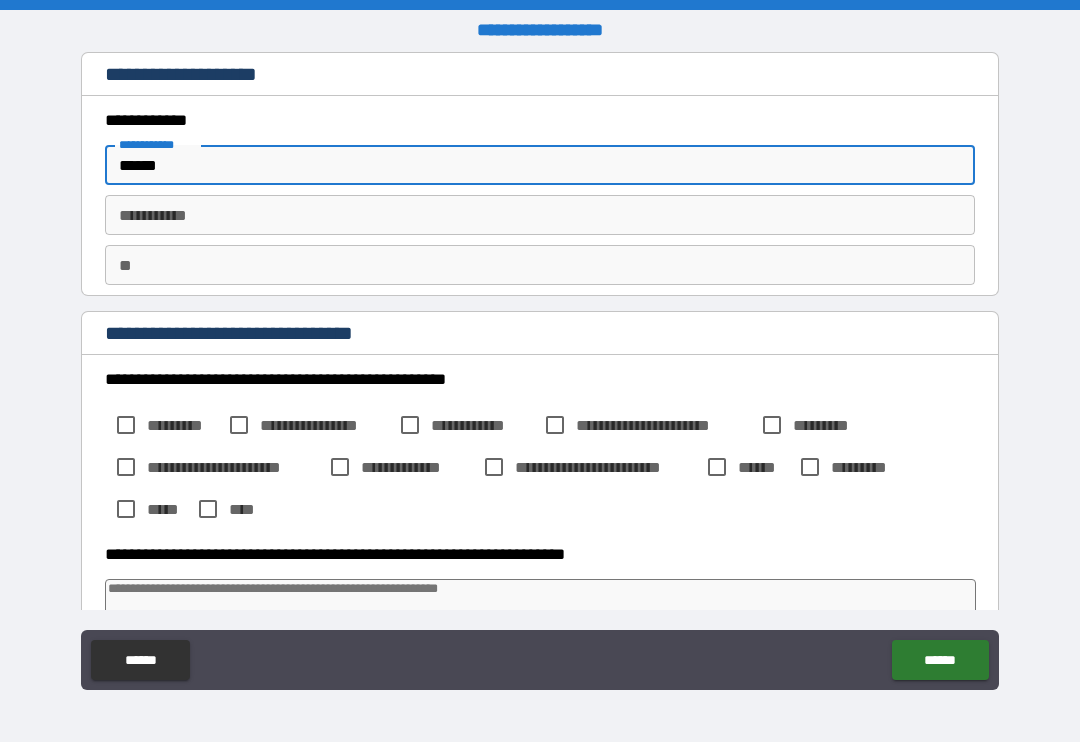 type on "*" 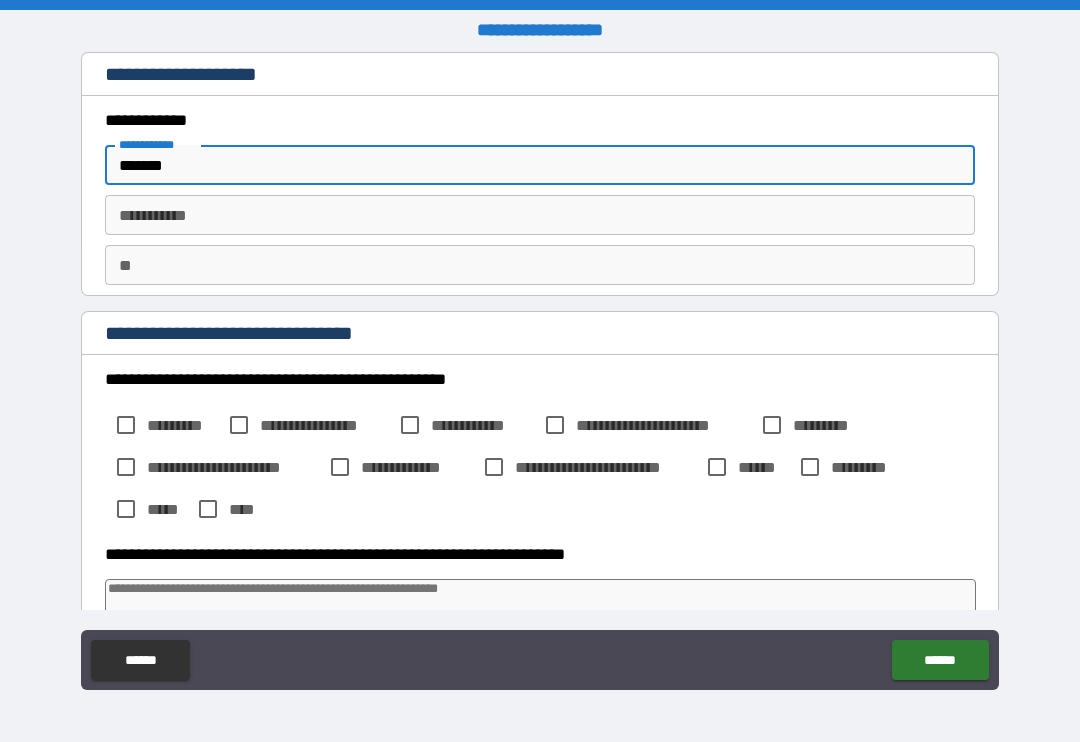 type on "*" 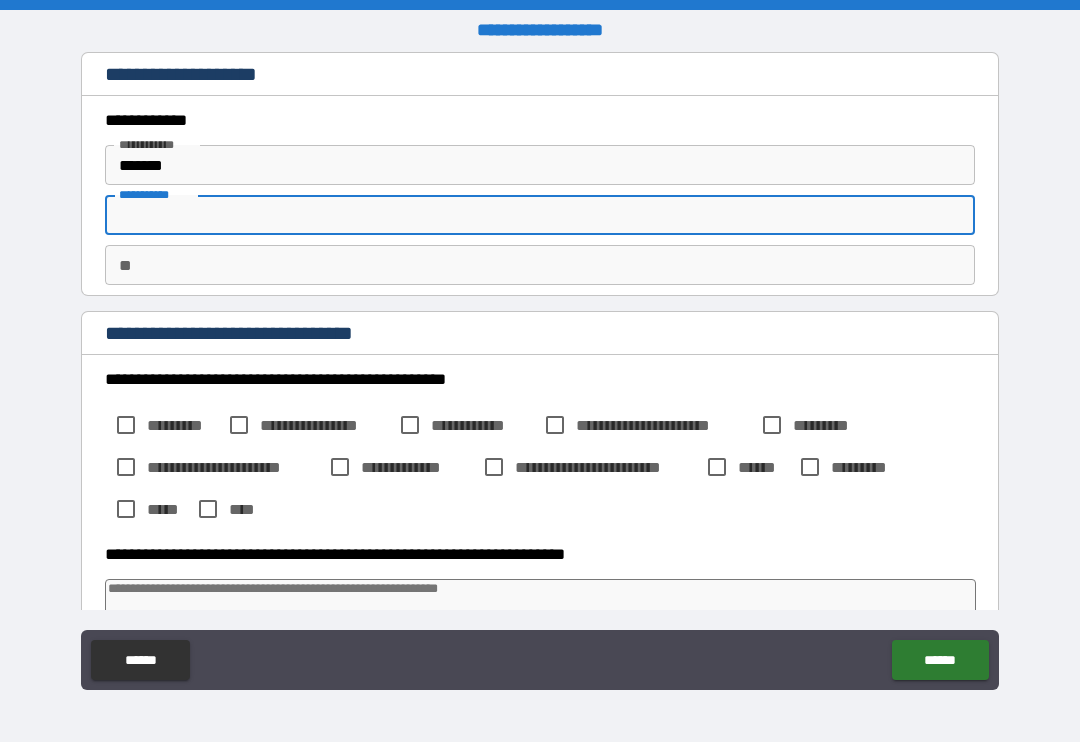 type 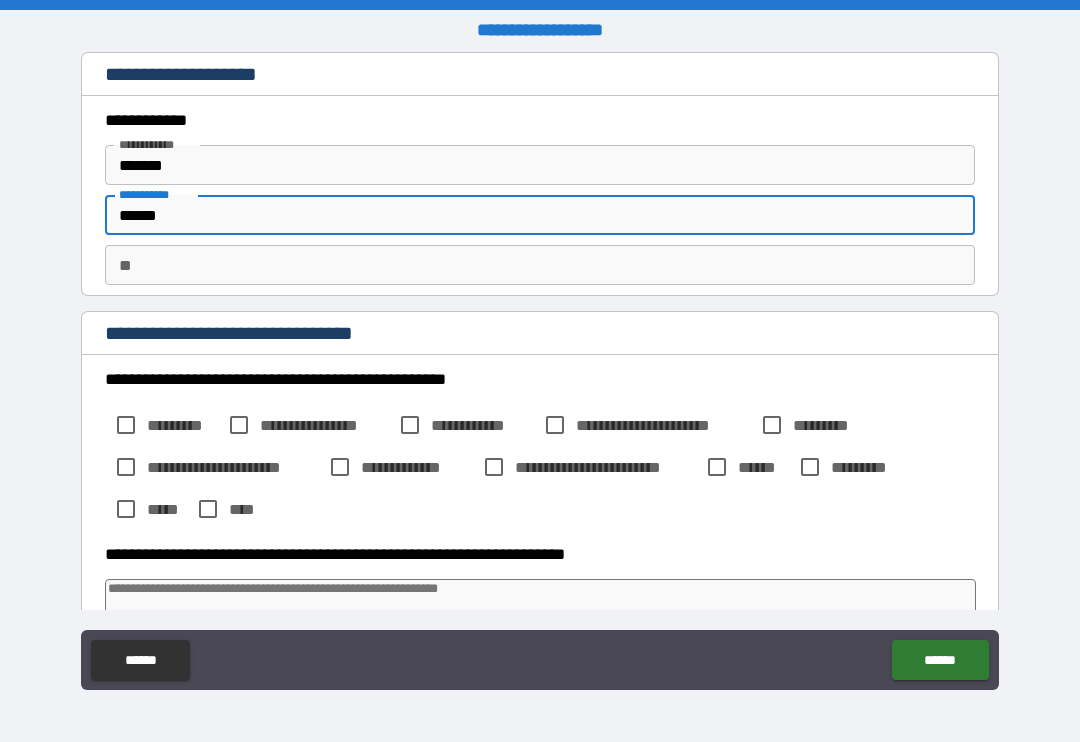 click on "**" at bounding box center [540, 265] 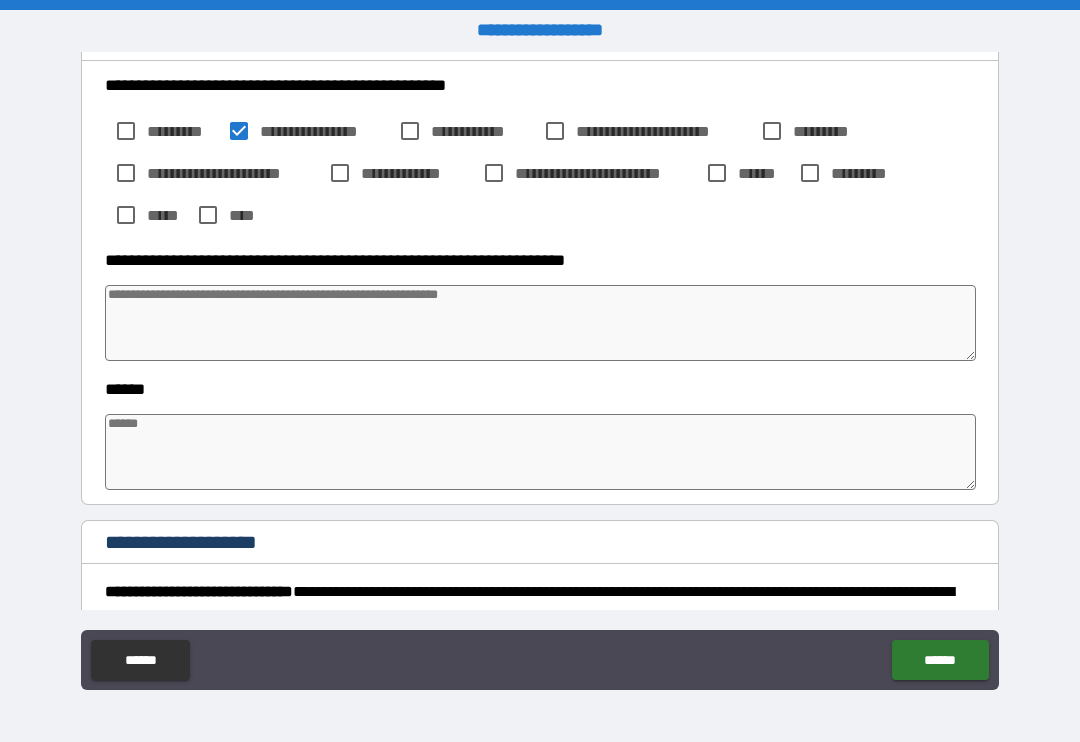 scroll, scrollTop: 295, scrollLeft: 0, axis: vertical 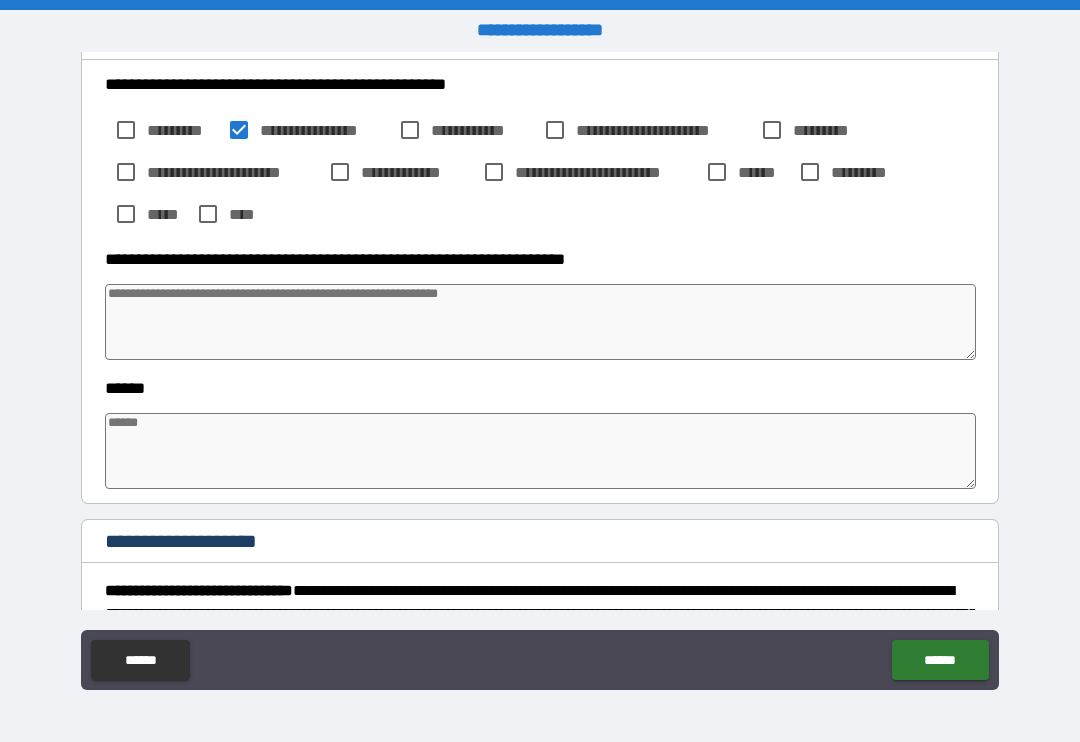 click at bounding box center [540, 322] 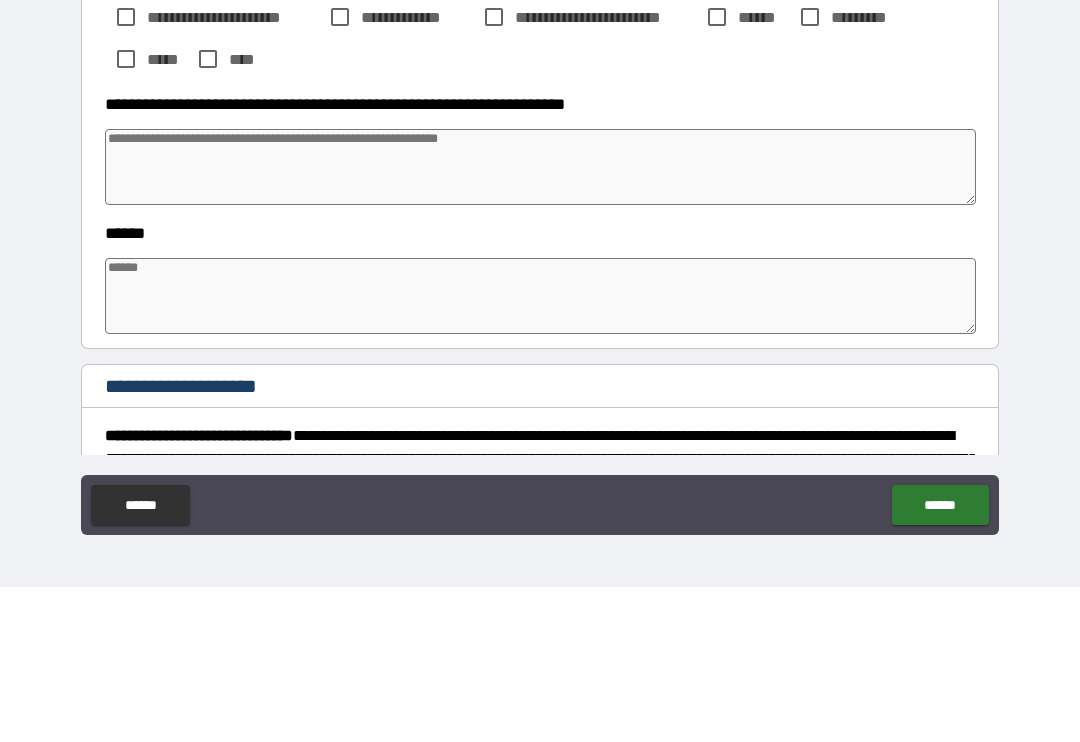 click at bounding box center (540, 451) 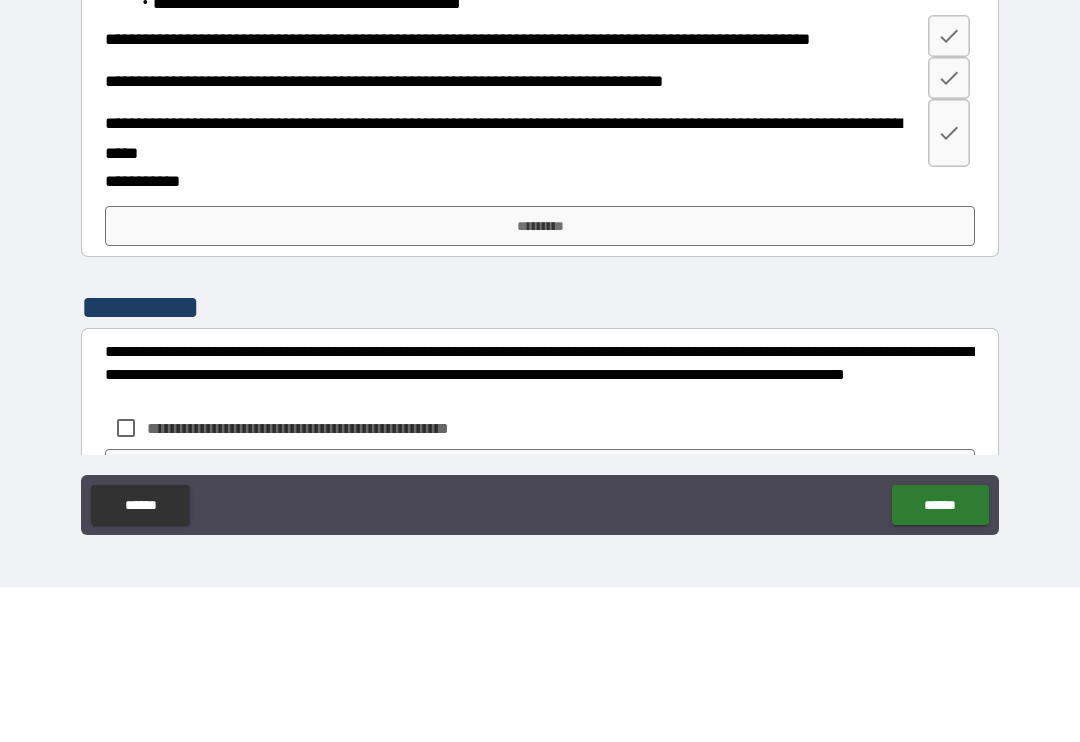 scroll, scrollTop: 1226, scrollLeft: 0, axis: vertical 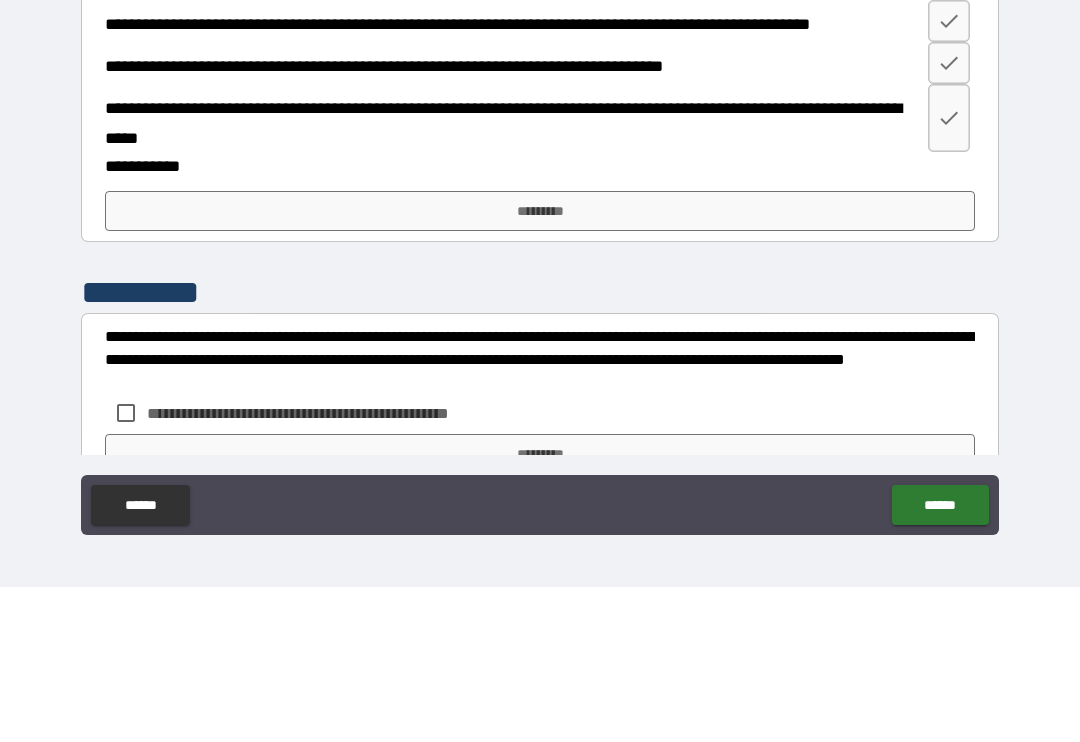click at bounding box center [949, 176] 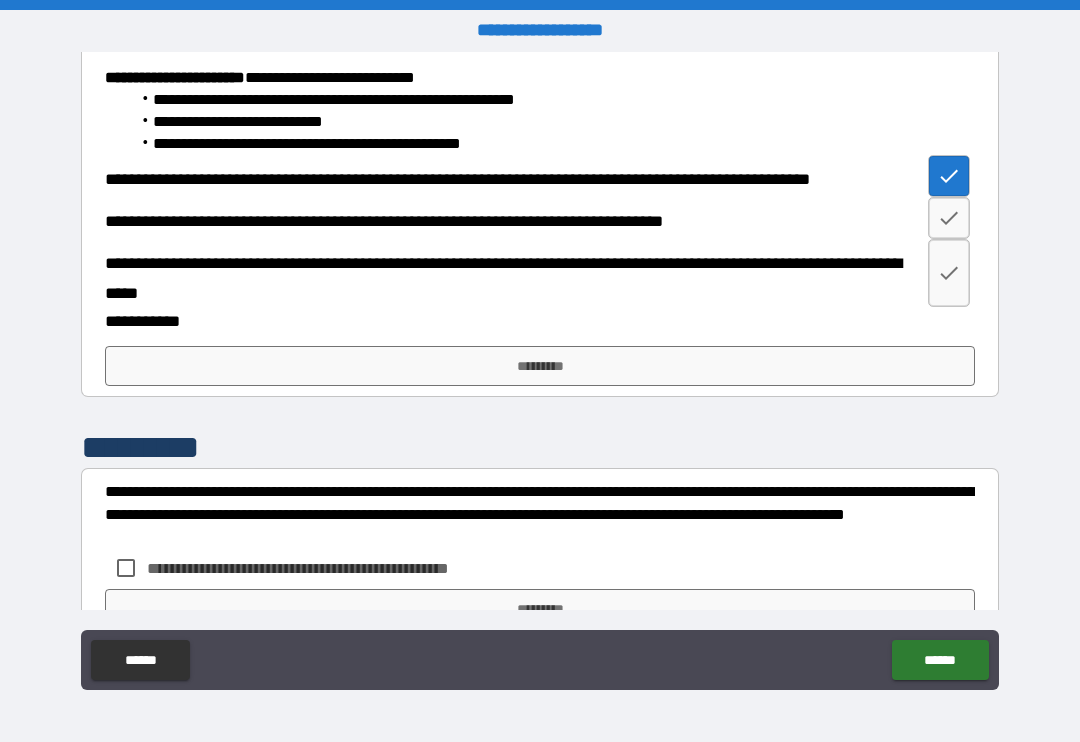 click 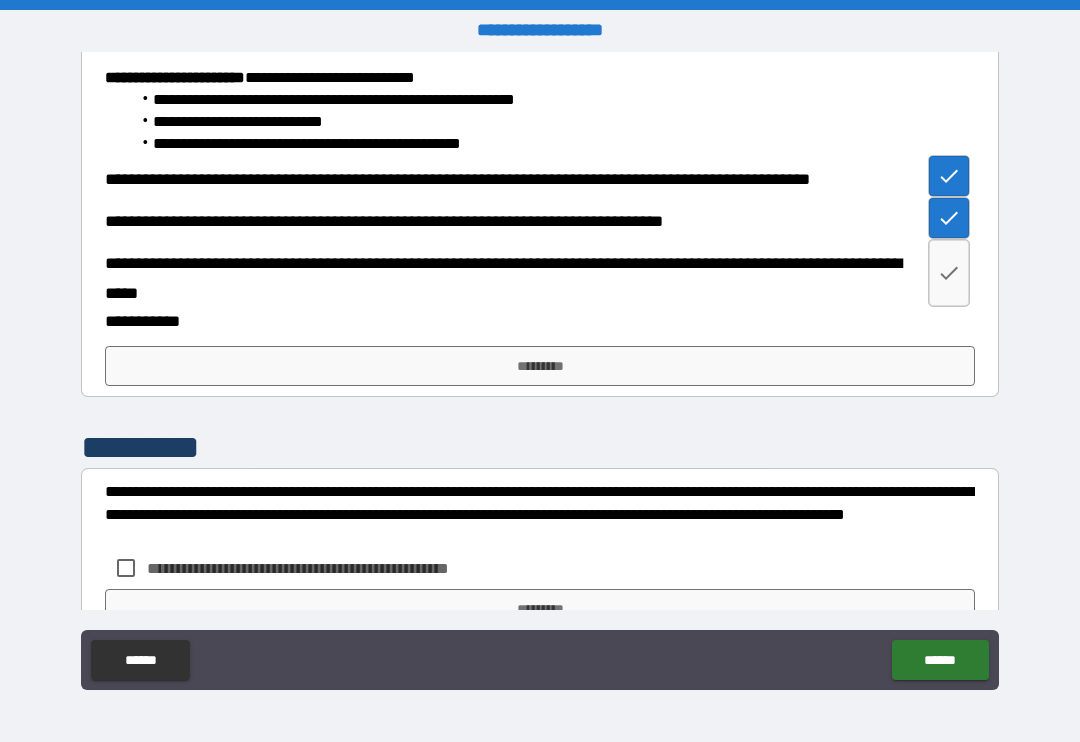 click 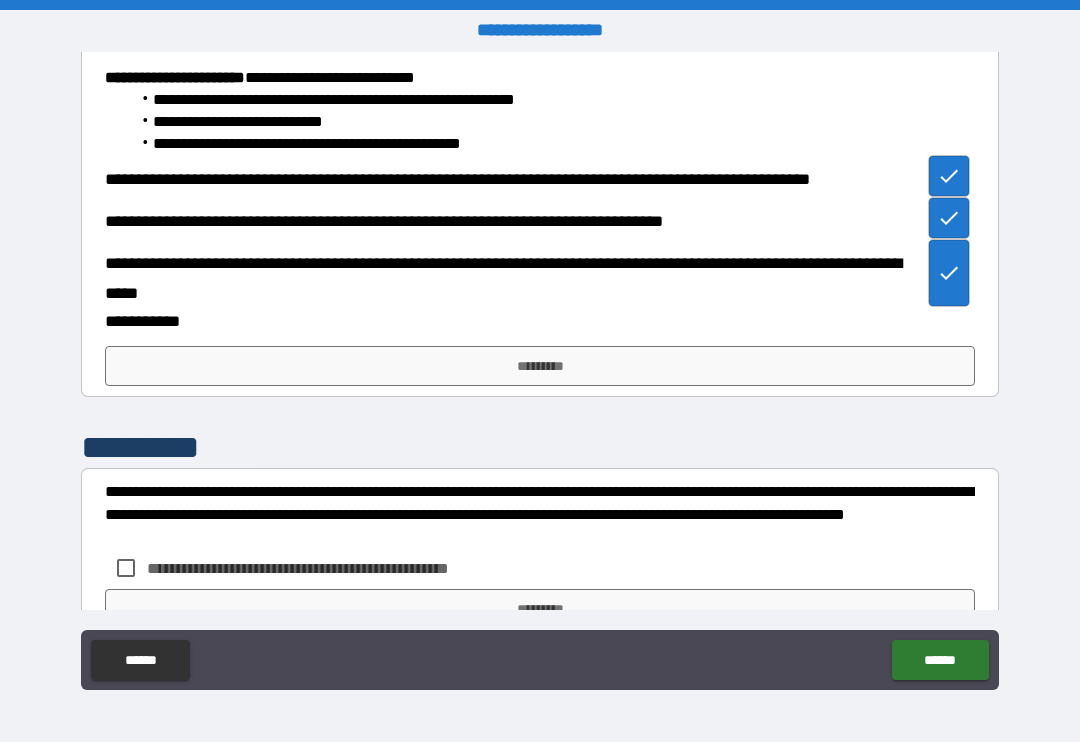 click on "*********" at bounding box center (540, 366) 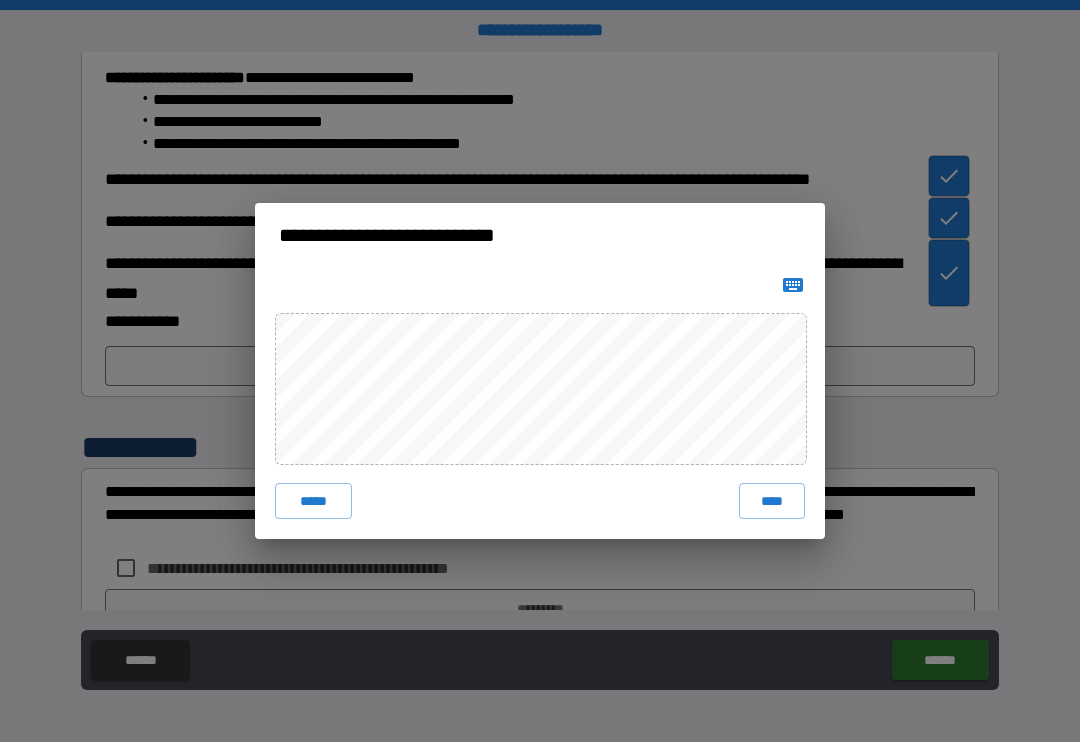 click on "****" at bounding box center [772, 501] 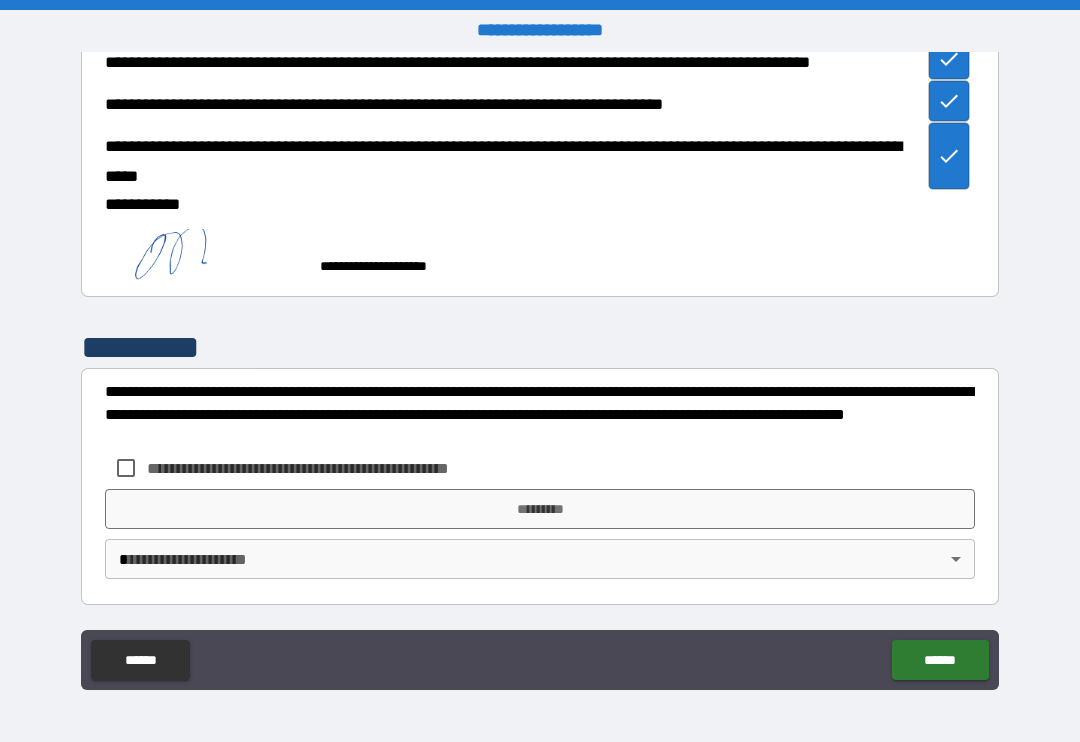 scroll, scrollTop: 1343, scrollLeft: 0, axis: vertical 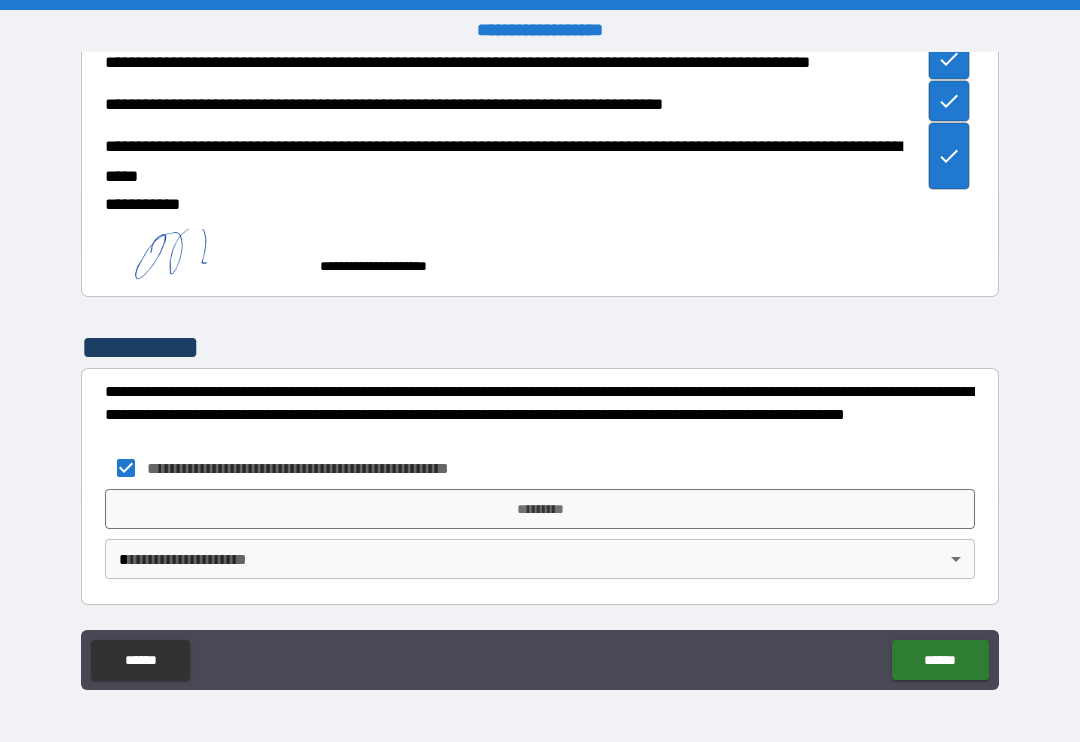 click on "*********" at bounding box center (540, 509) 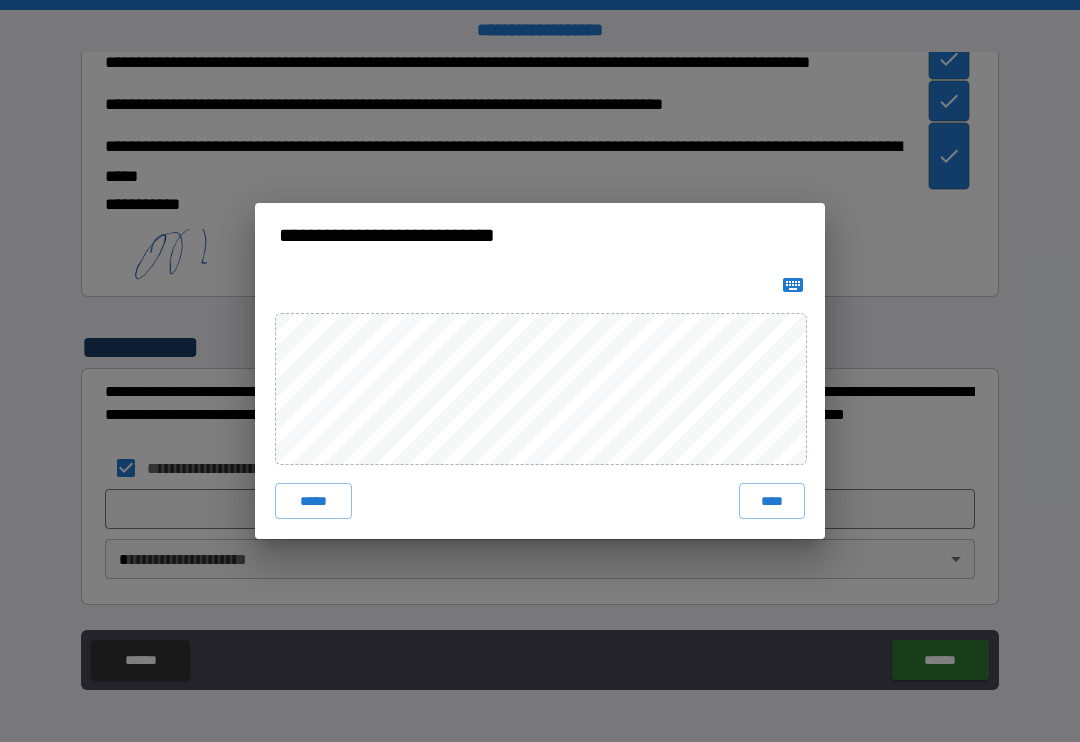 click on "****" at bounding box center (772, 501) 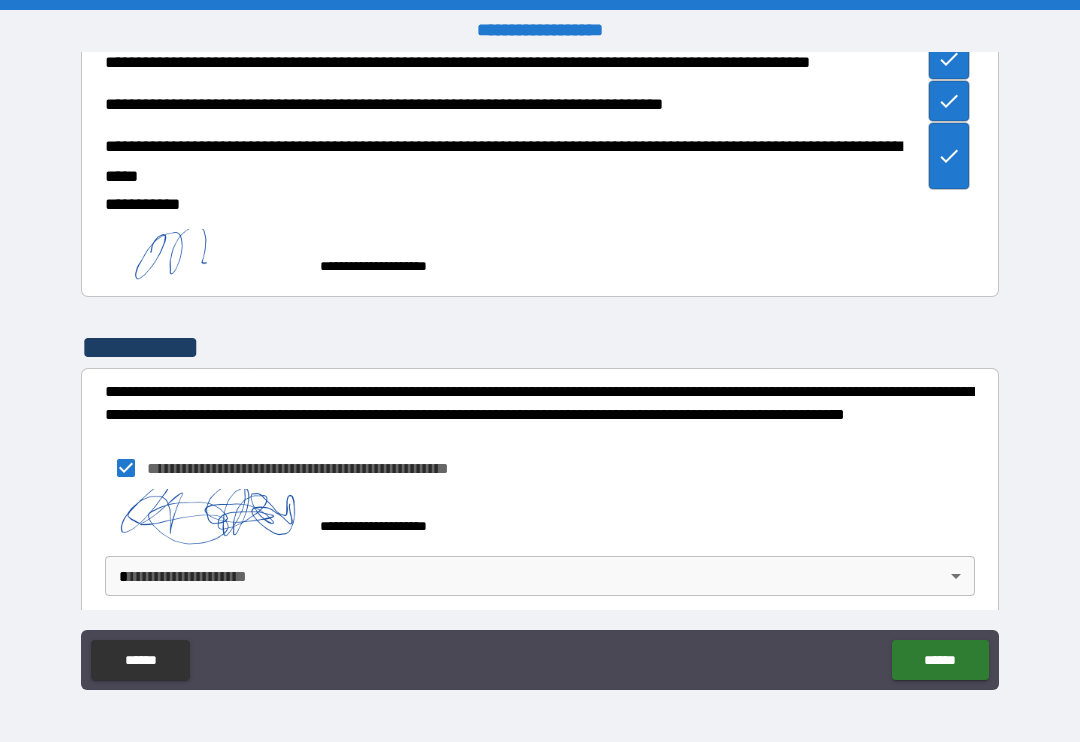 scroll, scrollTop: 1333, scrollLeft: 0, axis: vertical 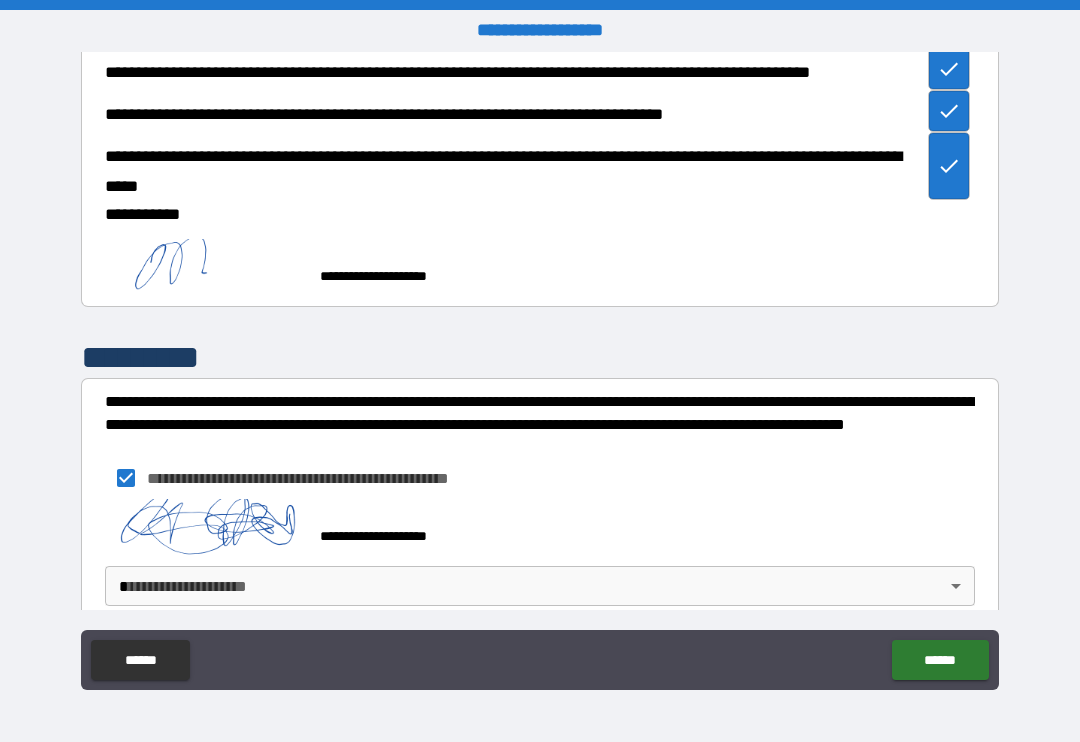 click on "******" at bounding box center (940, 660) 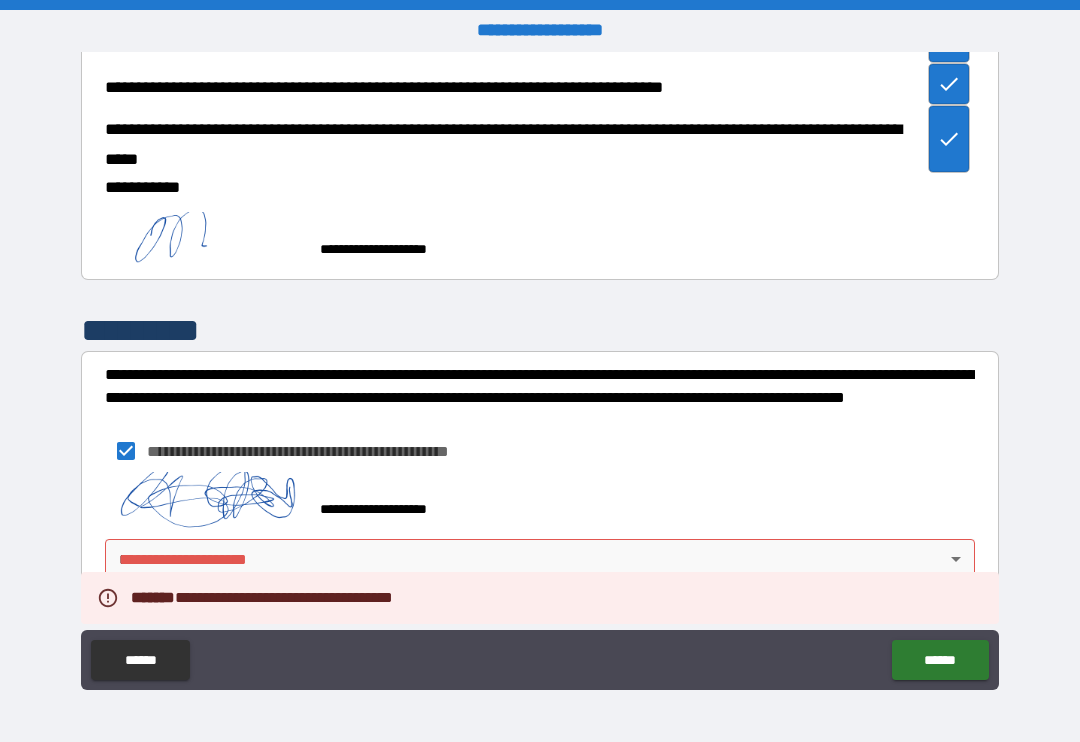 scroll, scrollTop: 1360, scrollLeft: 0, axis: vertical 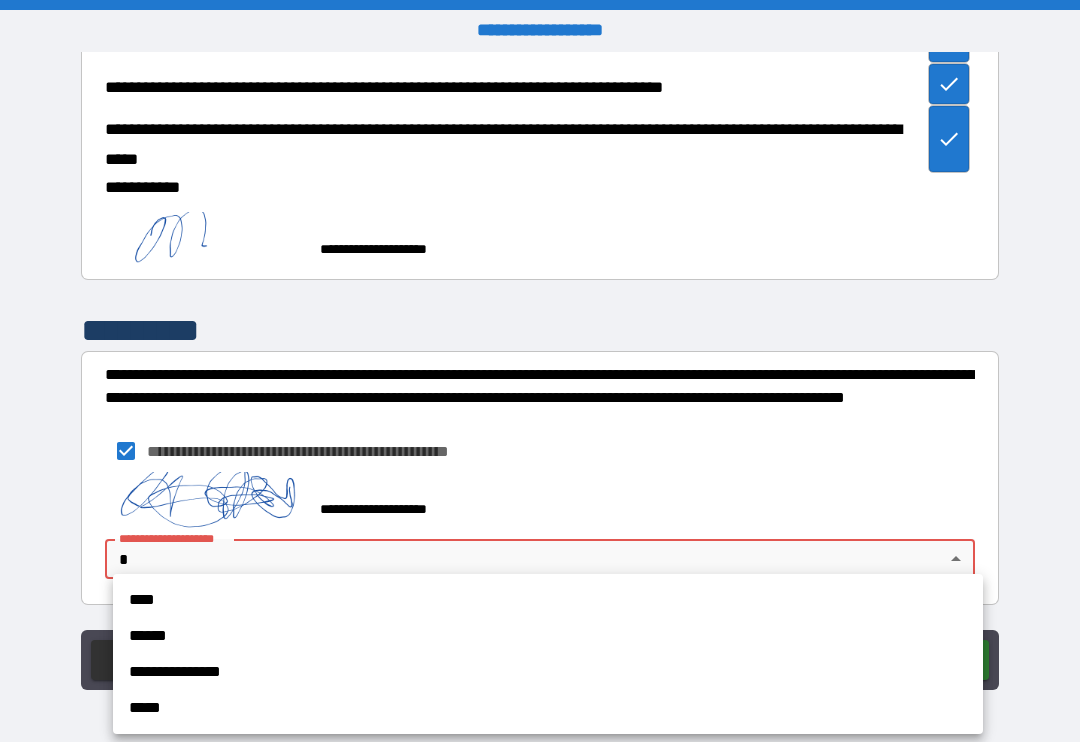 click on "****" at bounding box center [548, 600] 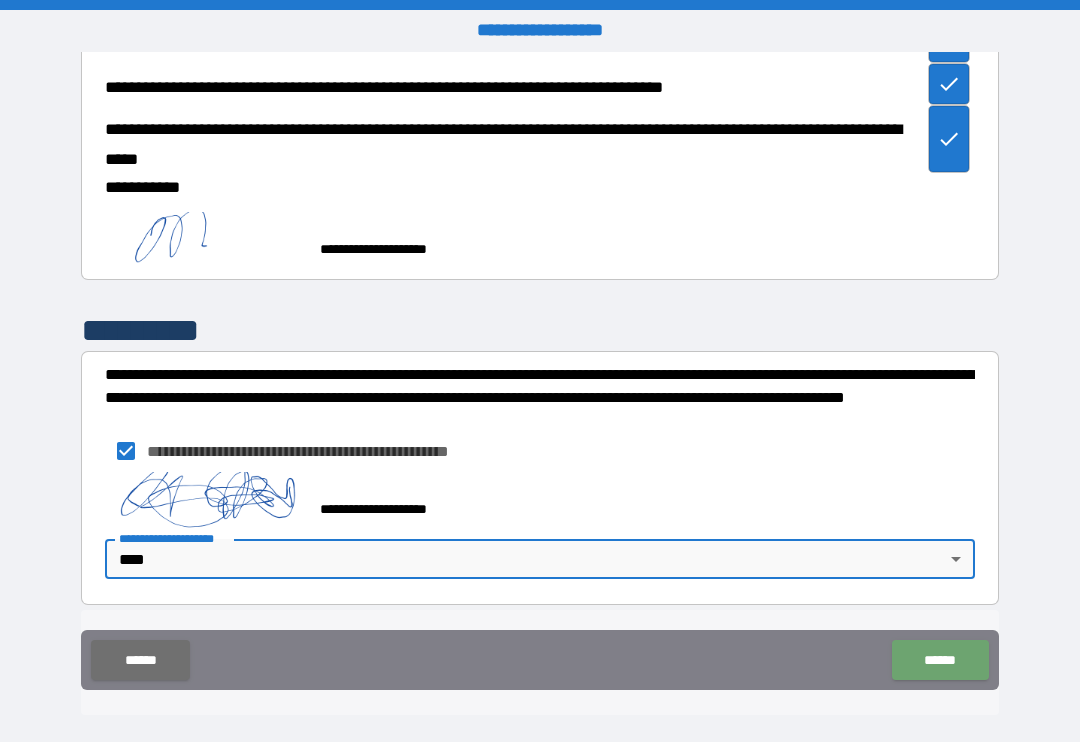 click on "******" at bounding box center [940, 660] 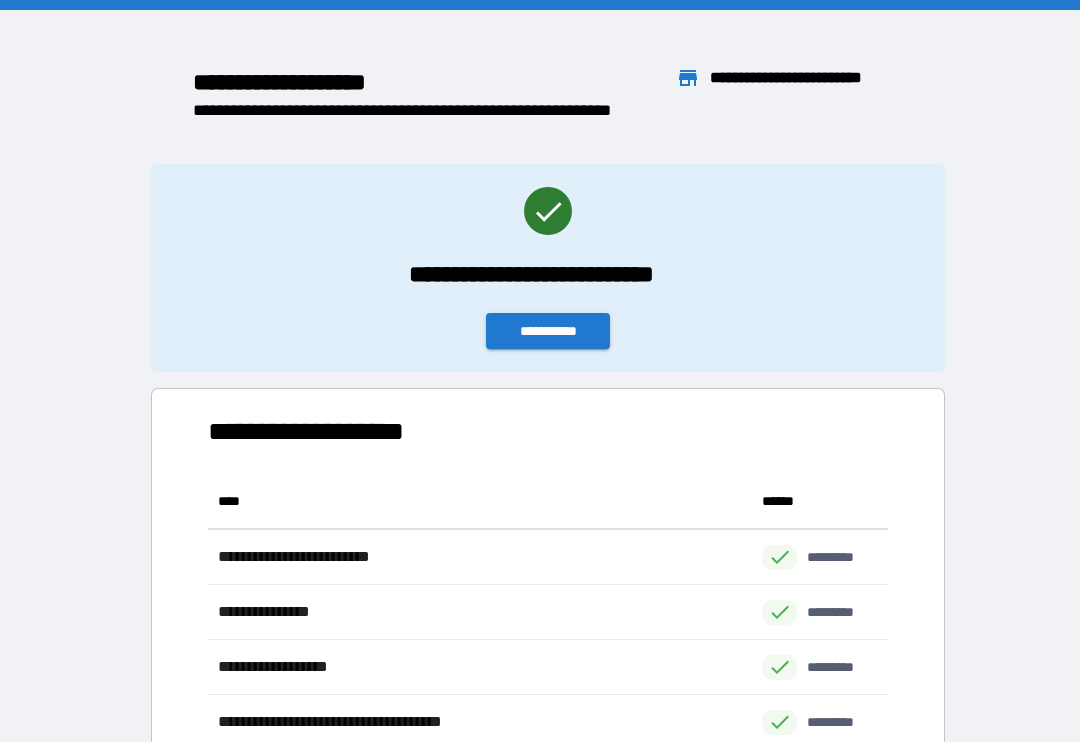 scroll, scrollTop: 276, scrollLeft: 680, axis: both 